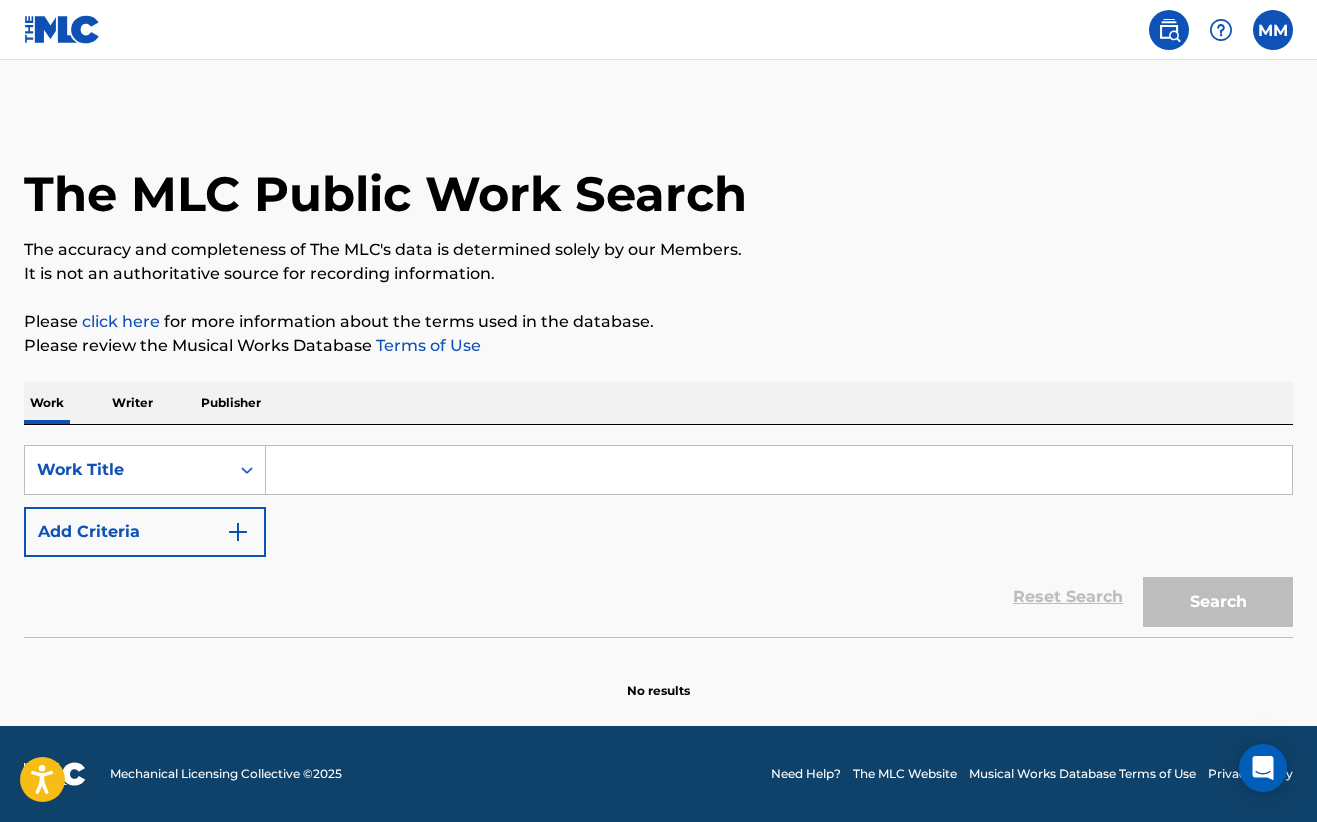 scroll, scrollTop: 0, scrollLeft: 0, axis: both 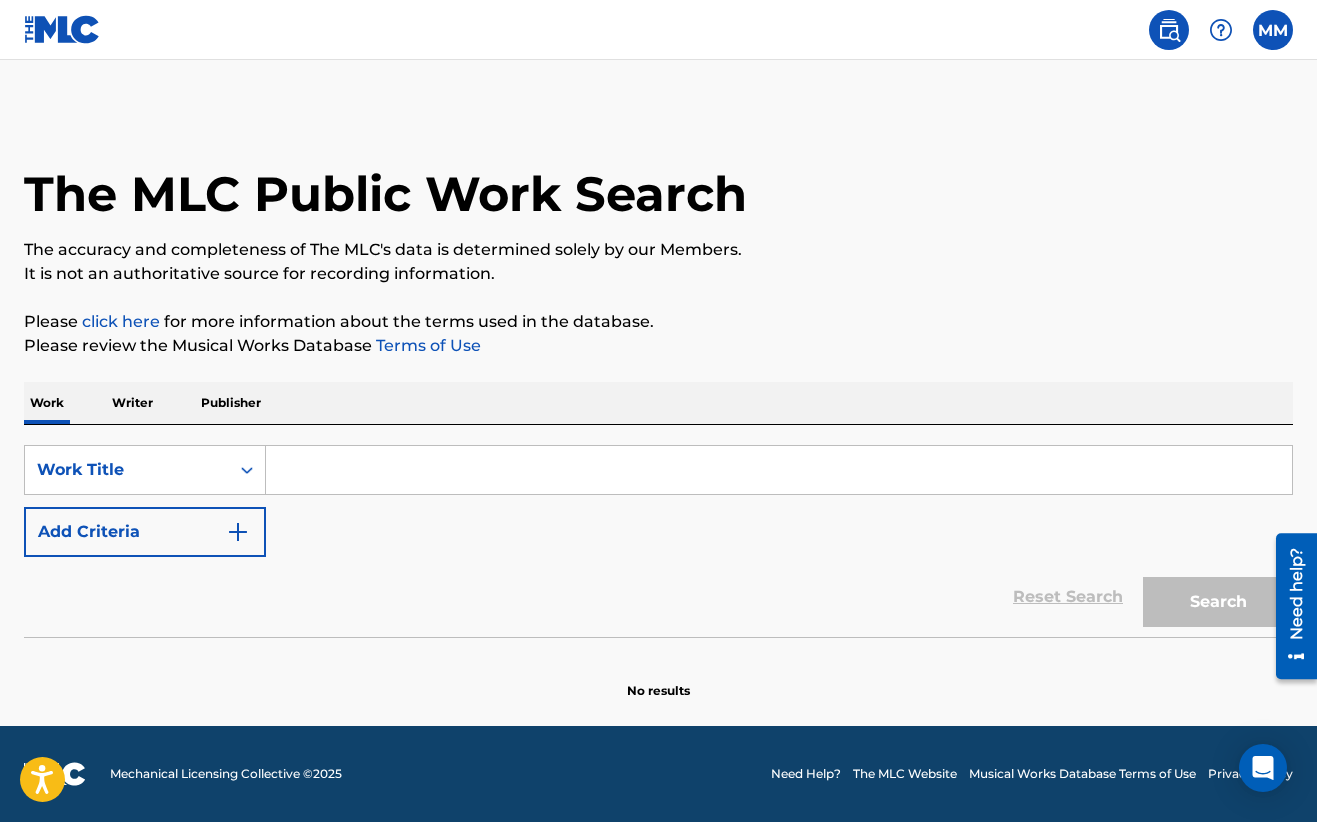 click at bounding box center (1273, 30) 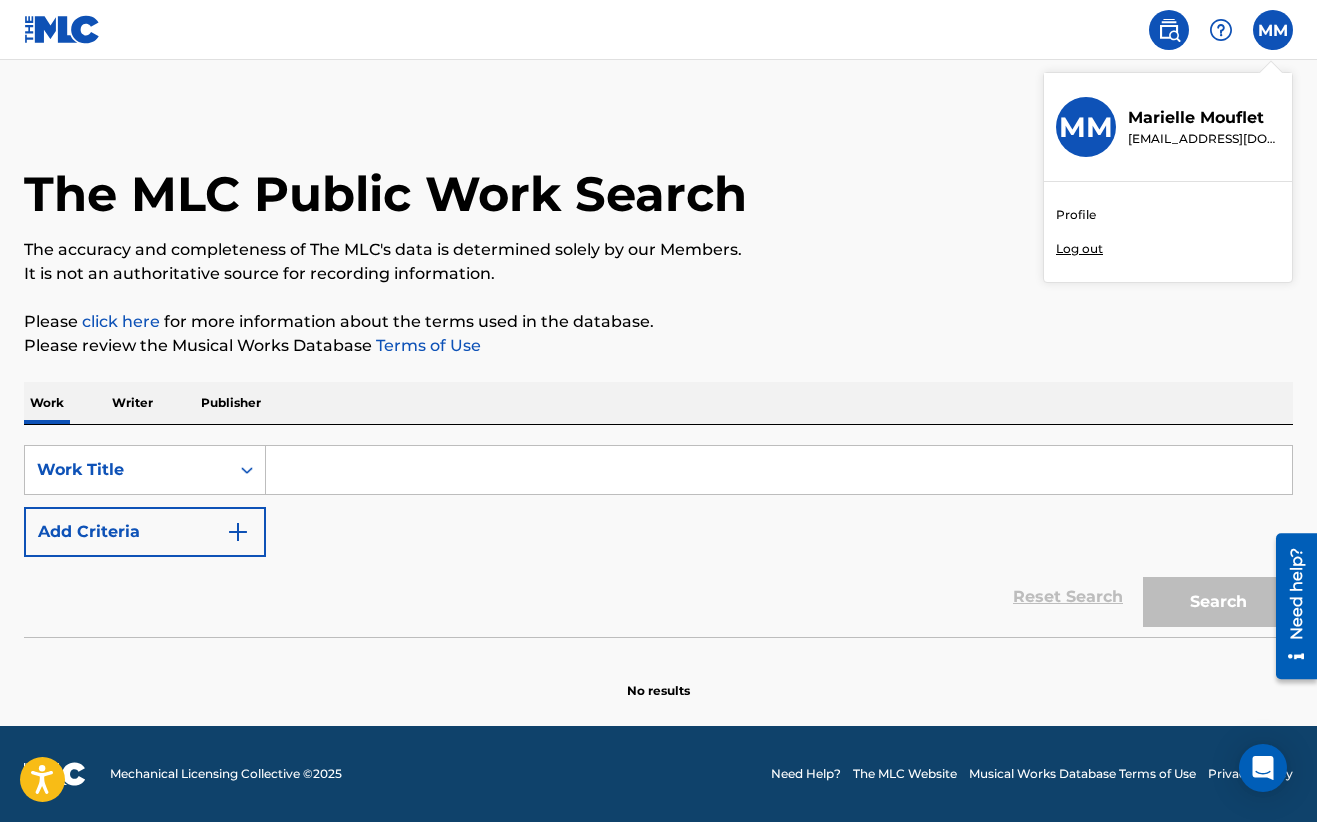 click on "Profile" at bounding box center [1076, 215] 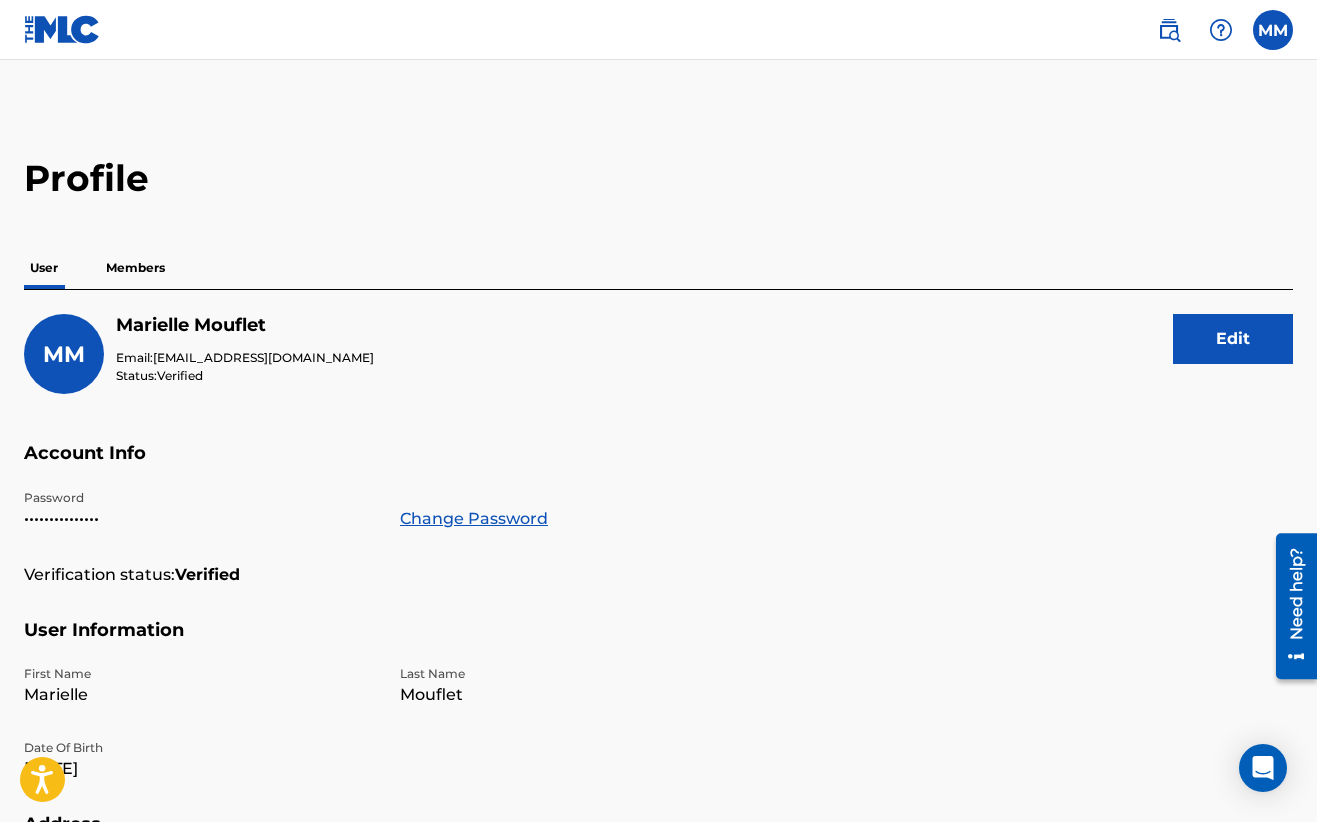 click on "Members" at bounding box center (135, 268) 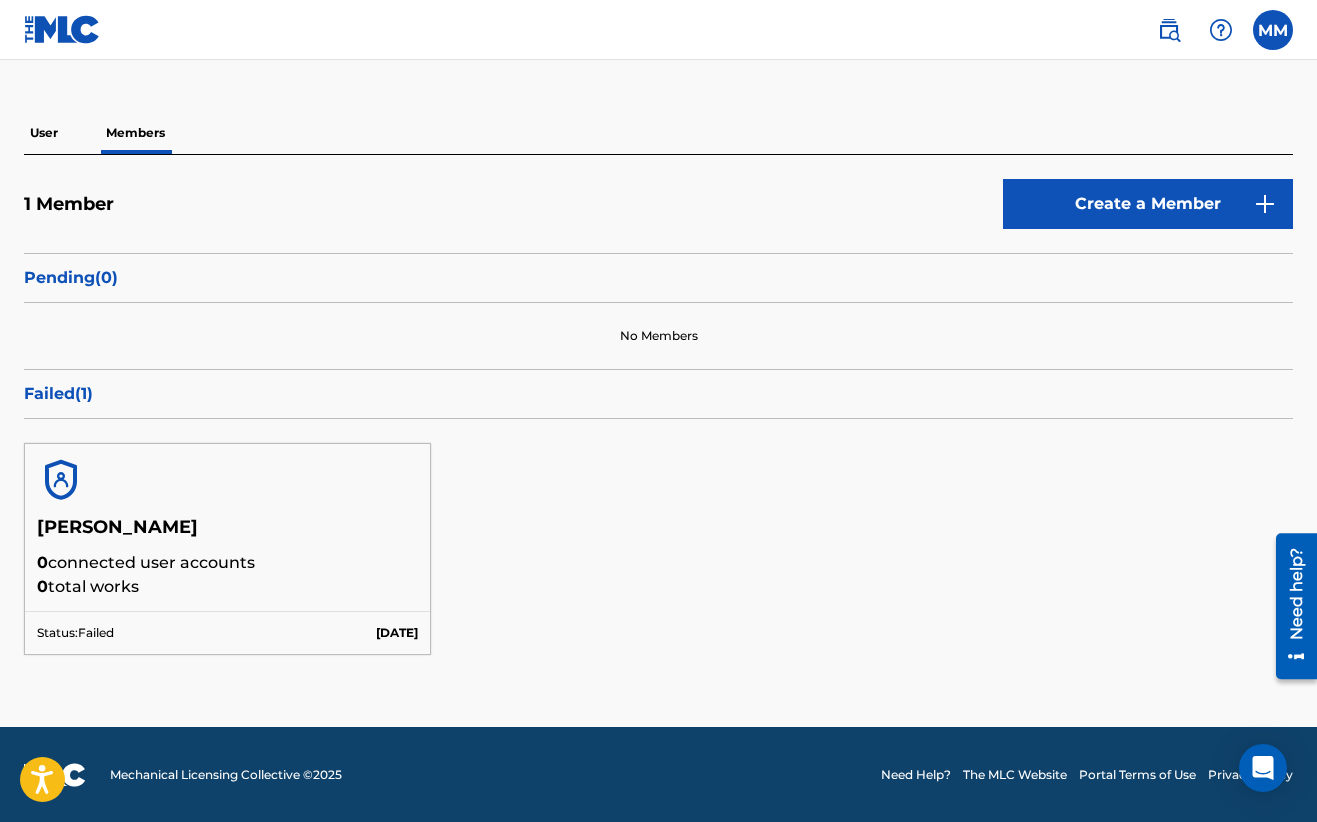 scroll, scrollTop: 130, scrollLeft: 0, axis: vertical 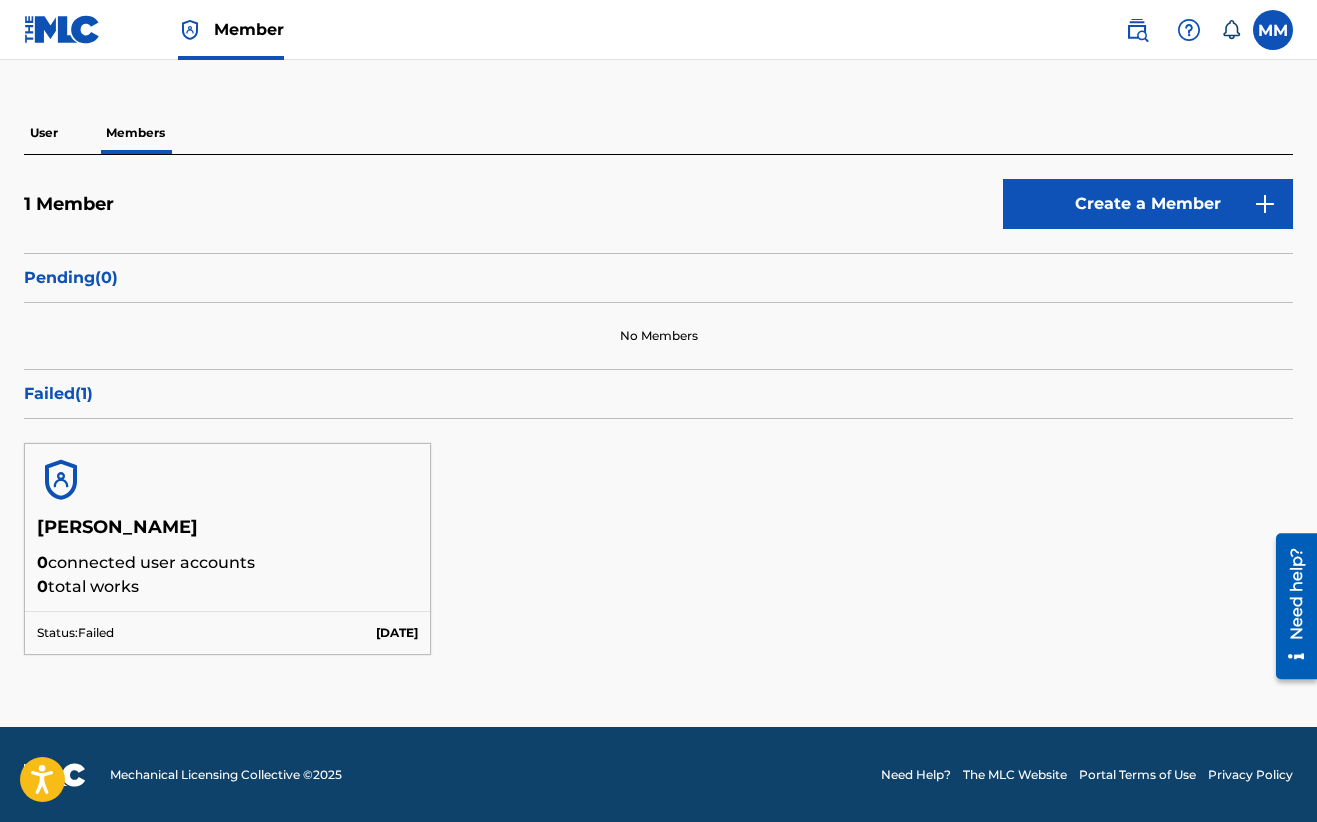 click on "User" at bounding box center (44, 133) 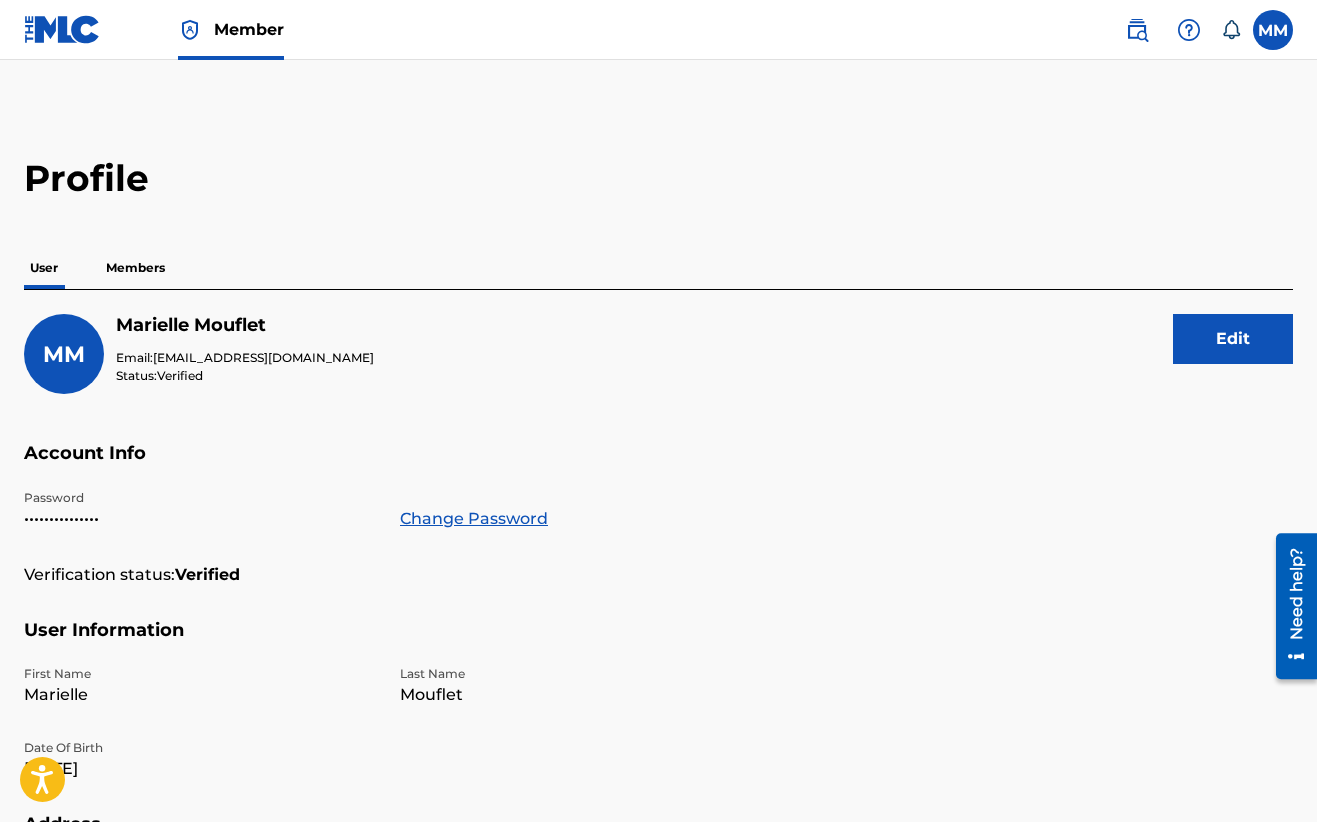 scroll, scrollTop: 0, scrollLeft: 0, axis: both 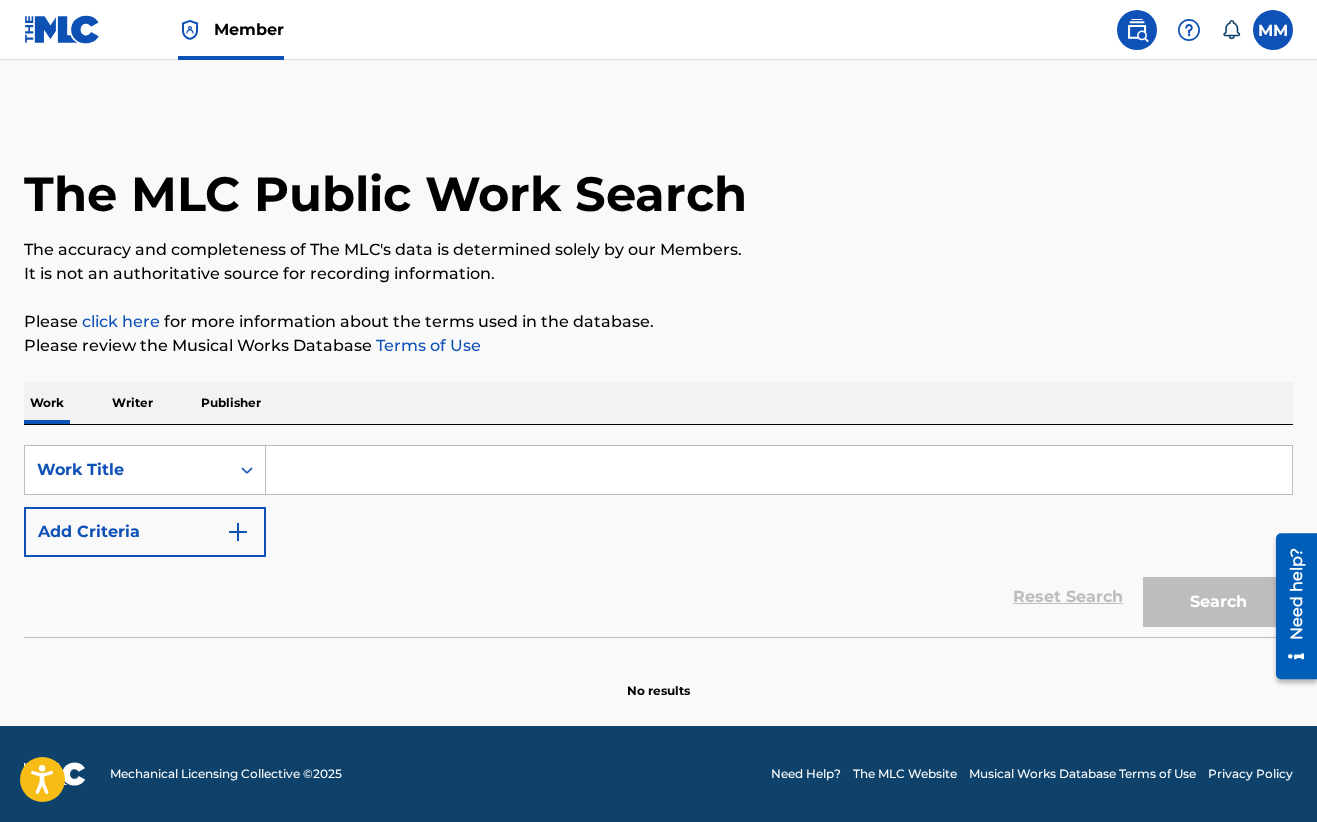click at bounding box center (1273, 30) 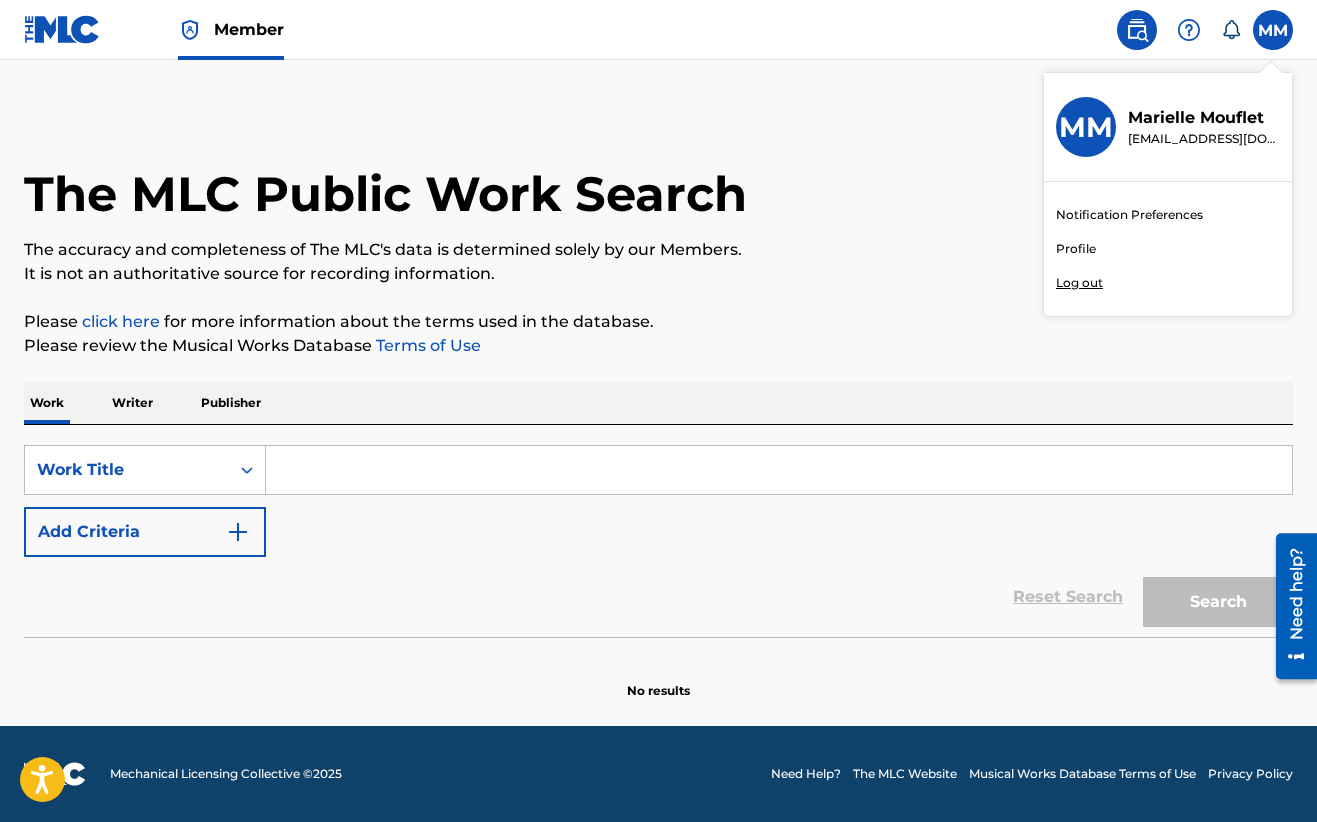 click on "Profile" at bounding box center [1076, 249] 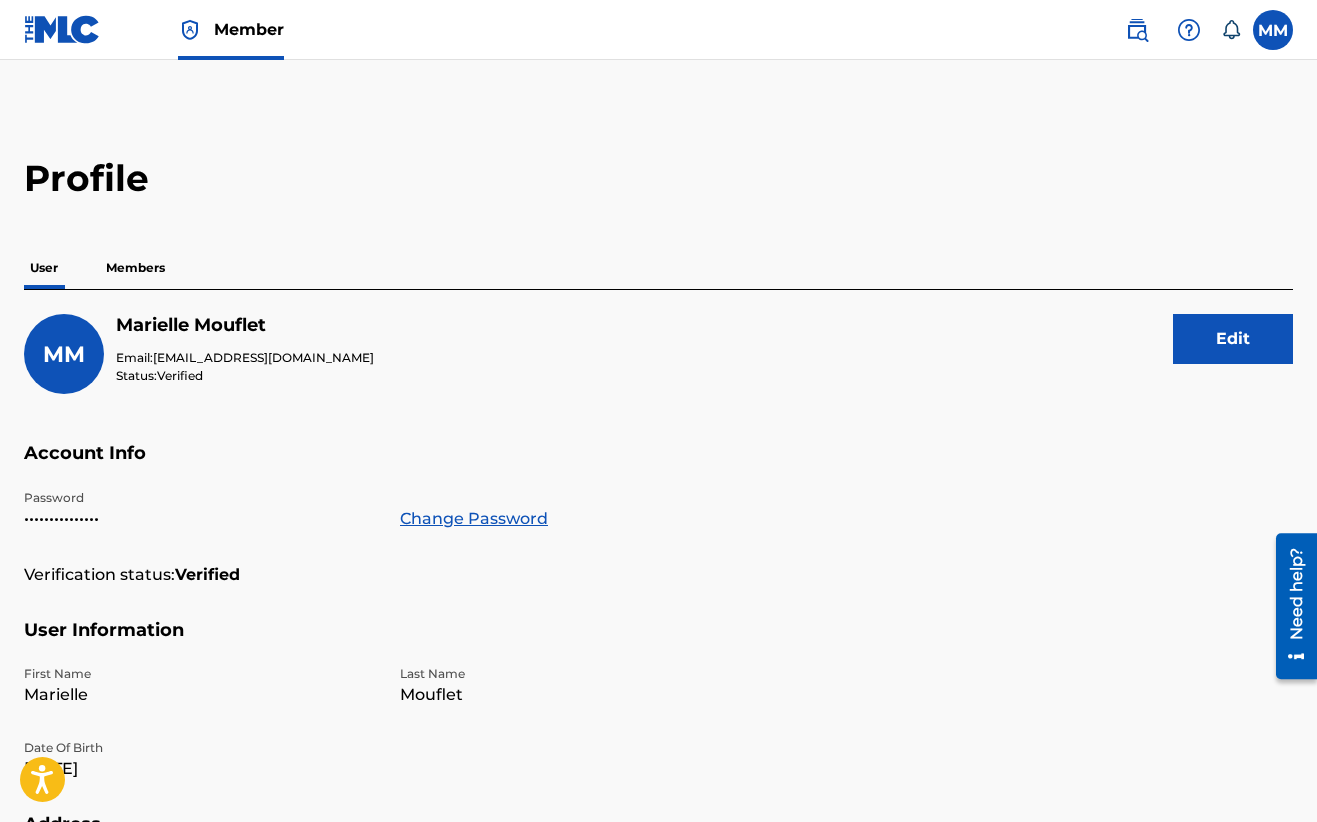scroll, scrollTop: 0, scrollLeft: 0, axis: both 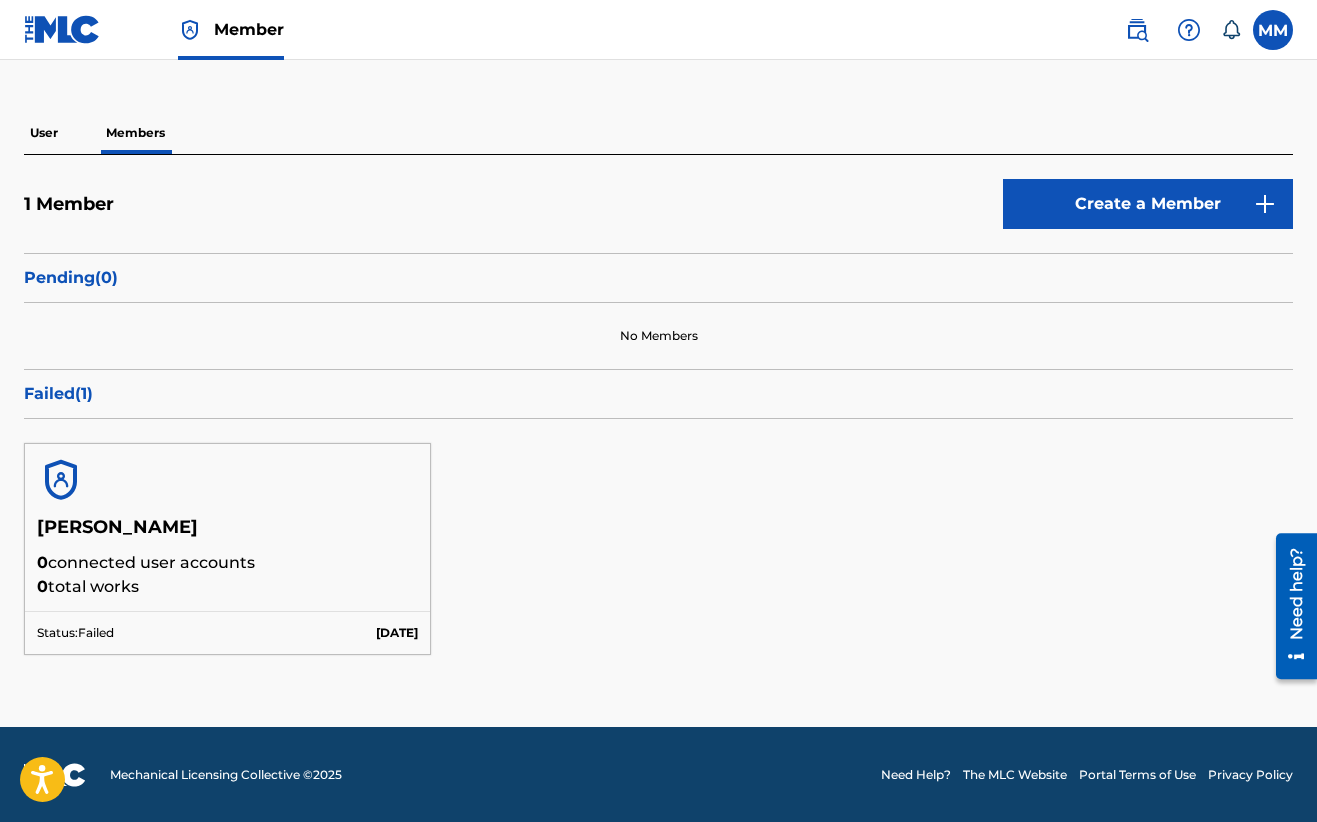 click on "Marielle Mouflet 0  connected user accounts 0  total works" at bounding box center [227, 563] 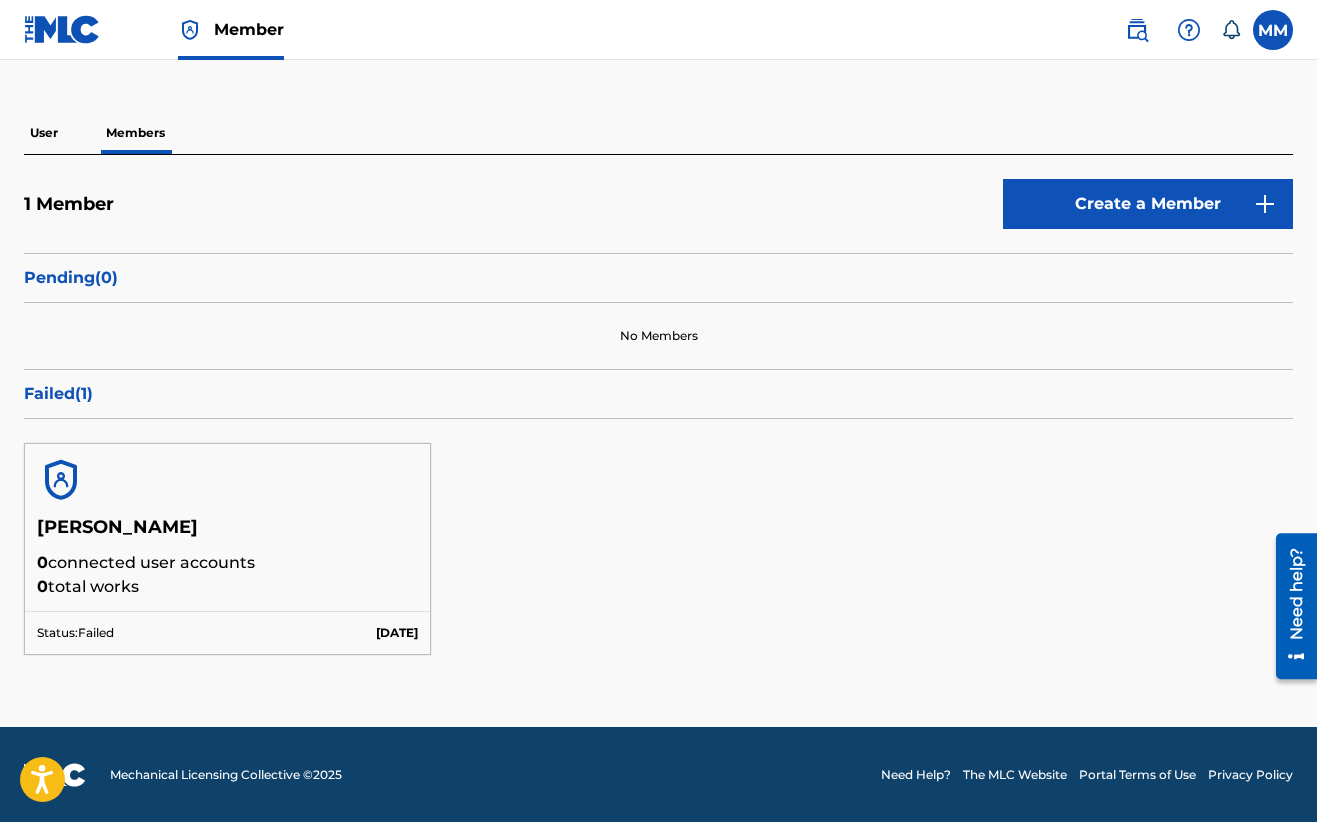 click on "1   Member" at bounding box center [69, 204] 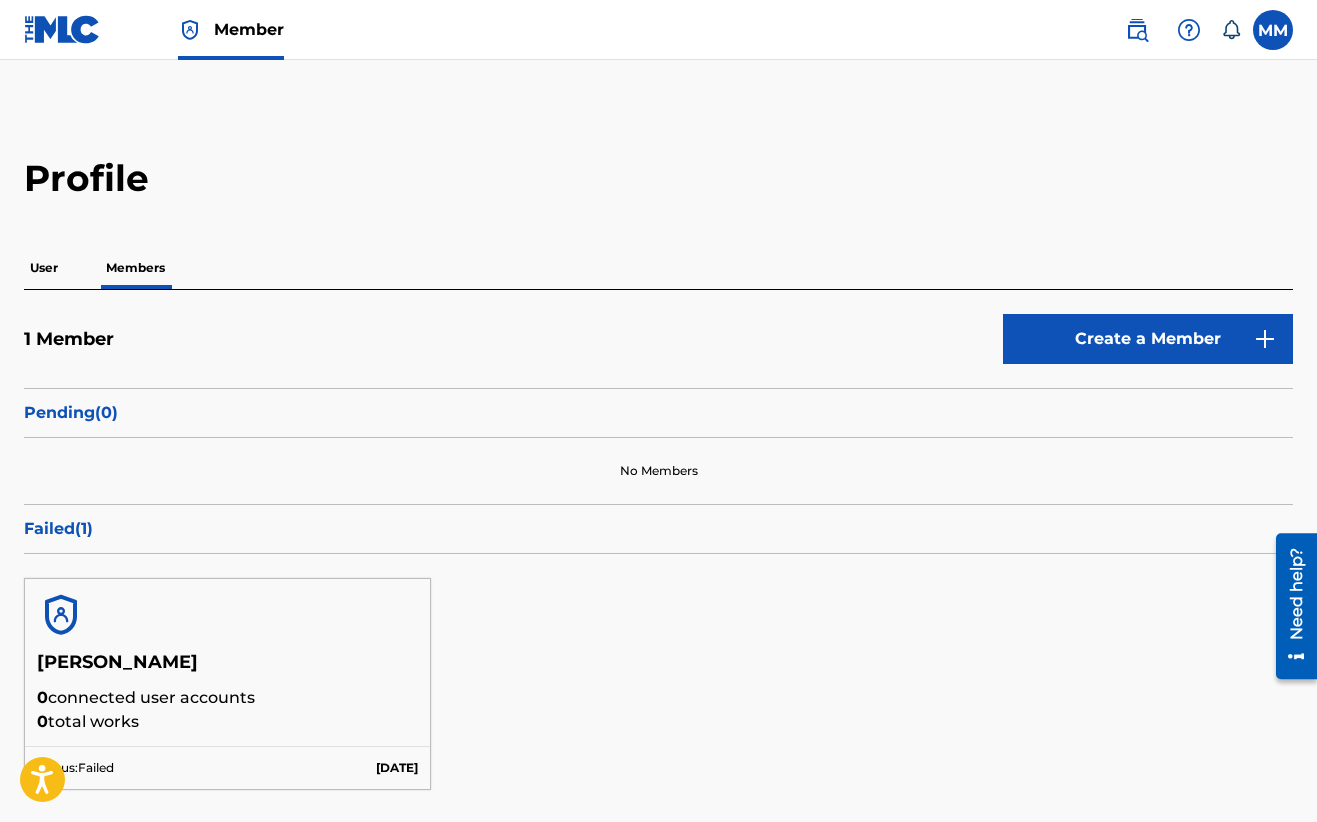 scroll, scrollTop: 0, scrollLeft: 0, axis: both 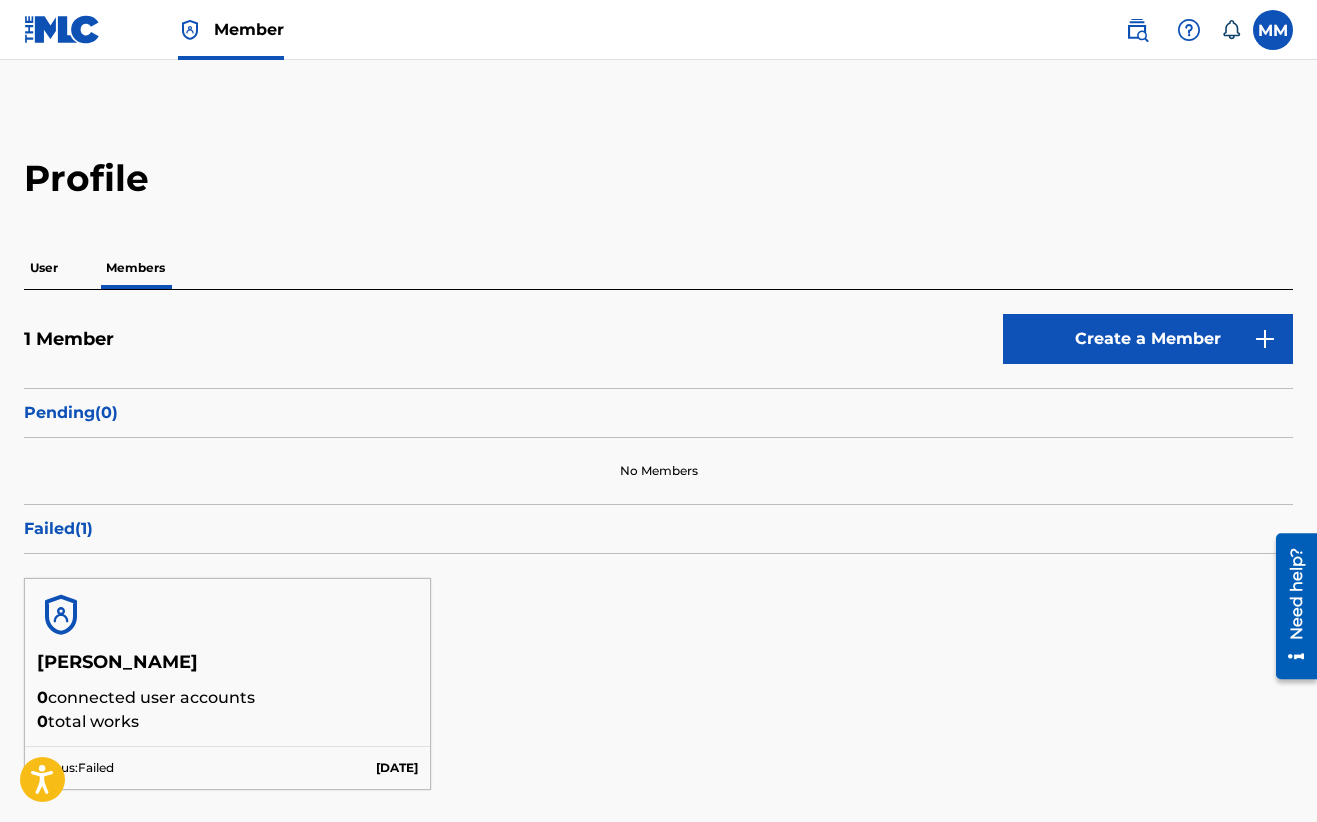 click on "MM MM Marielle   Mouflet mmouflet27@gmail.com Notification Preferences Profile Log out" at bounding box center [1199, 30] 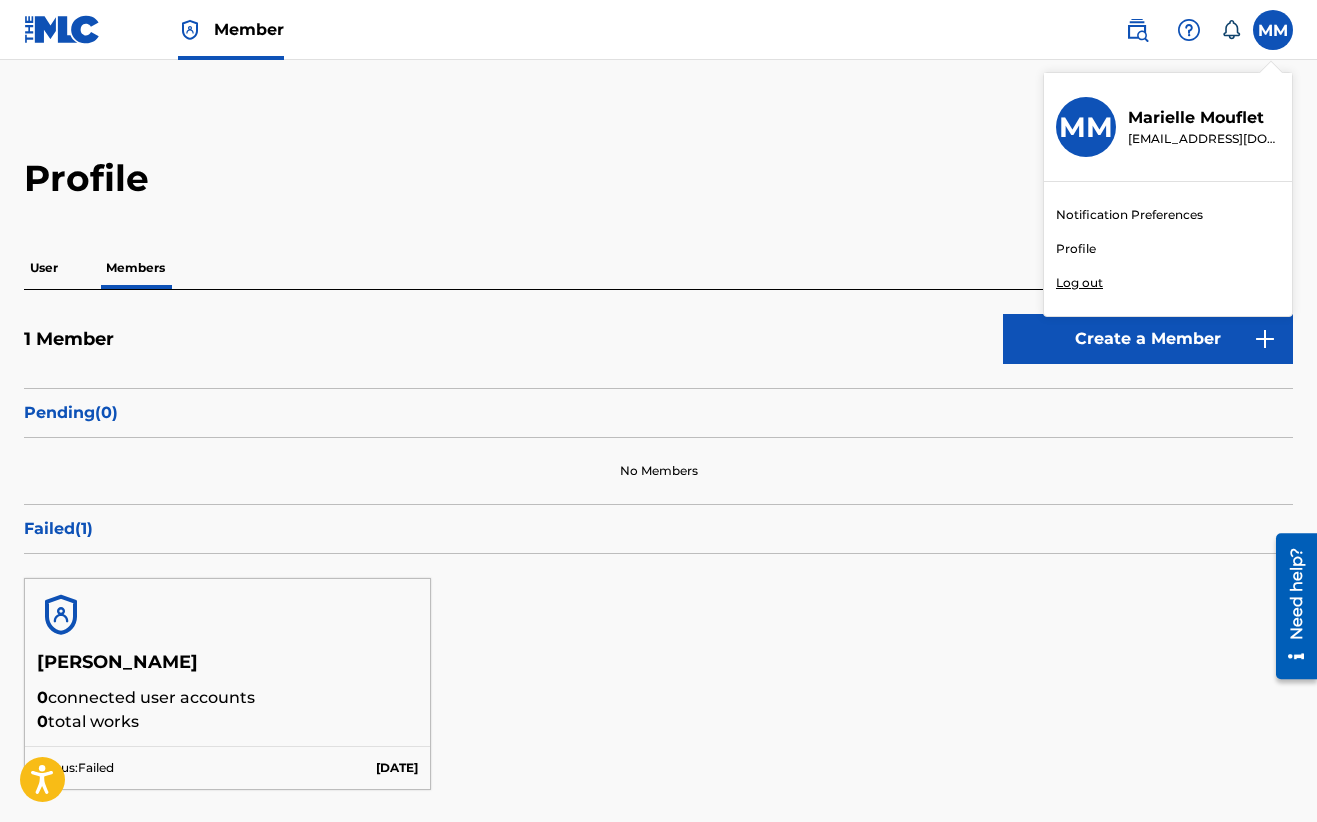 click on "Profile" at bounding box center (1076, 249) 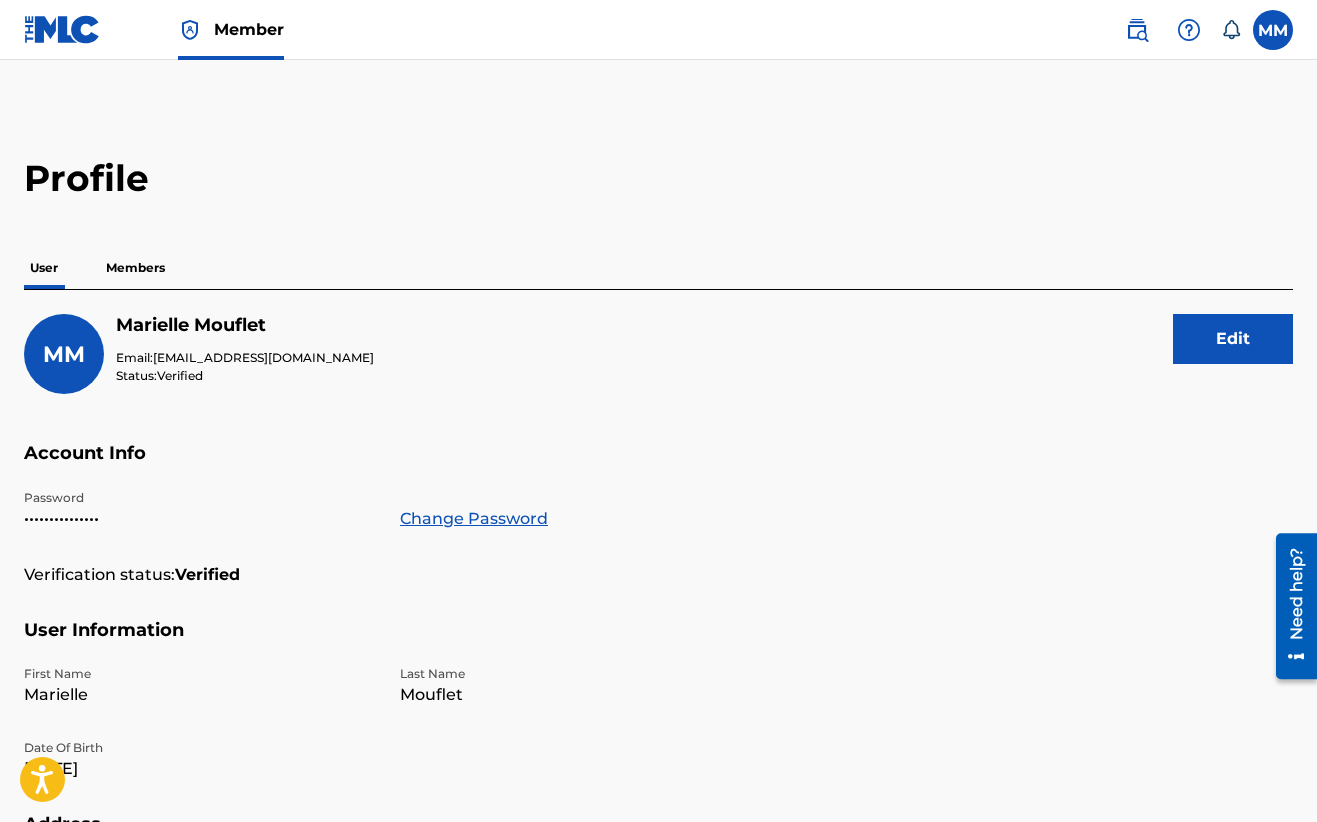 scroll, scrollTop: 0, scrollLeft: 0, axis: both 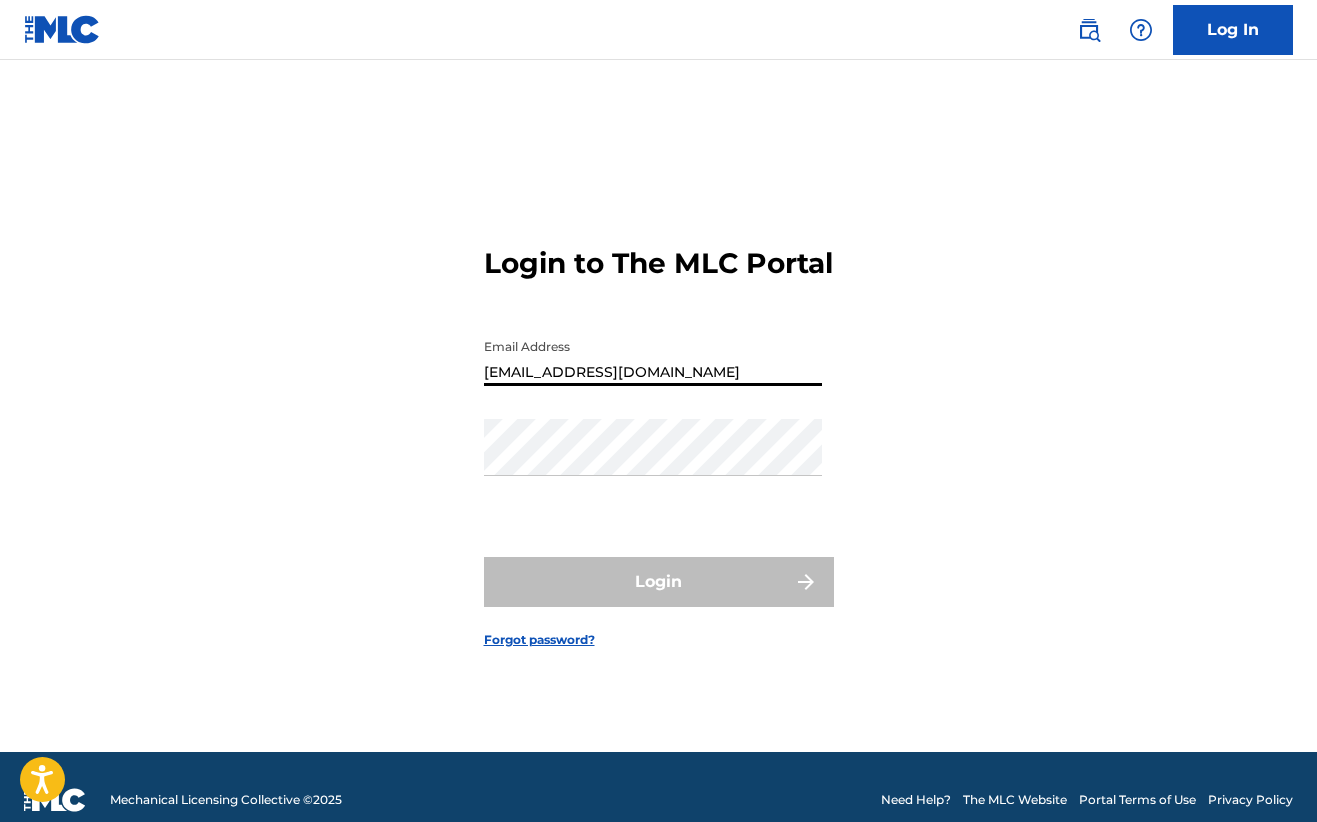 type on "[EMAIL_ADDRESS][DOMAIN_NAME]" 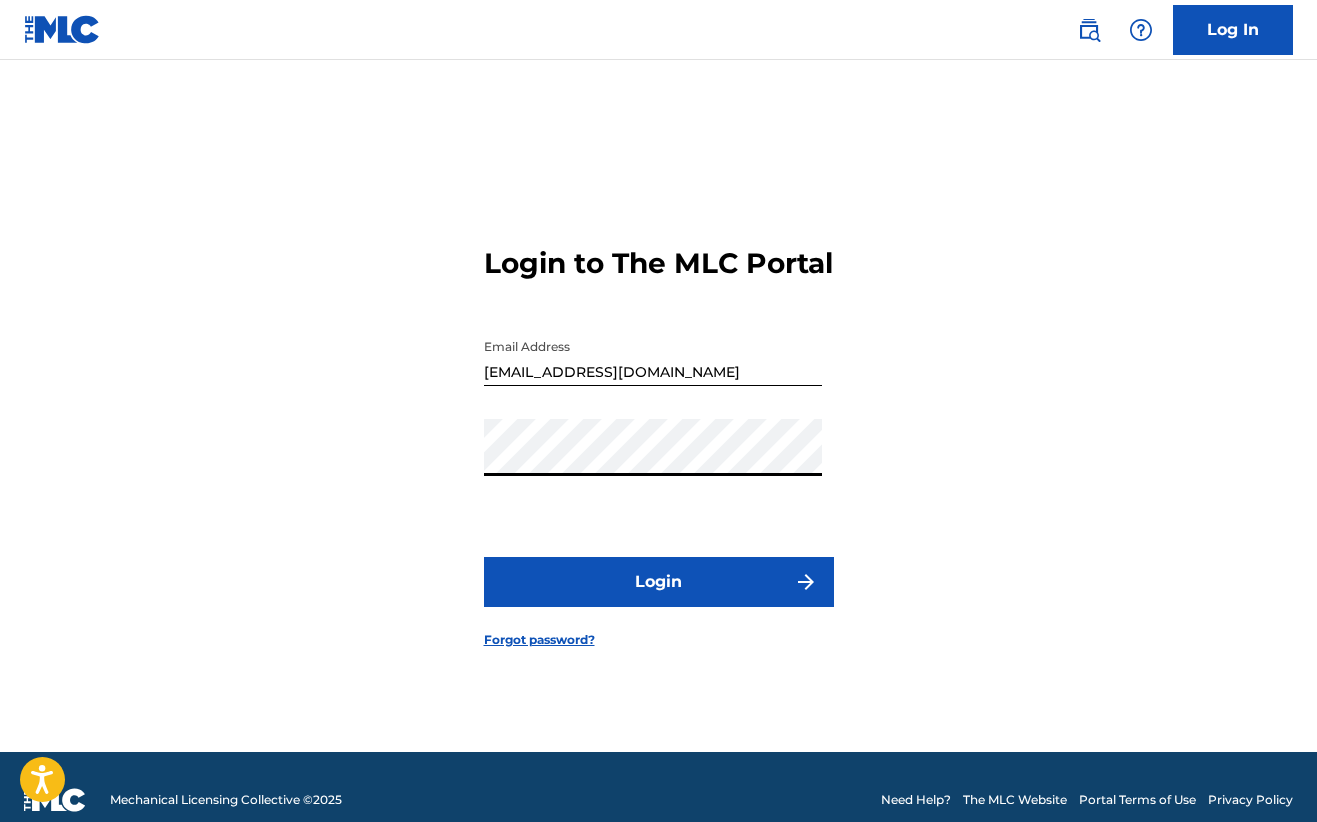 click on "Login" at bounding box center [659, 582] 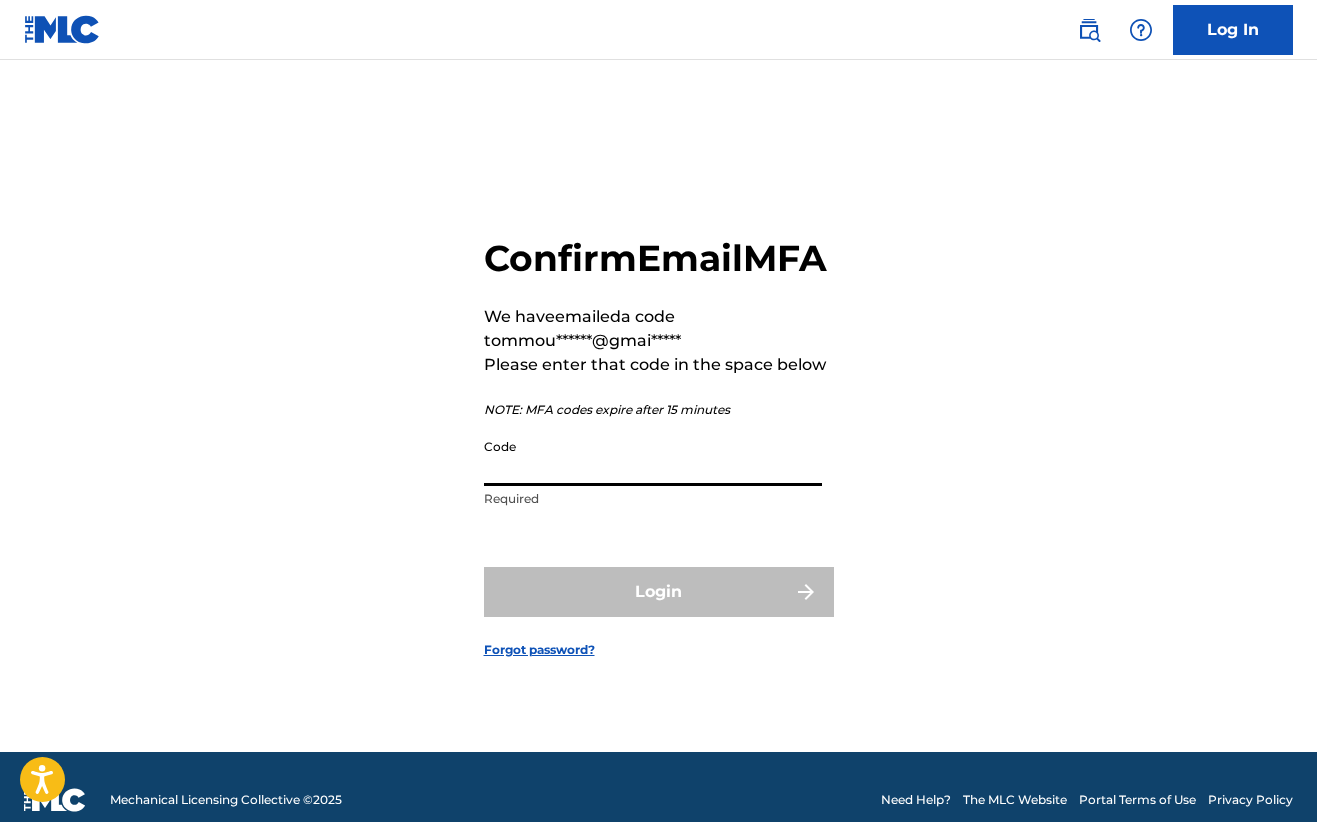 click on "Code" at bounding box center [653, 457] 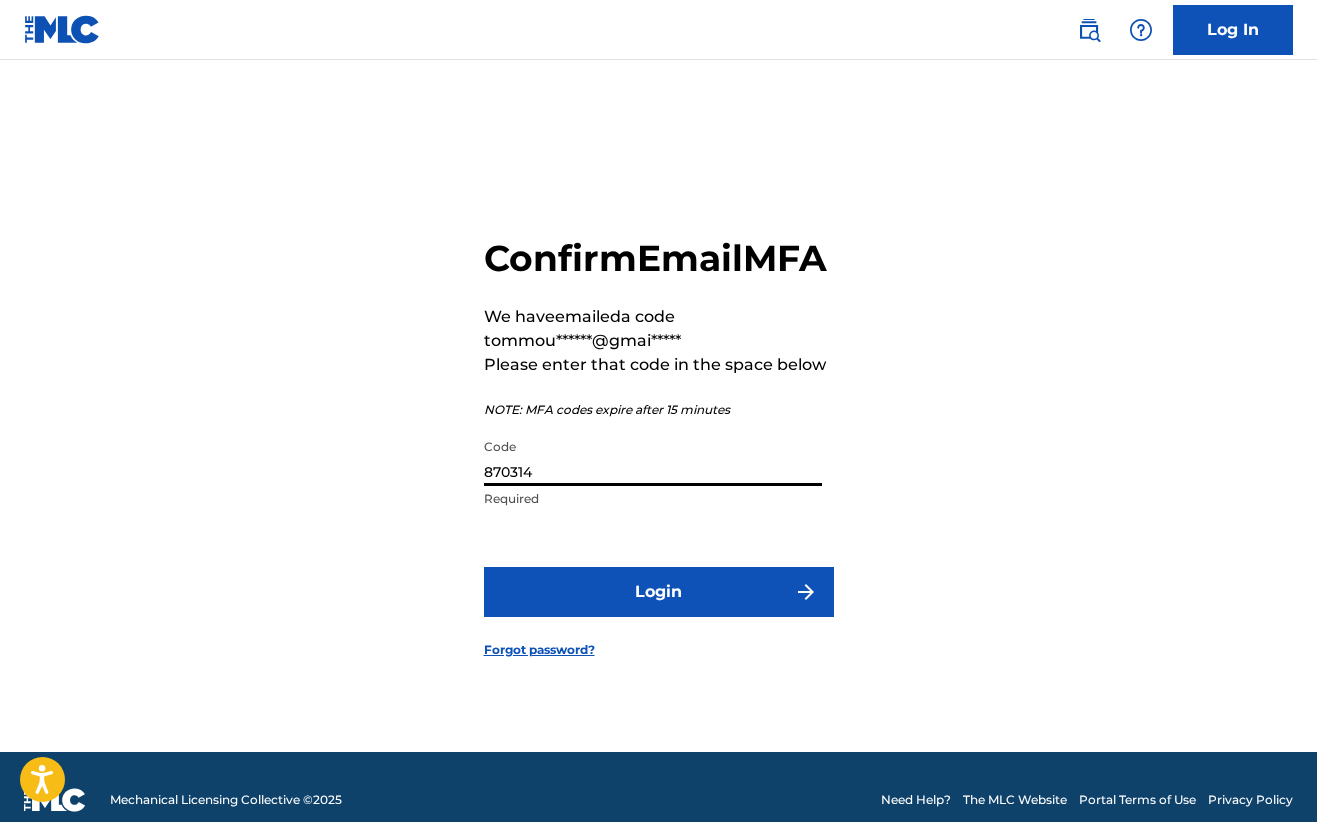 type on "870314" 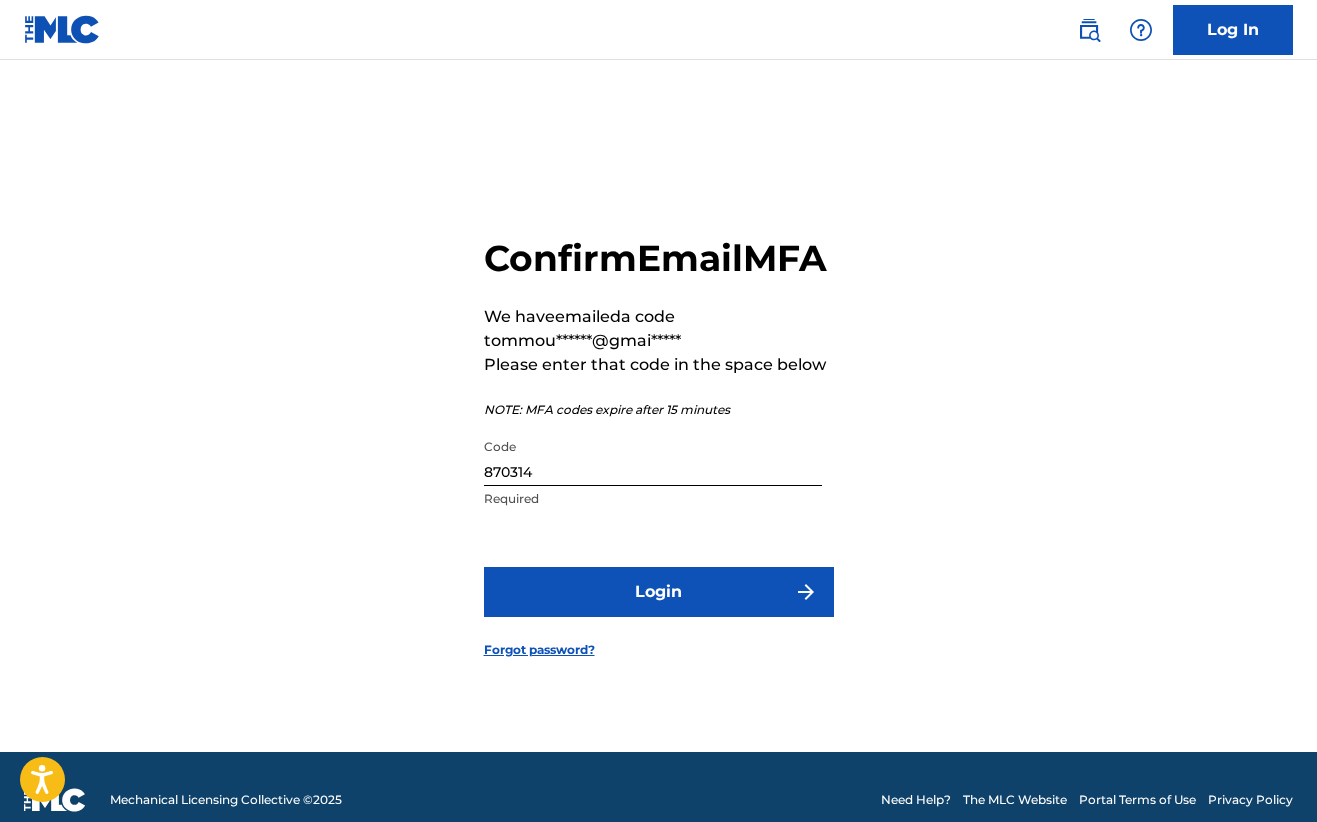 click on "Login" at bounding box center [659, 592] 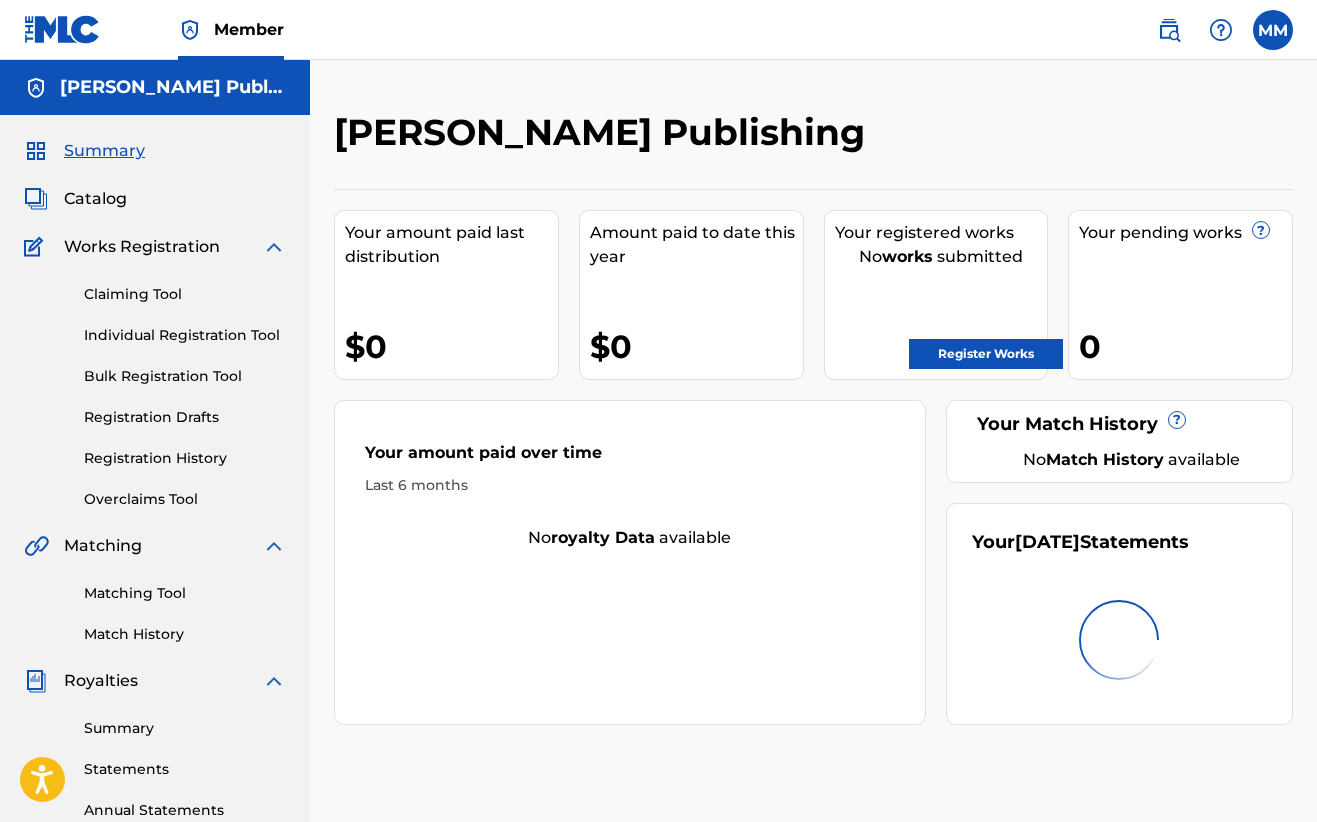 scroll, scrollTop: 0, scrollLeft: 0, axis: both 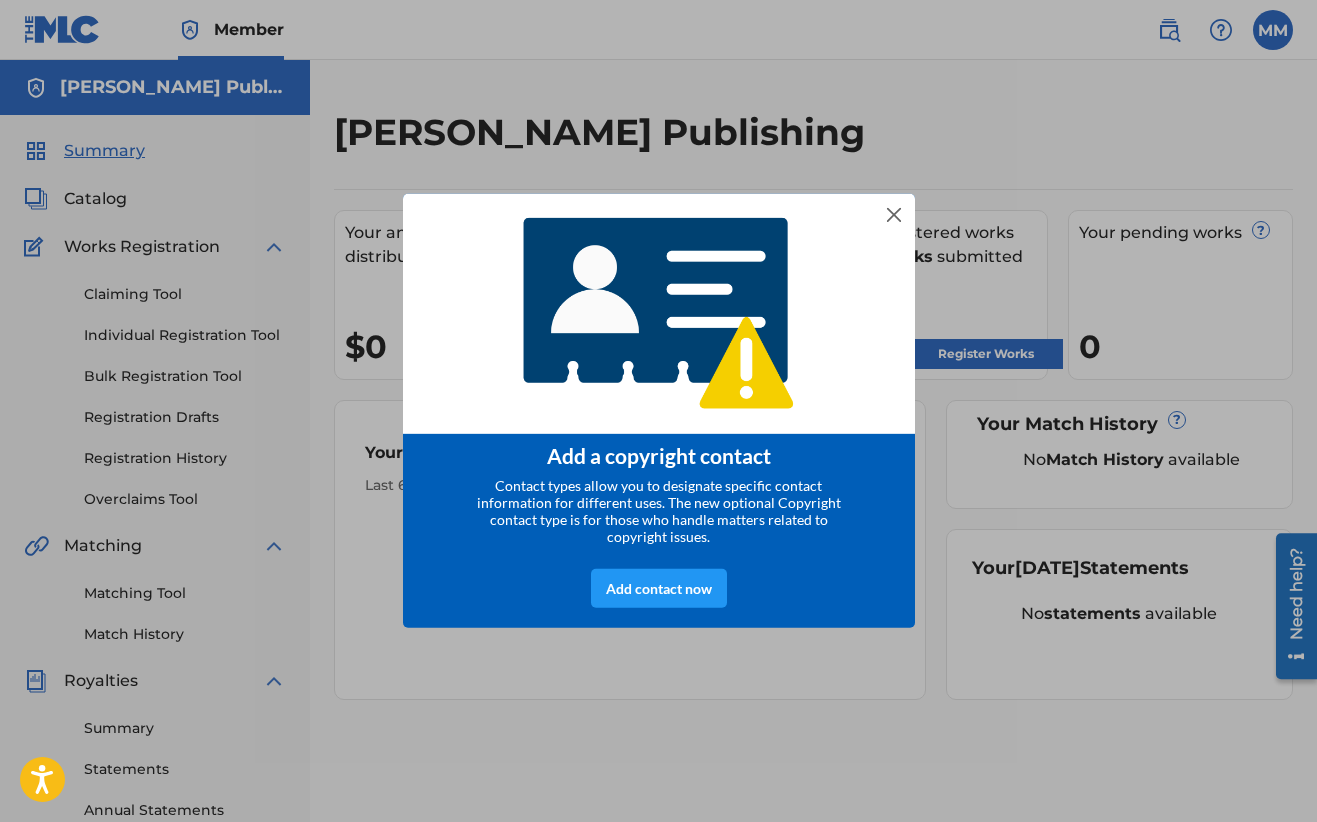 click at bounding box center (659, 313) 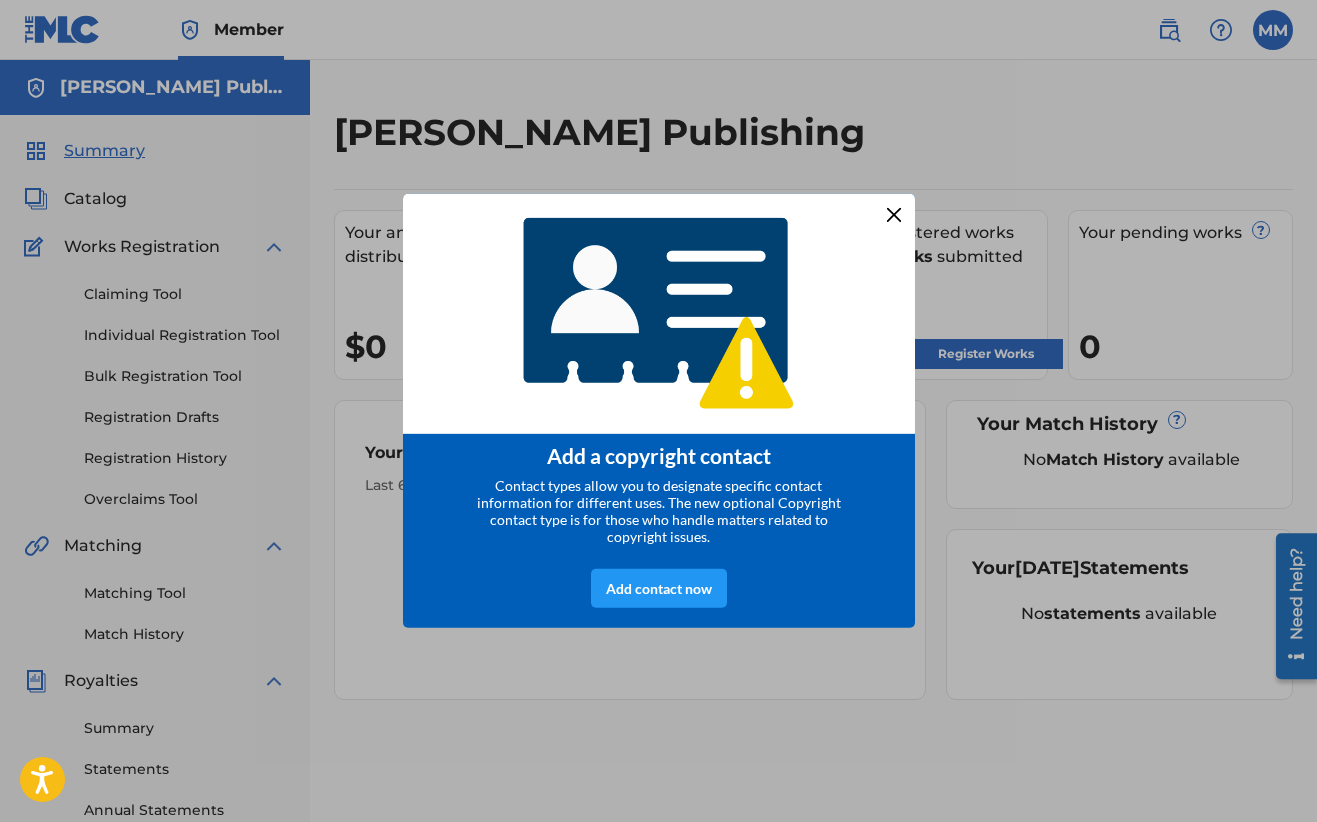 click at bounding box center [893, 215] 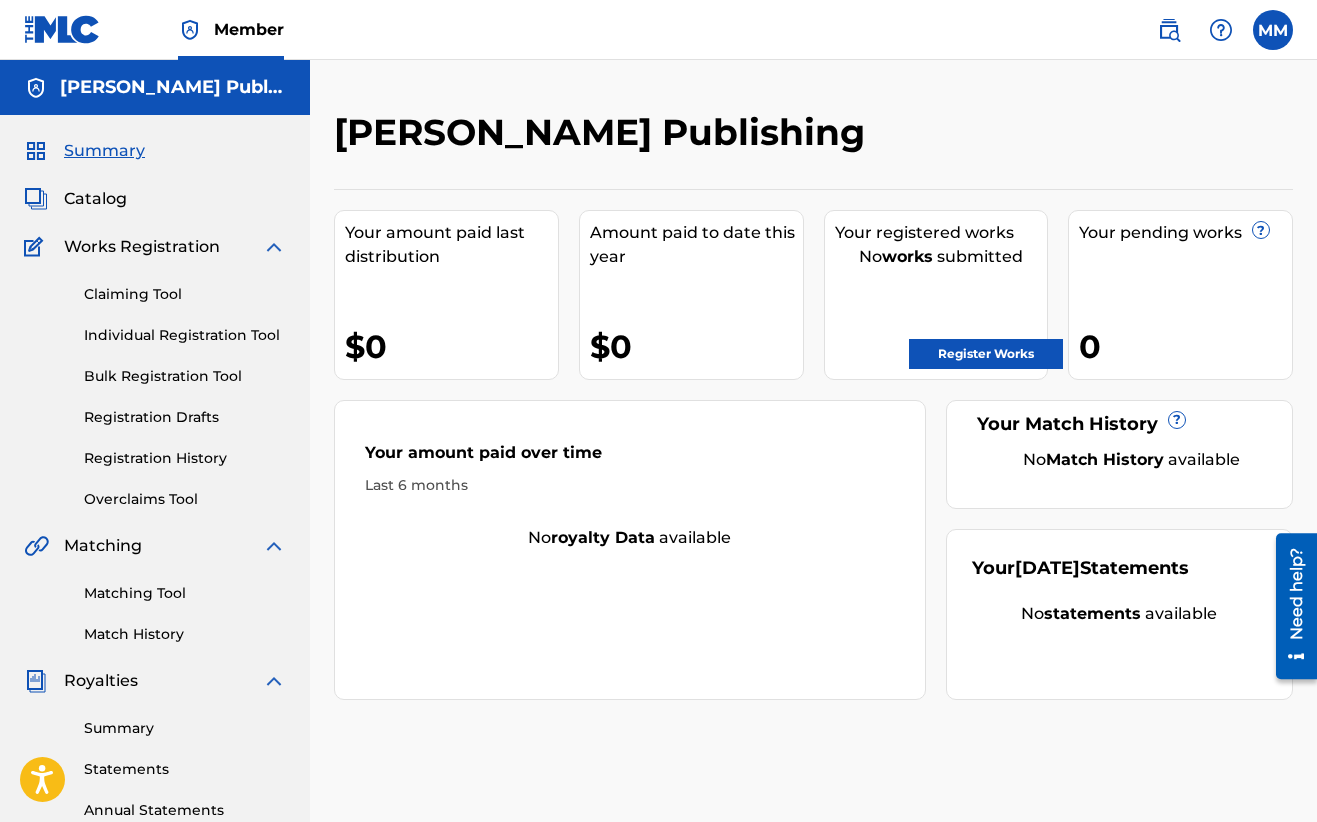 click on "Register Works" at bounding box center (986, 354) 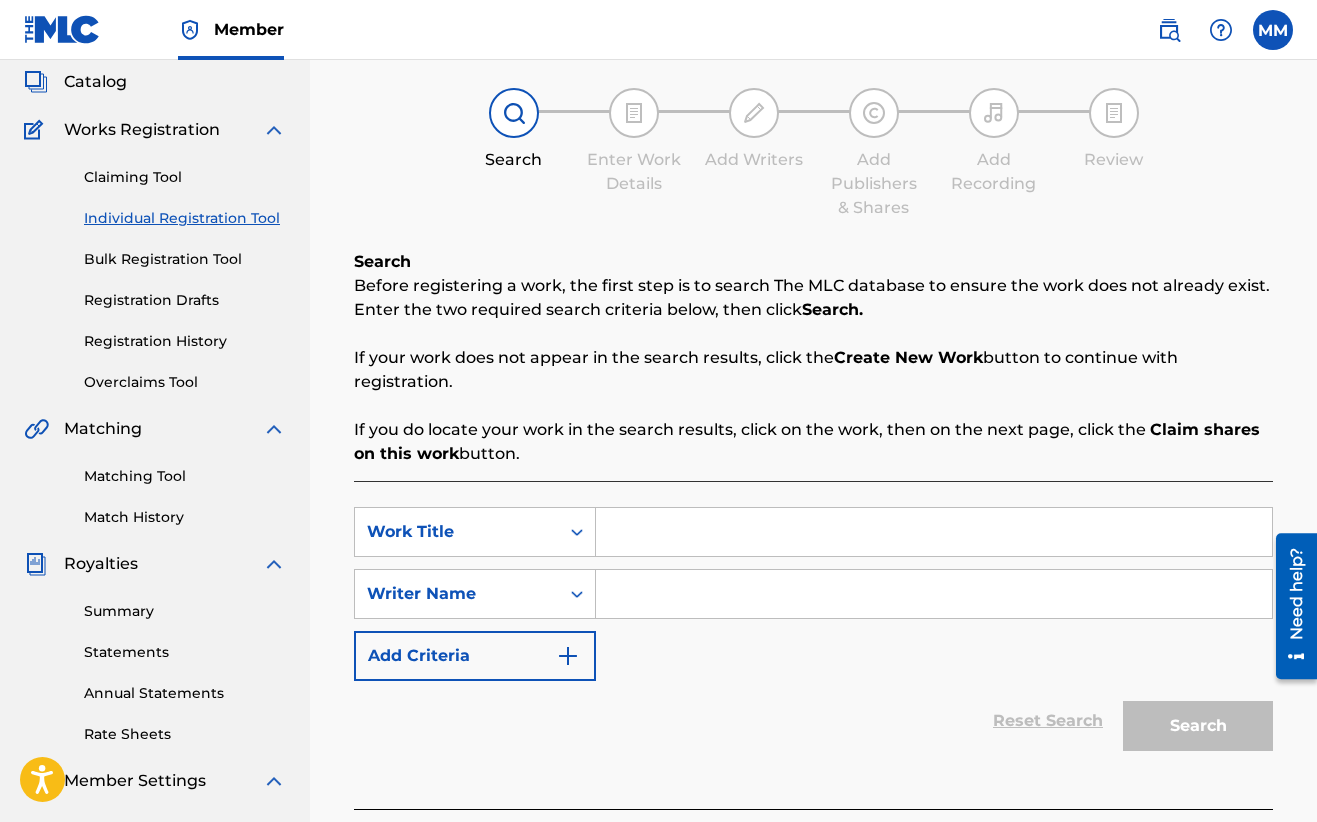 scroll, scrollTop: 126, scrollLeft: 0, axis: vertical 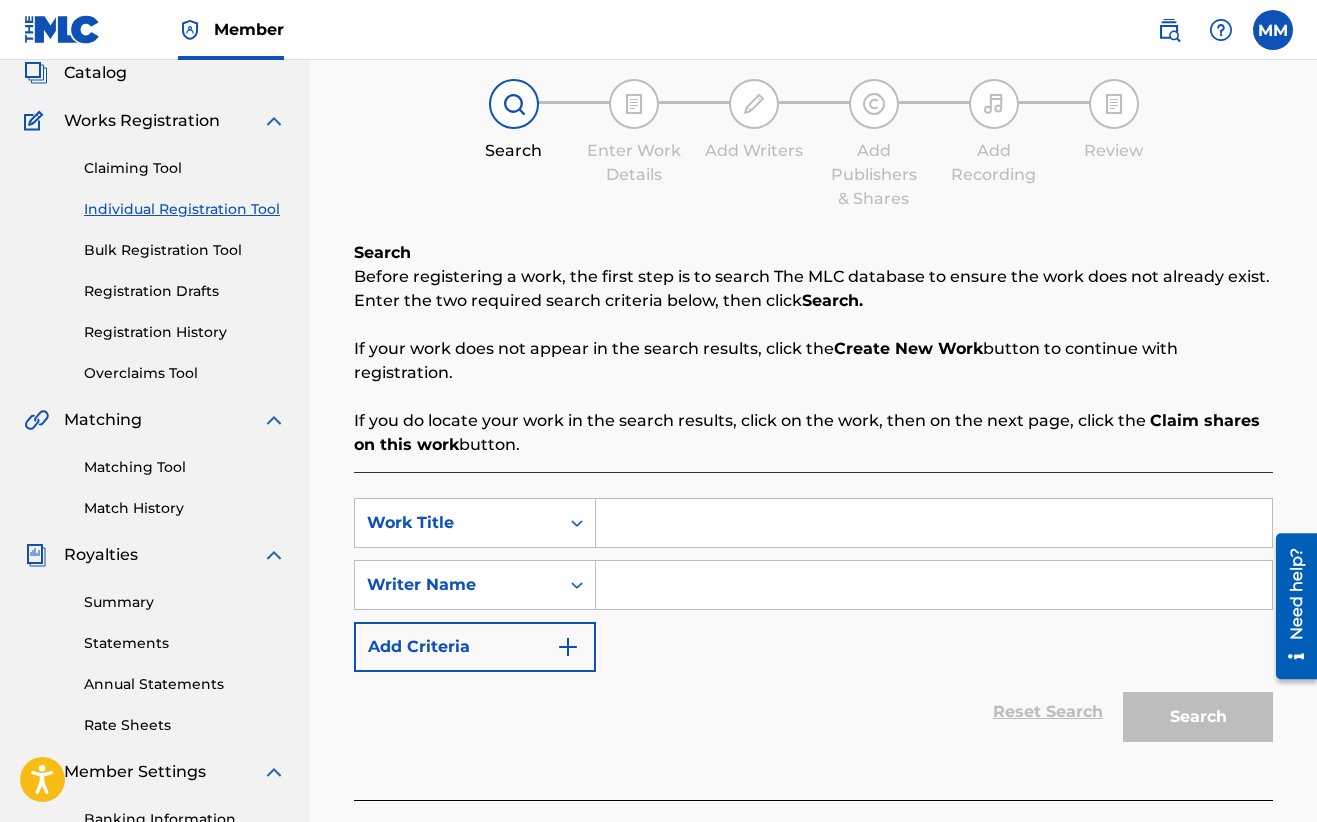 click at bounding box center (934, 523) 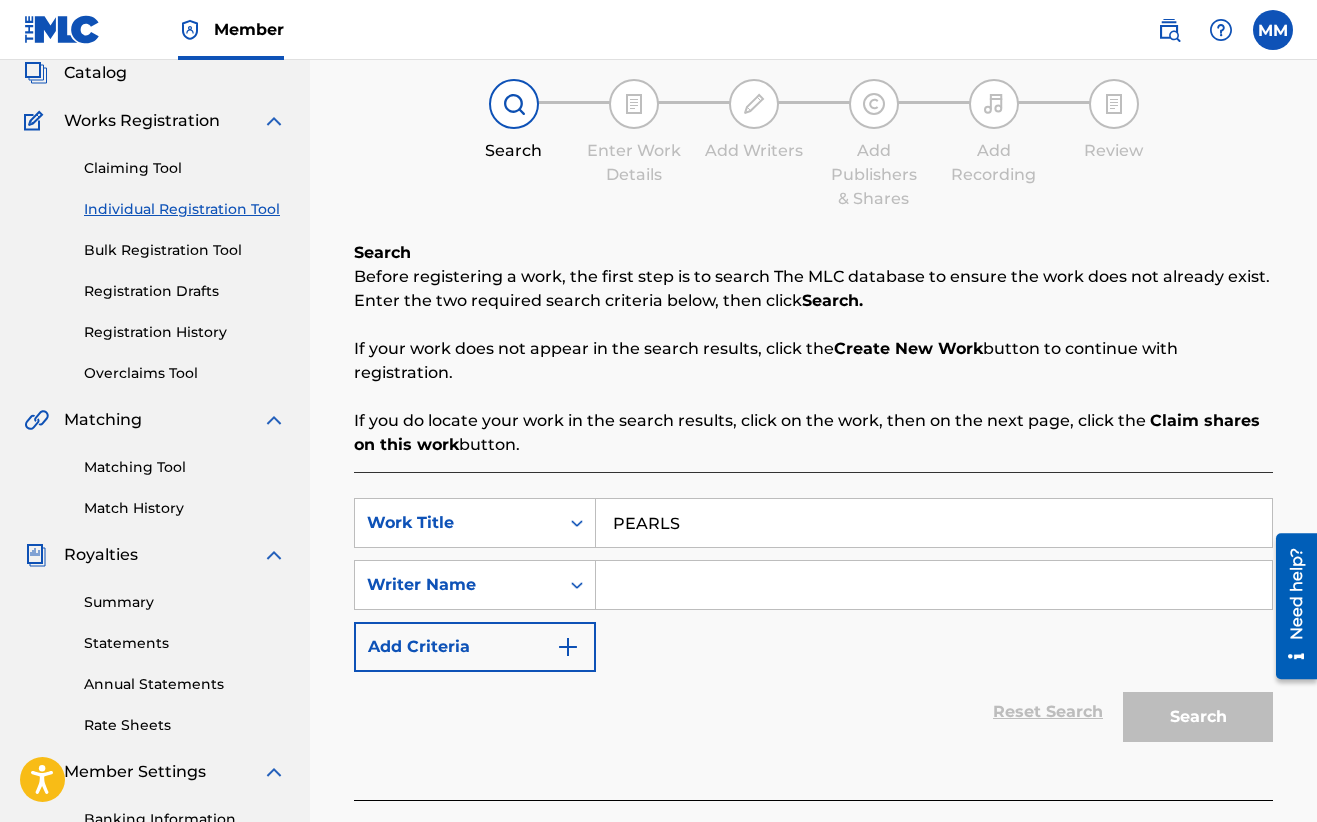 type on "PEARLS" 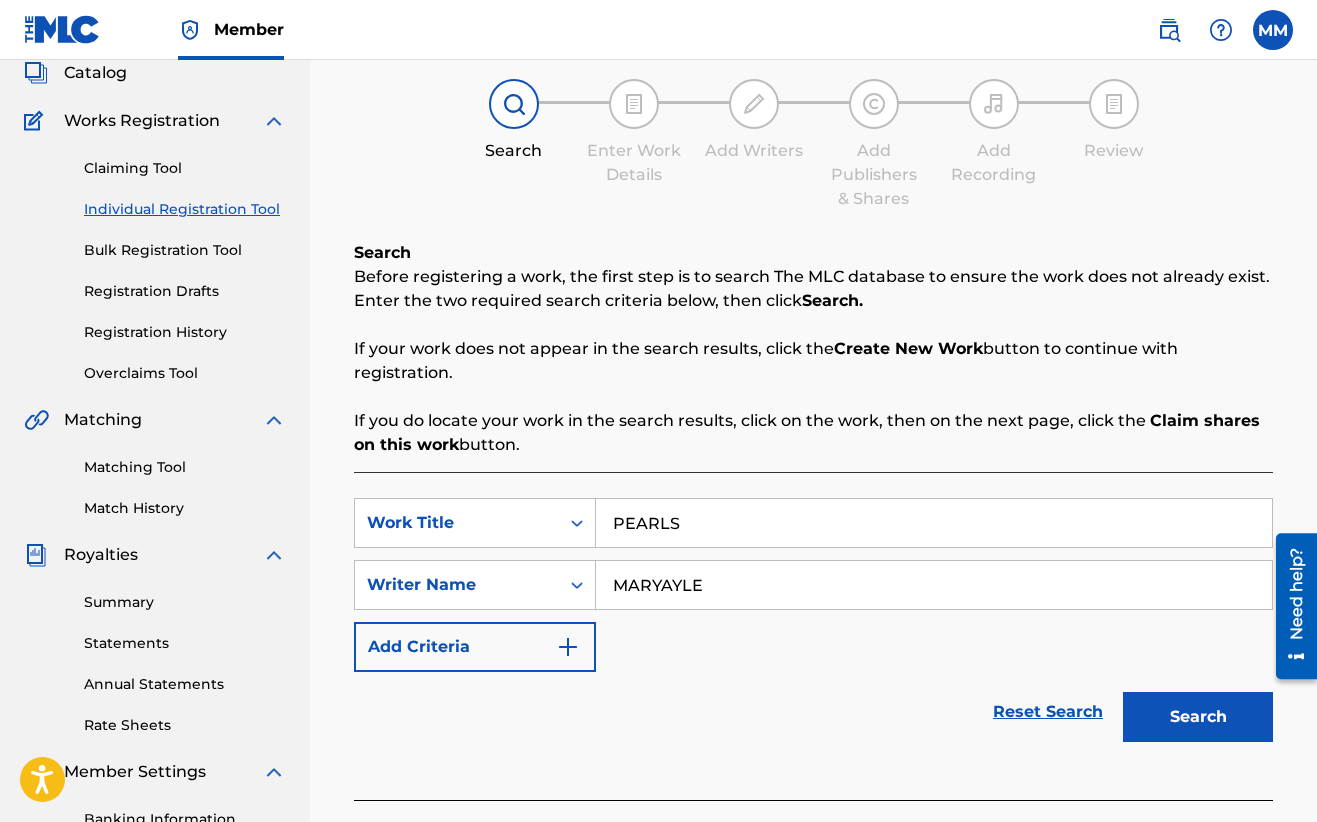 type on "MARYAYLE" 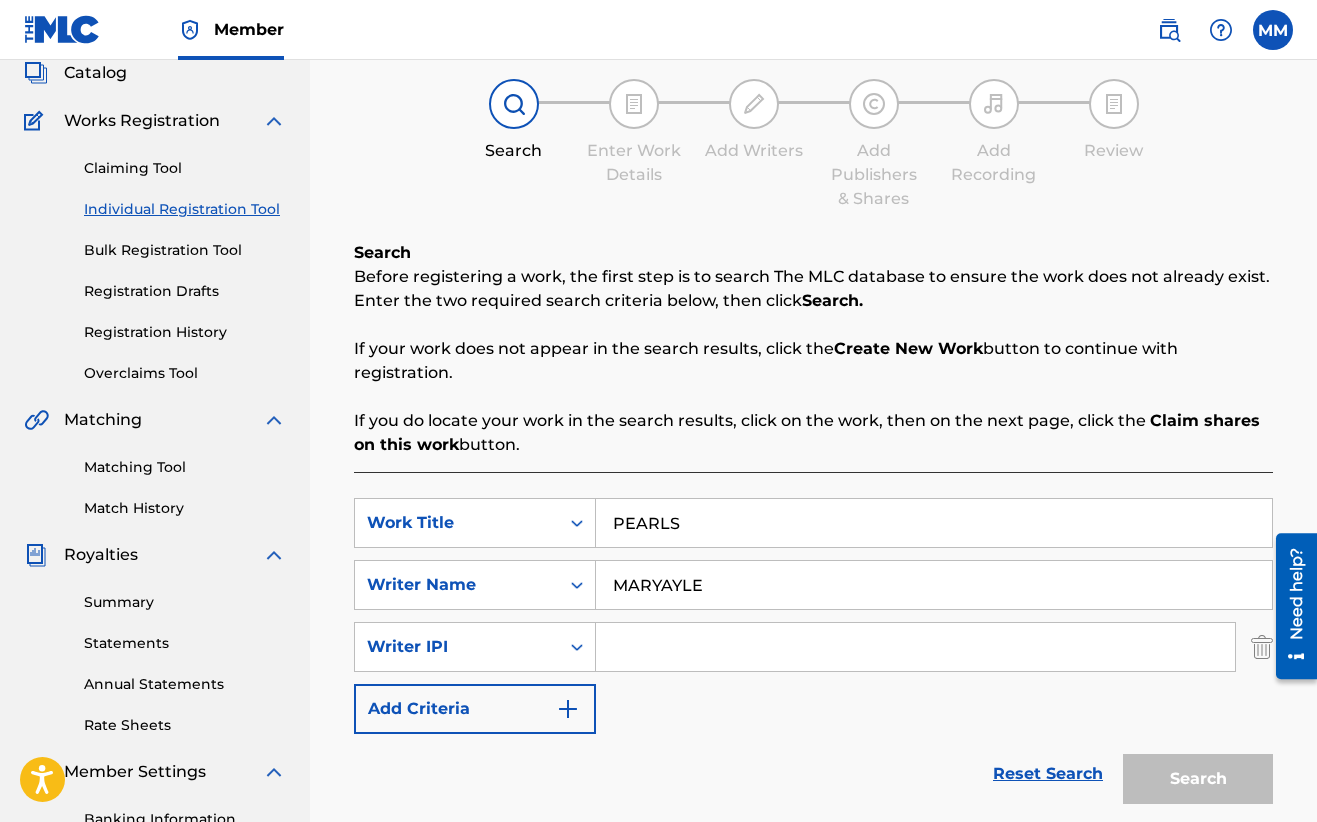 click on "Add Criteria" at bounding box center (475, 709) 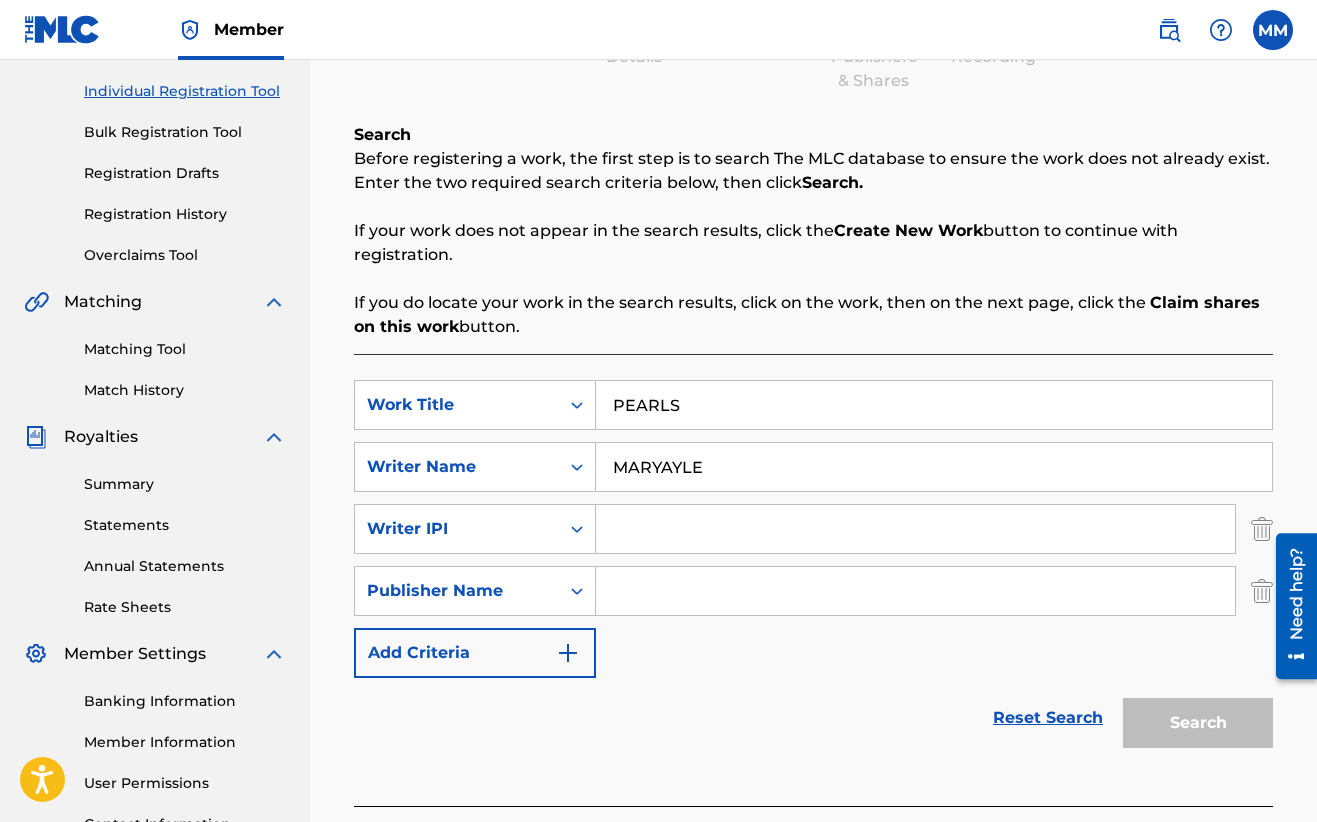 scroll, scrollTop: 265, scrollLeft: 0, axis: vertical 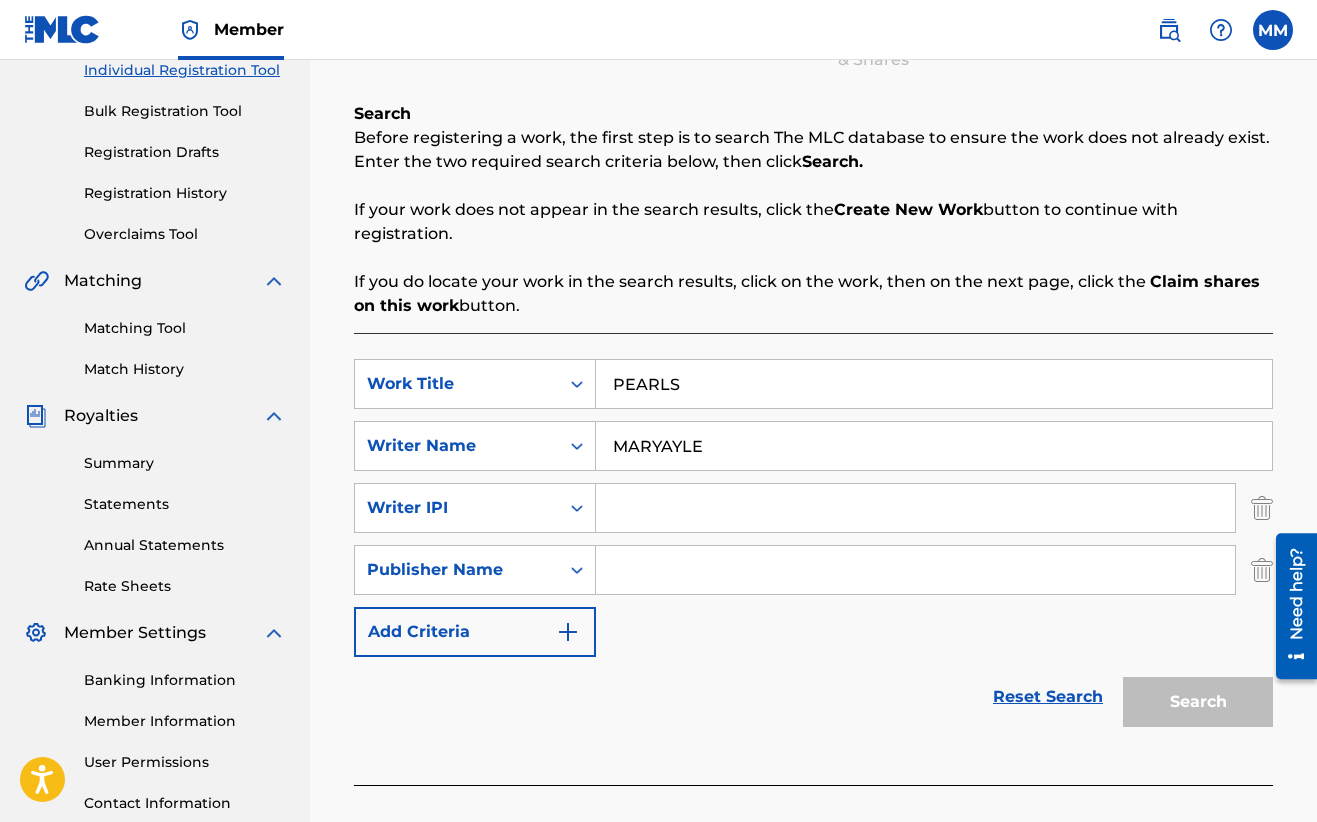 click at bounding box center (568, 632) 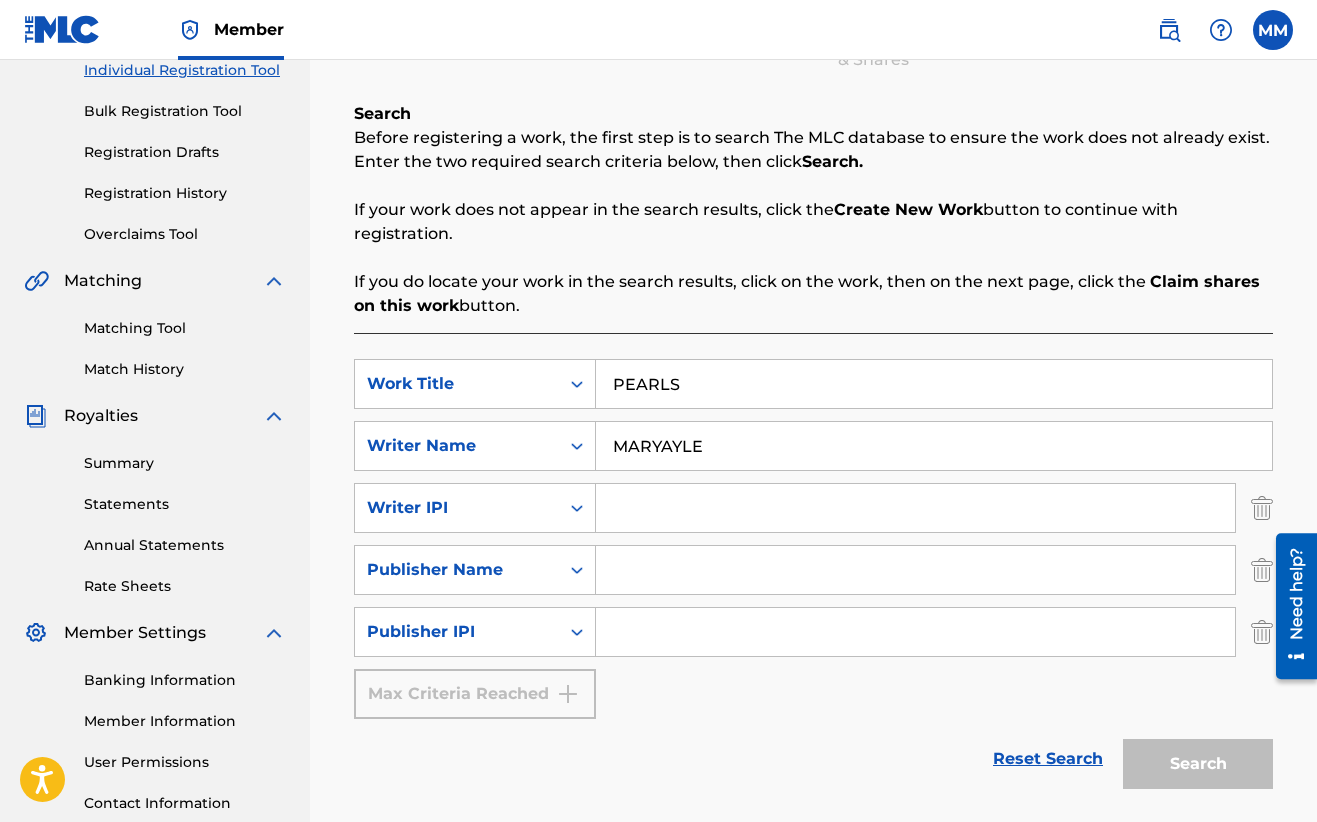 click at bounding box center (915, 508) 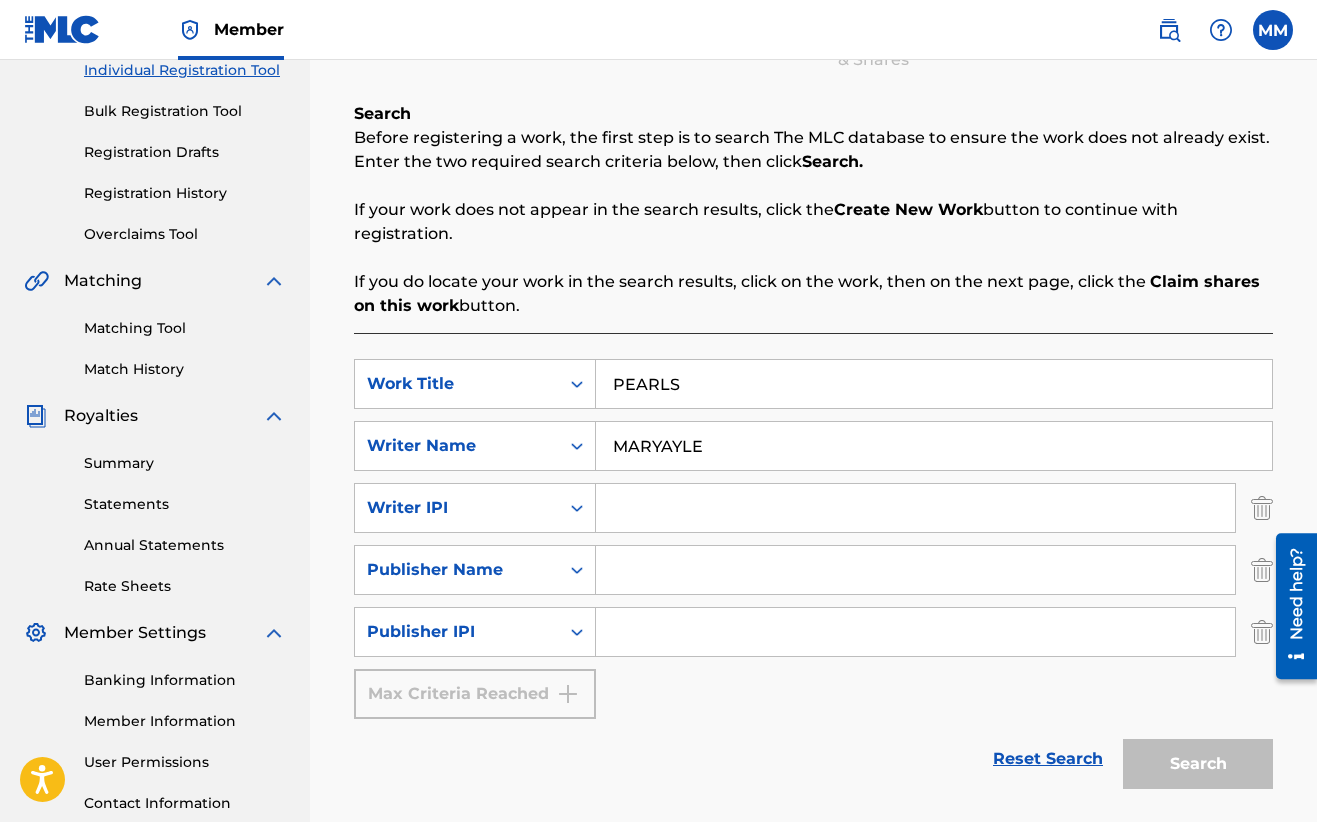 paste on "01187387411" 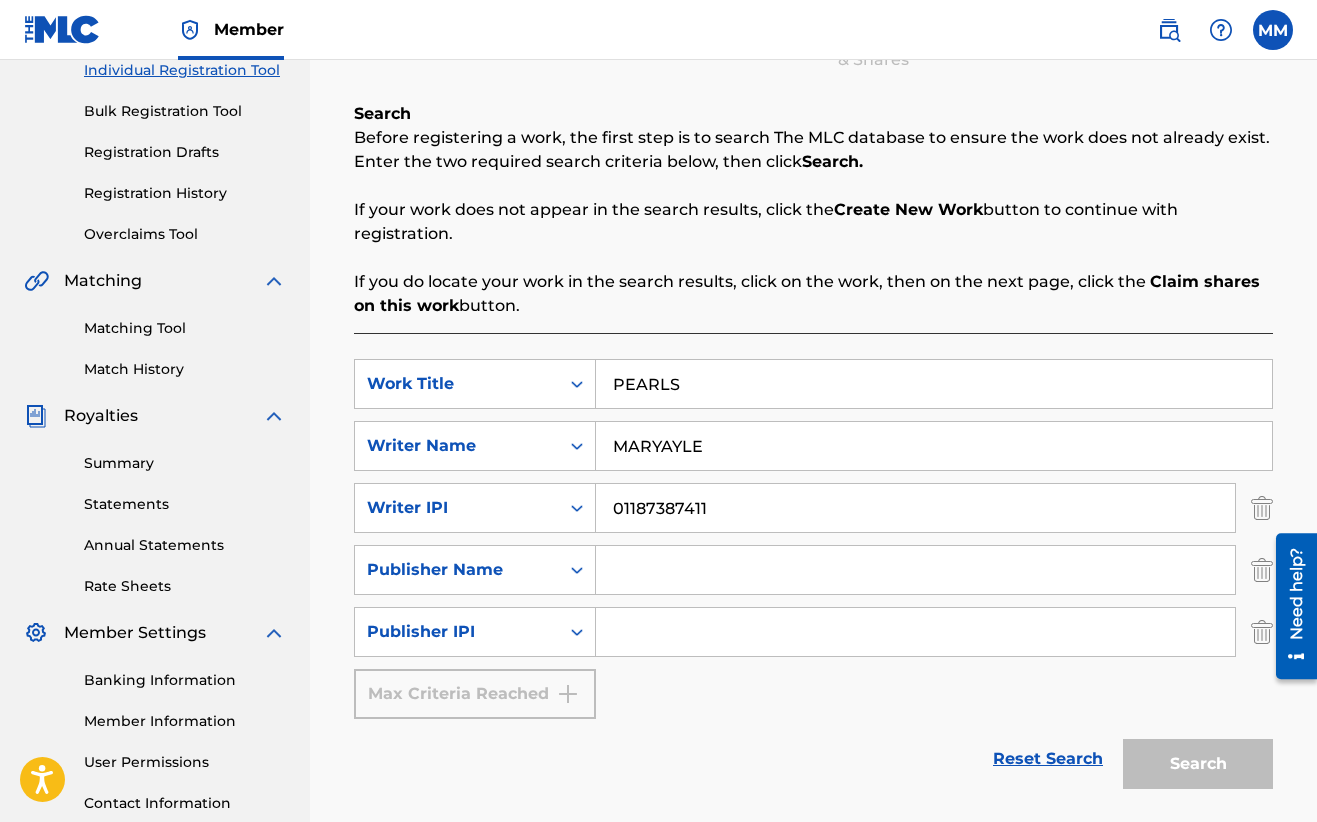 type on "01187387411" 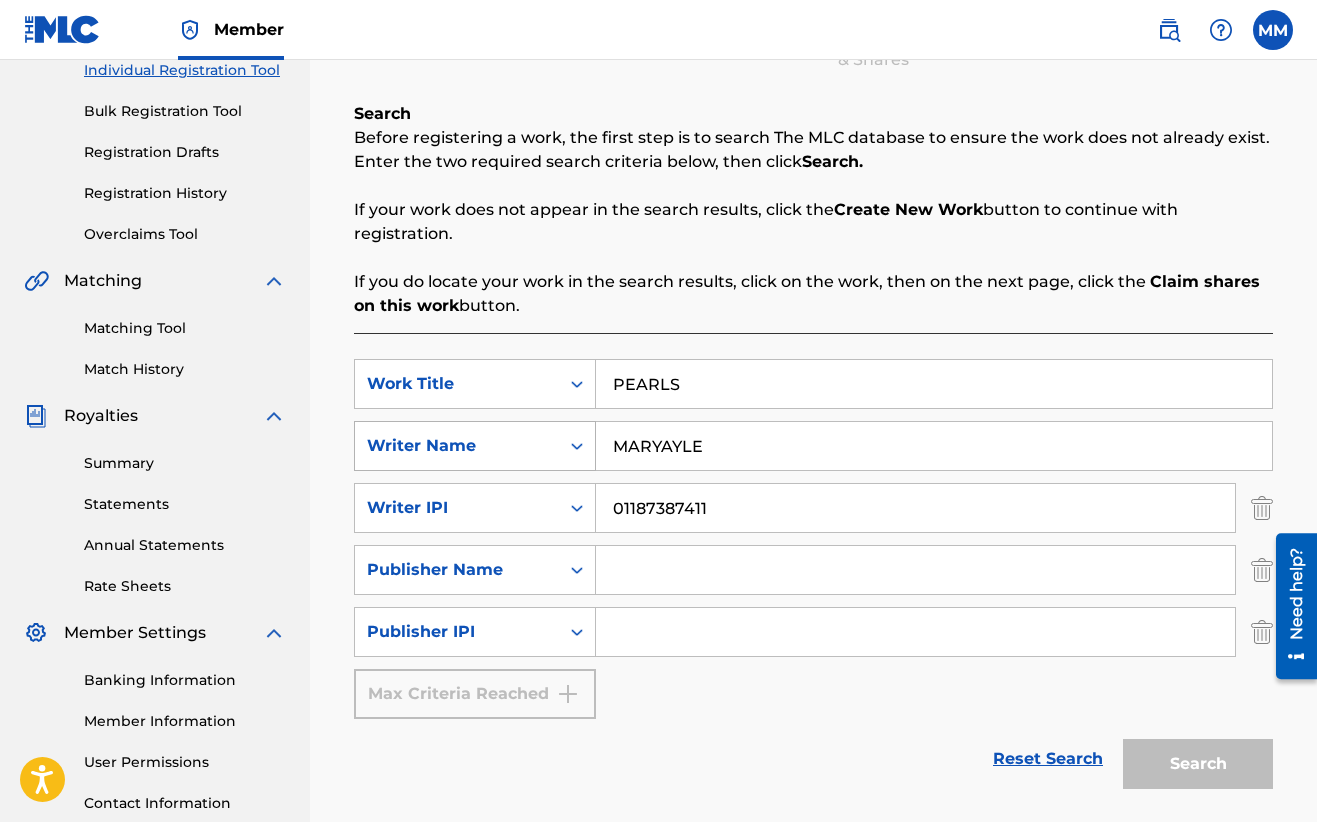 drag, startPoint x: 714, startPoint y: 446, endPoint x: 519, endPoint y: 446, distance: 195 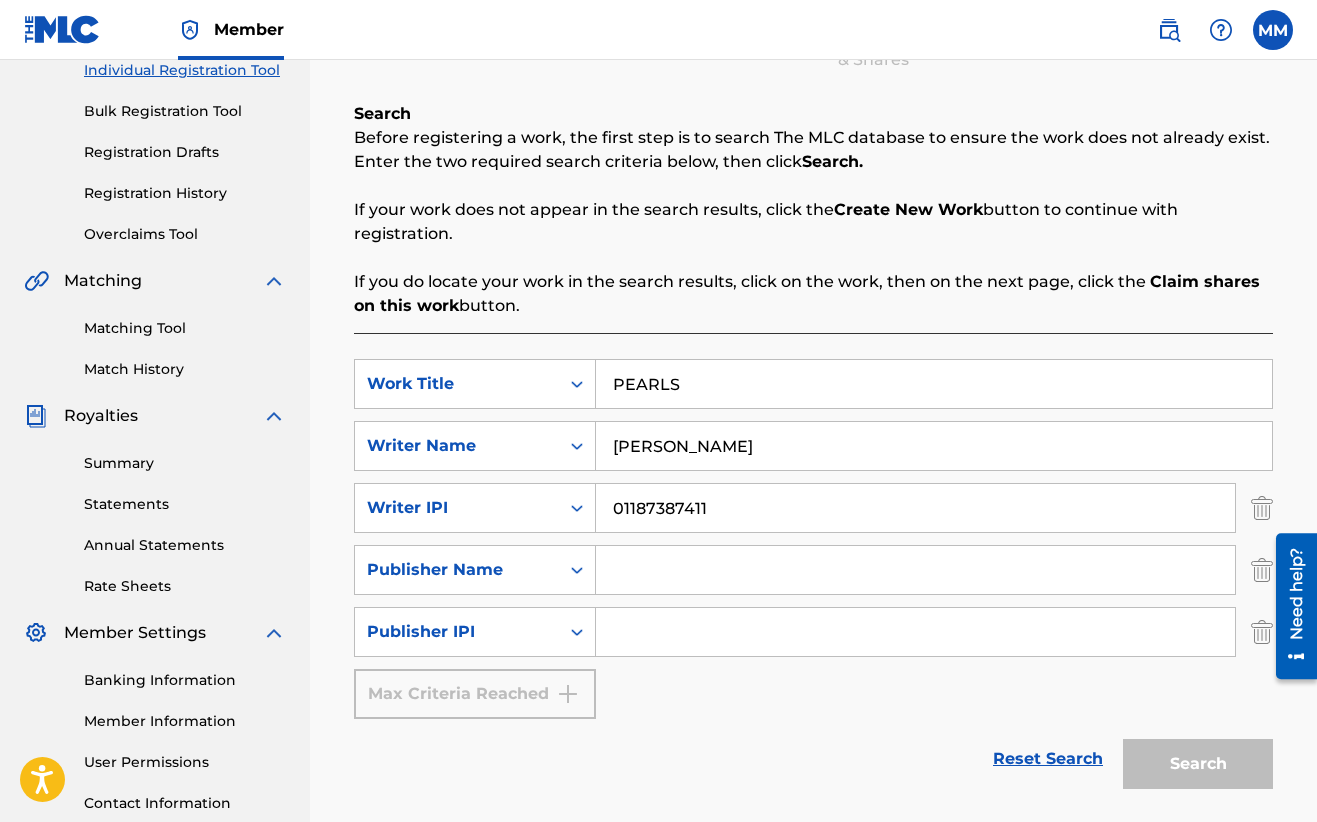 type on "Marielle Mouflet" 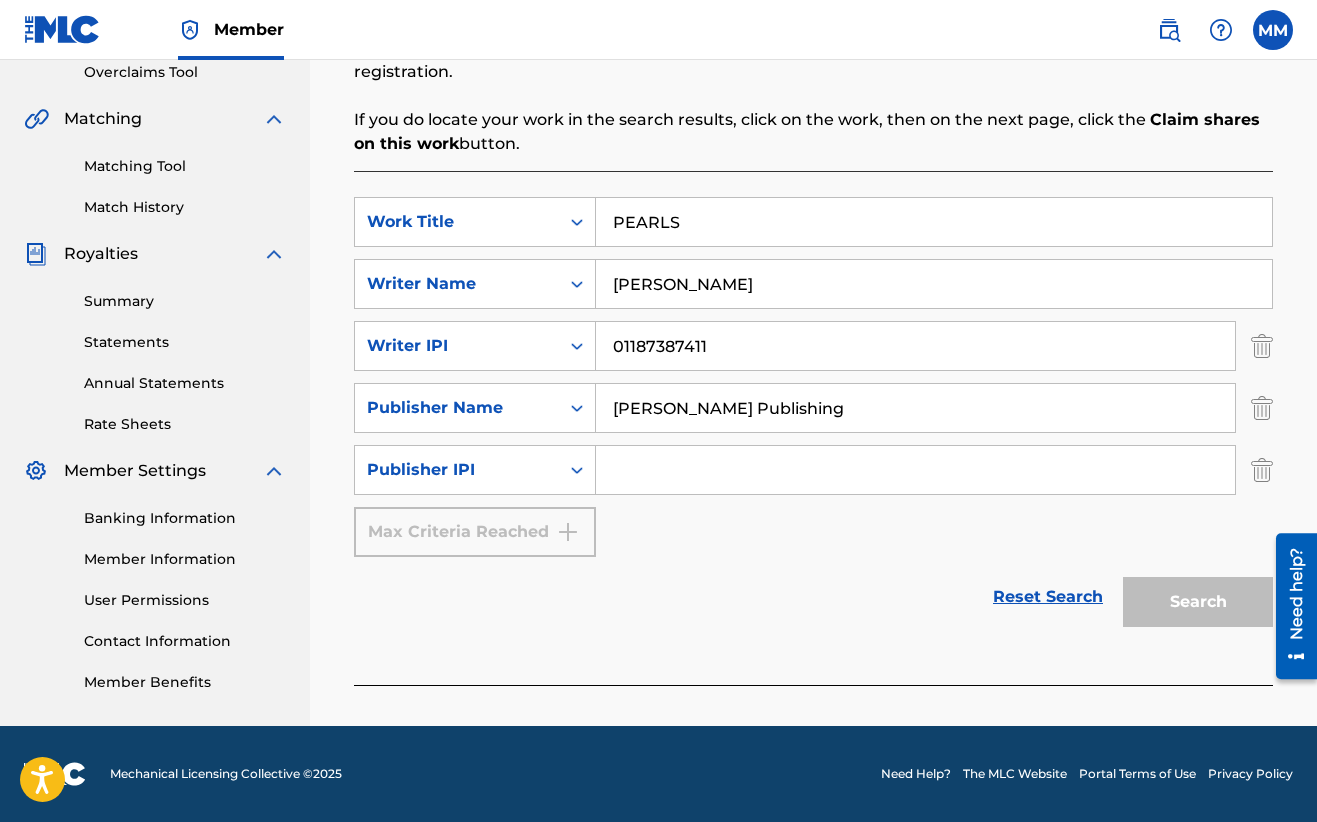 scroll, scrollTop: 427, scrollLeft: 0, axis: vertical 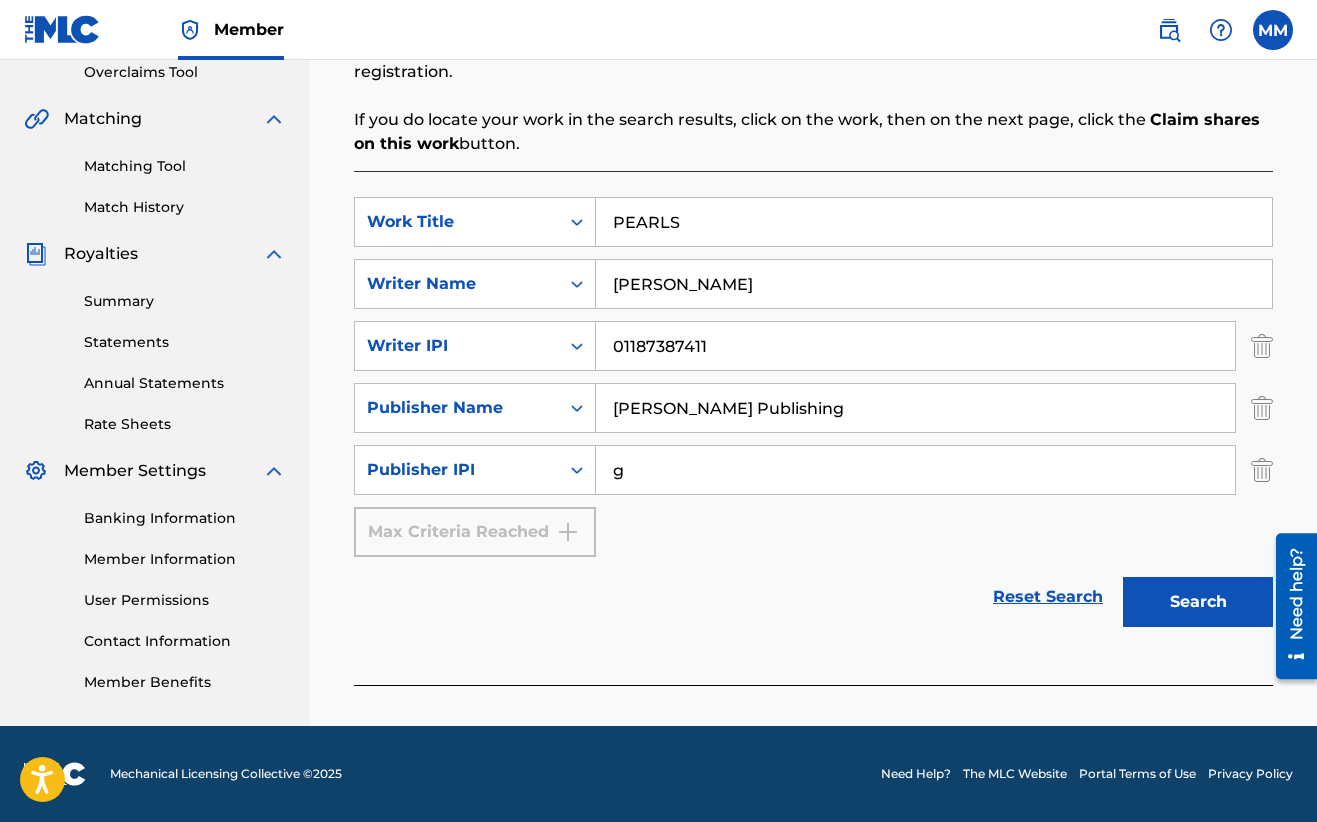 type 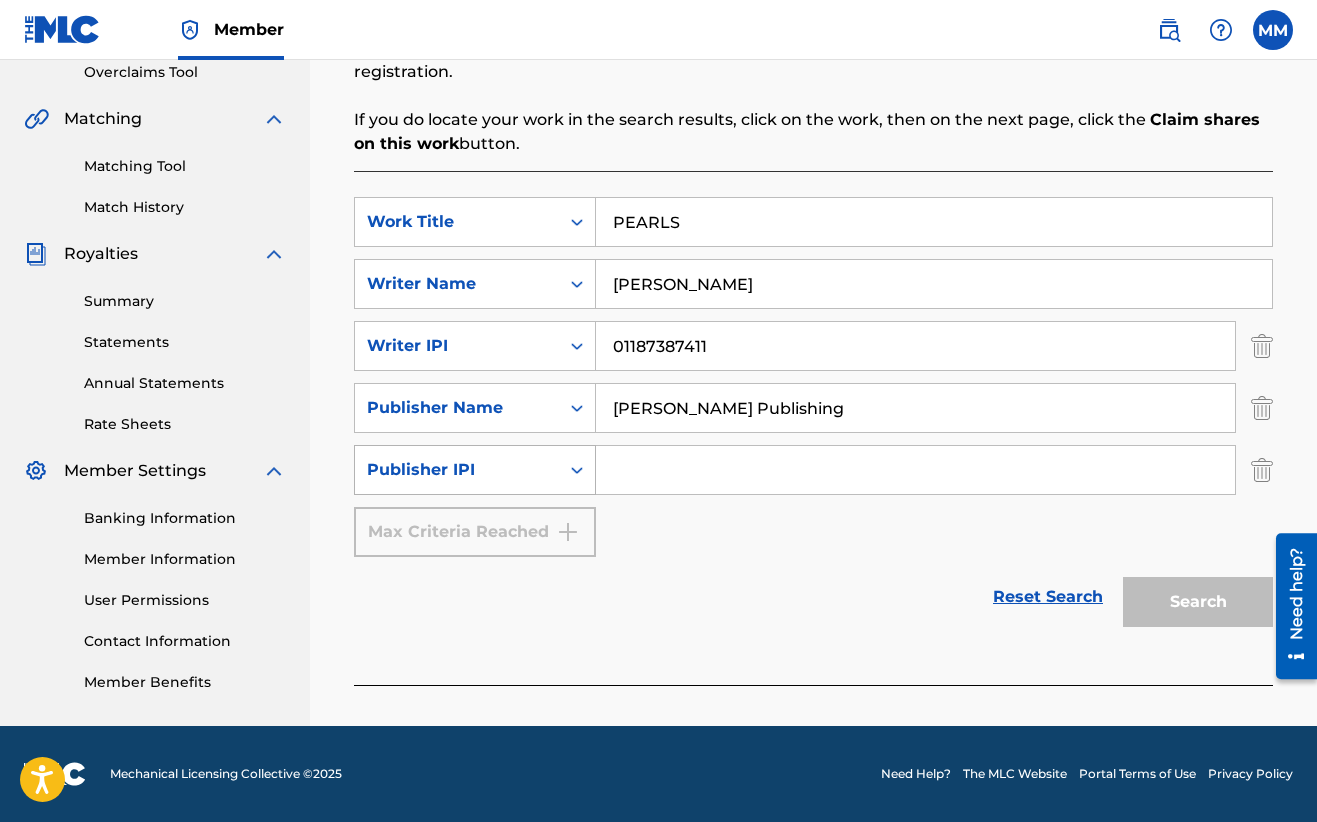 click 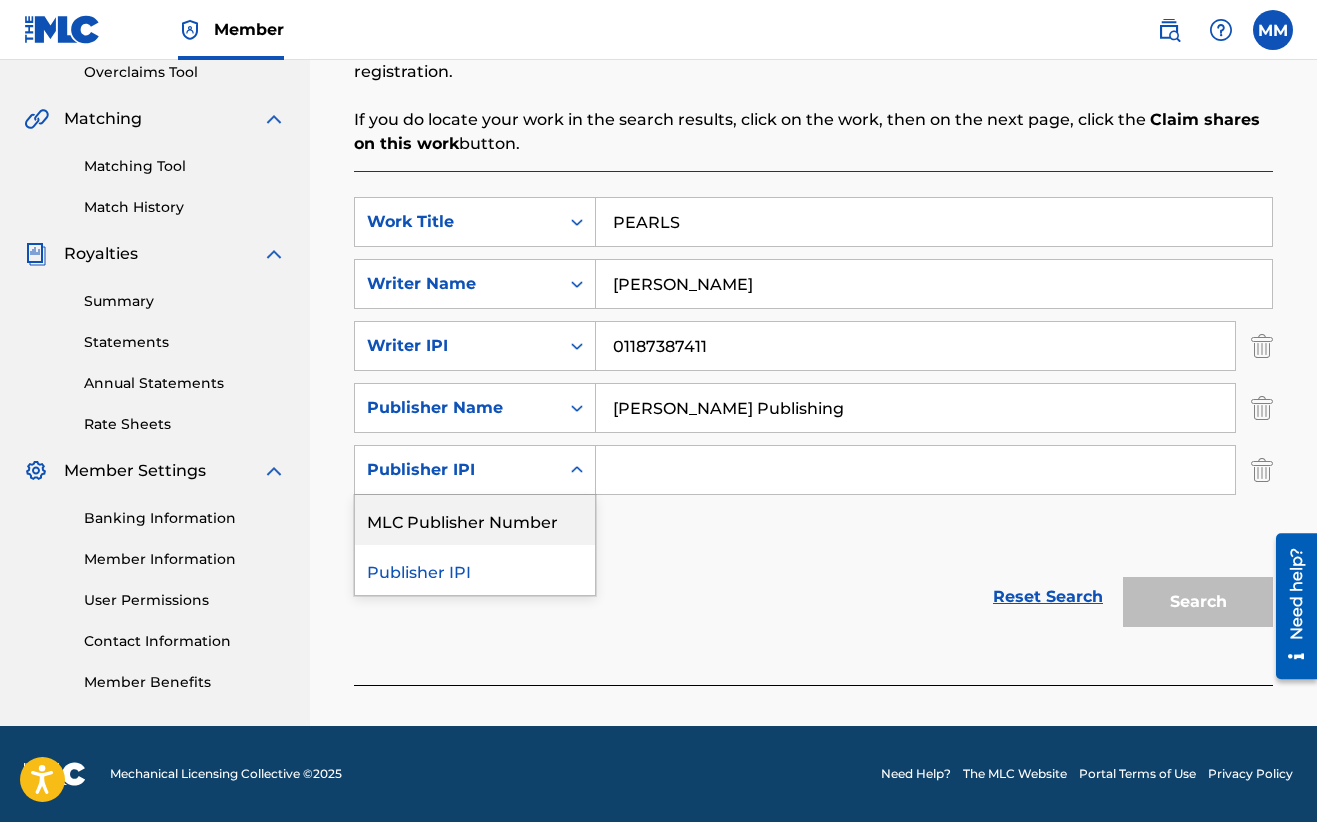 click on "MLC Publisher Number" at bounding box center (475, 520) 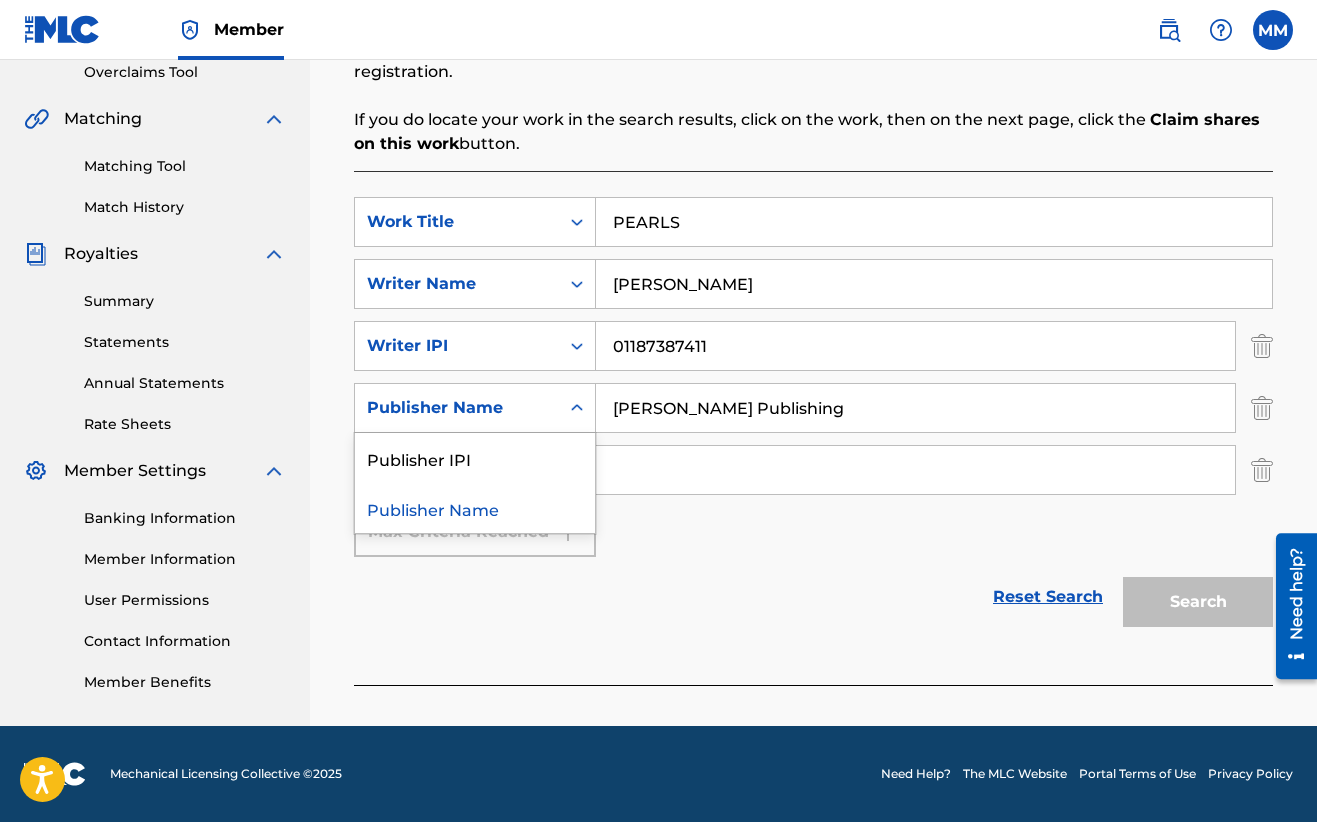 click on "Publisher Name" at bounding box center (457, 408) 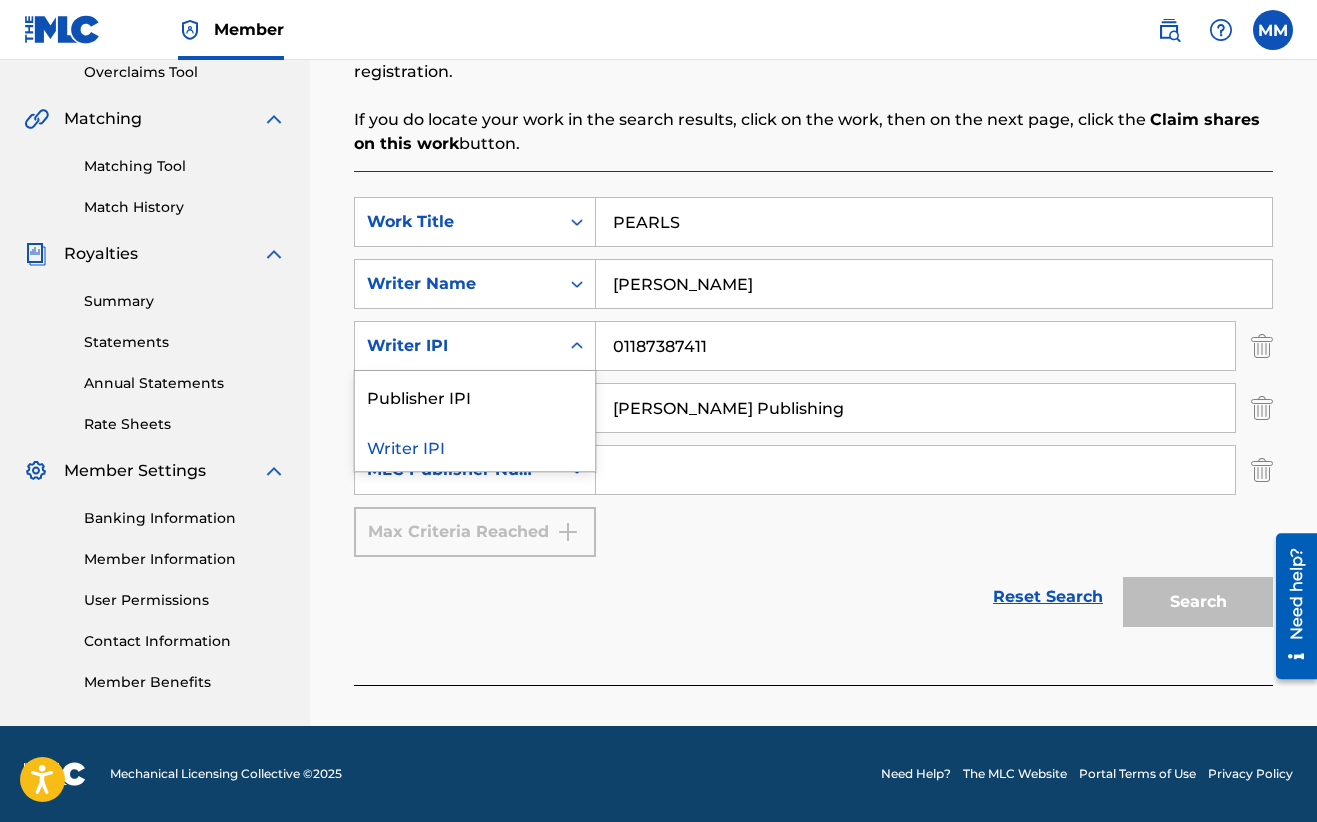 click at bounding box center [577, 346] 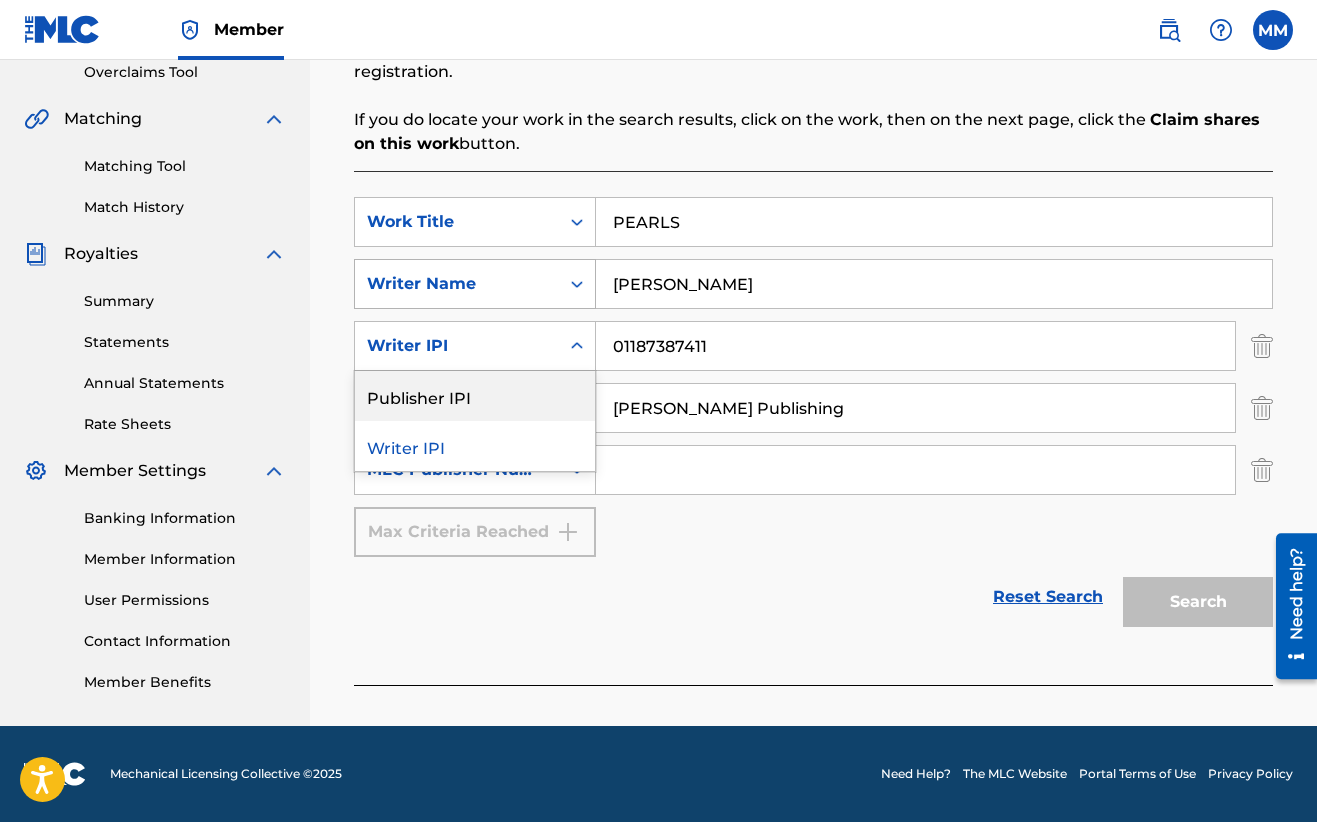 click at bounding box center (577, 284) 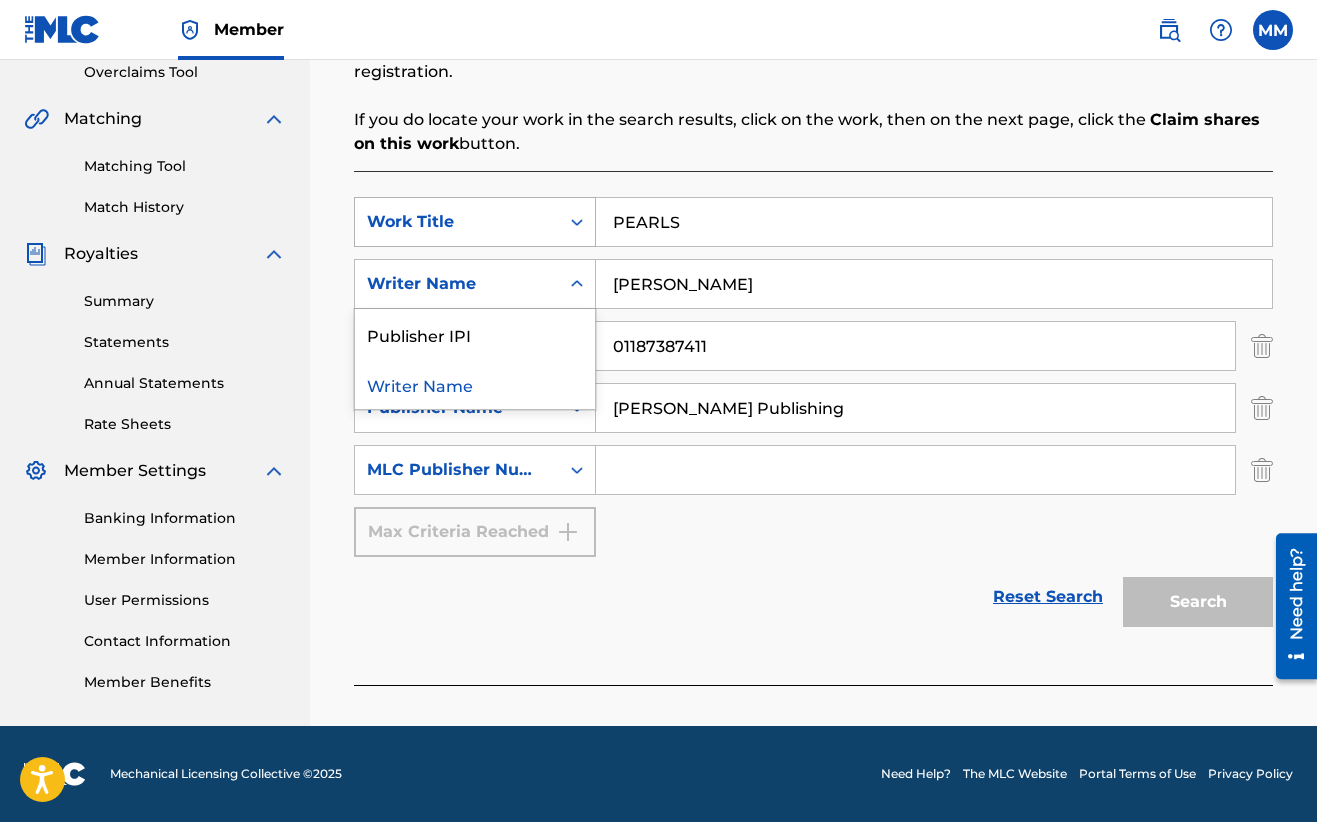 click at bounding box center (577, 222) 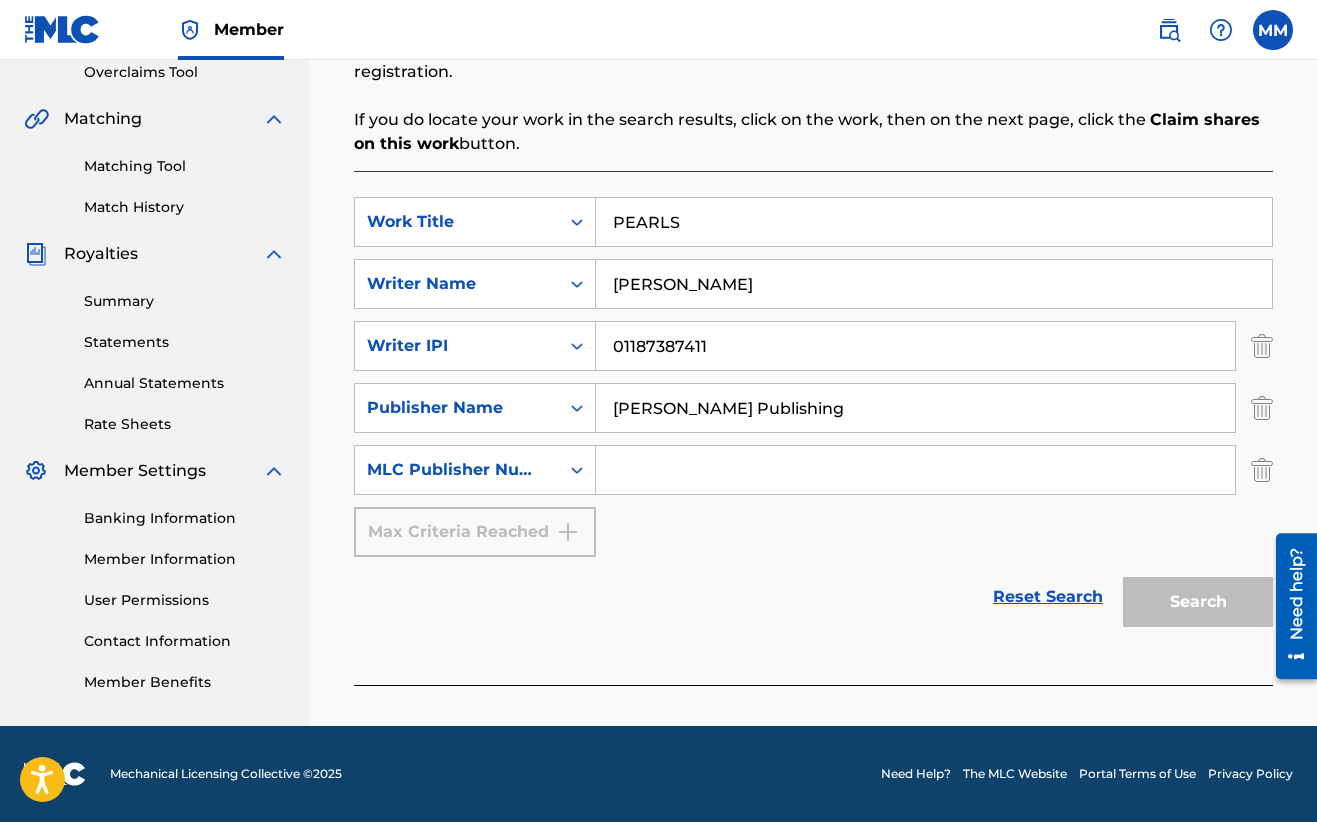 click on "Search Before registering a work, the first step is to search The MLC database to ensure the work does not already exist. Enter the two required search criteria below, then click   Search.  If your work does not appear in the search results, click the  Create New Work   button to continue with registration. If you do locate your work in the search results, click on the work, then on the next page, click the   Claim shares on this work  button. SearchWithCriteria05e4d521-0ab8-4776-b296-927357b28fa9 Work Title PEARLS SearchWithCriteria872b3b46-5e3f-4dae-a029-d8153c14e762 Writer Name Marielle Mouflet SearchWithCriteria33337f79-80af-42f6-8684-8dac60617a23 Writer IPI 01187387411 SearchWithCriteriac63ca4b7-aec1-45f5-a23c-babf00993aed Publisher Name Marielle Mouflet Publishing SearchWithCriteriae74836ce-6d51-491b-b4b3-c2a8b9d9a4ea MLC Publisher Number Max Criteria Reached Reset Search Search" at bounding box center (813, 312) 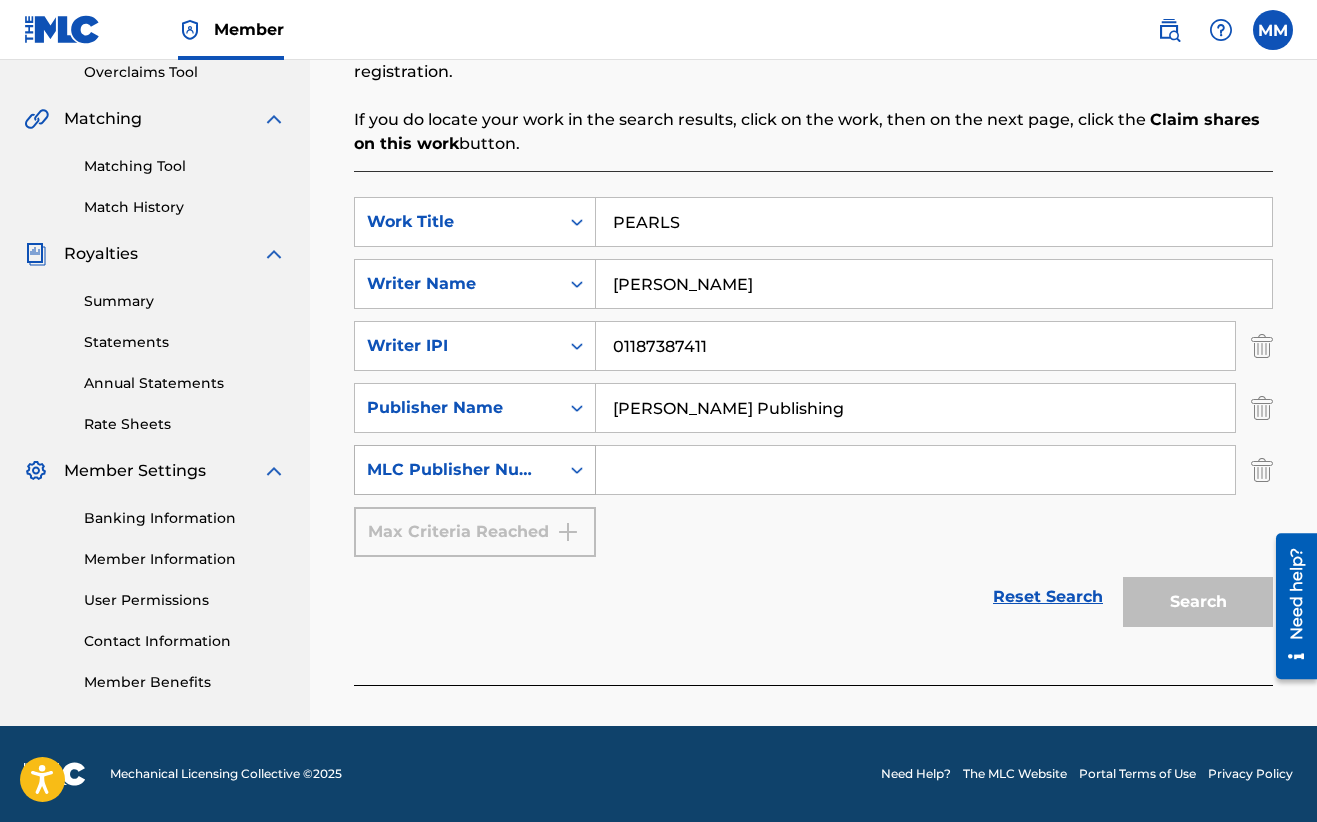 click 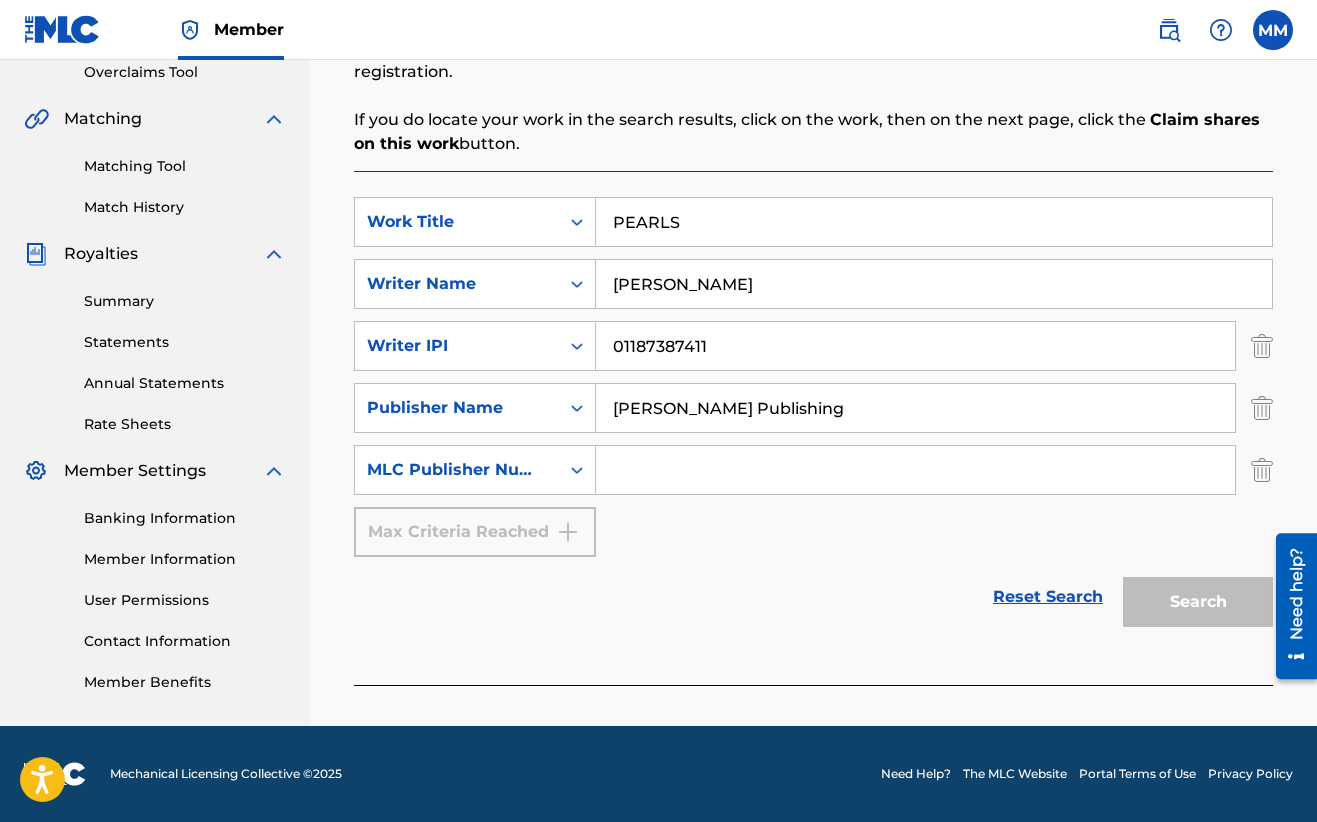 click on "SearchWithCriteria05e4d521-0ab8-4776-b296-927357b28fa9 Work Title PEARLS SearchWithCriteria872b3b46-5e3f-4dae-a029-d8153c14e762 Writer Name Marielle Mouflet SearchWithCriteria33337f79-80af-42f6-8684-8dac60617a23 Writer IPI 01187387411 SearchWithCriteriac63ca4b7-aec1-45f5-a23c-babf00993aed Publisher Name Marielle Mouflet Publishing SearchWithCriteriae74836ce-6d51-491b-b4b3-c2a8b9d9a4ea MLC Publisher Number Max Criteria Reached" at bounding box center [813, 377] 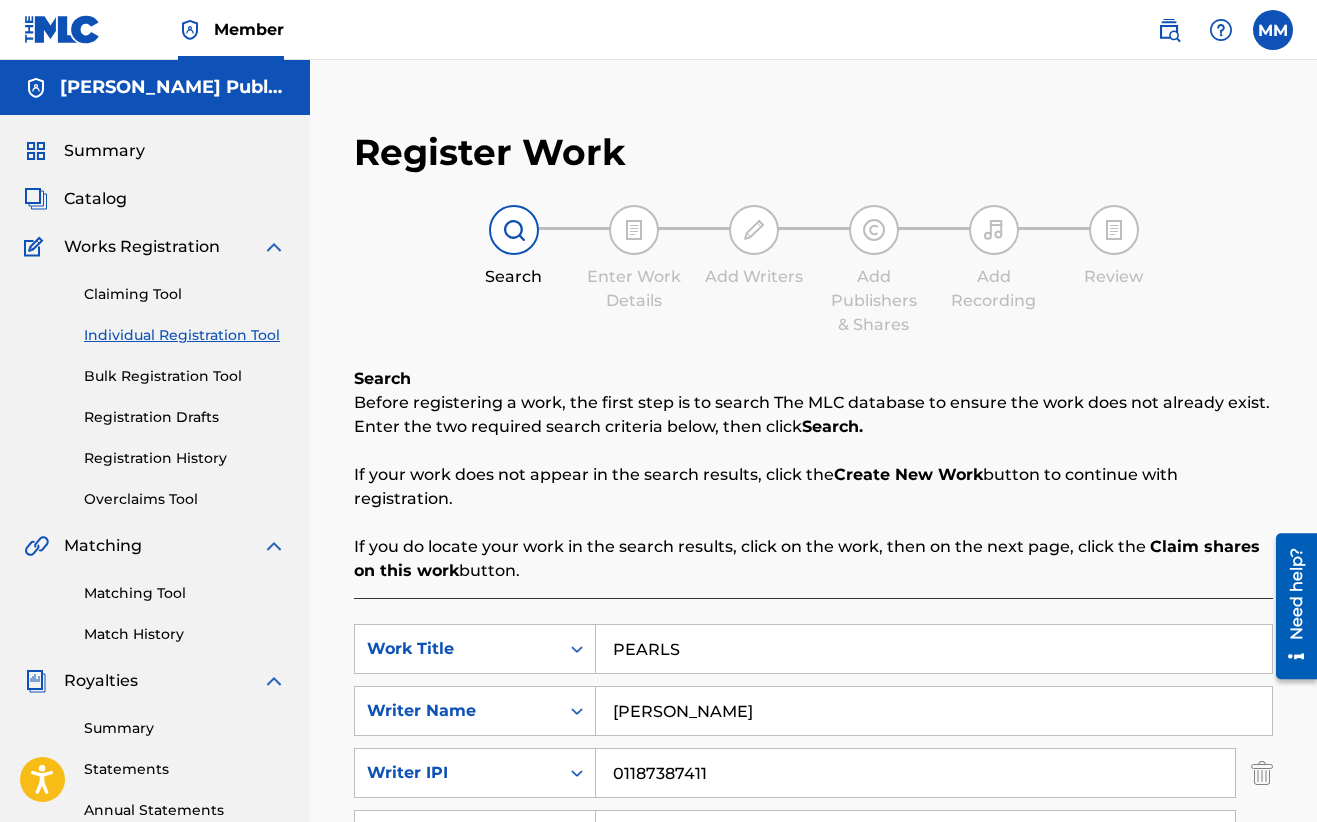 scroll, scrollTop: 0, scrollLeft: 0, axis: both 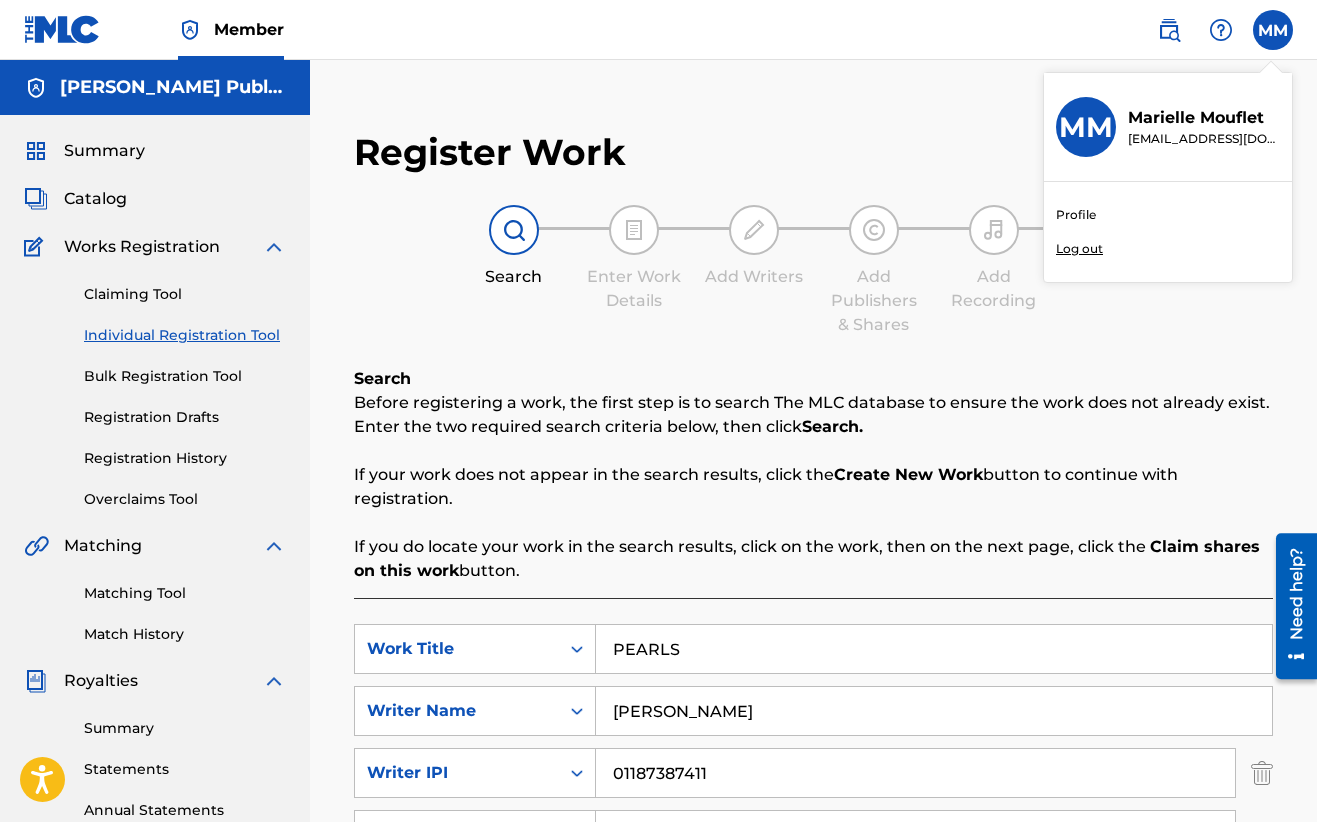 click on "Profile" at bounding box center (1076, 215) 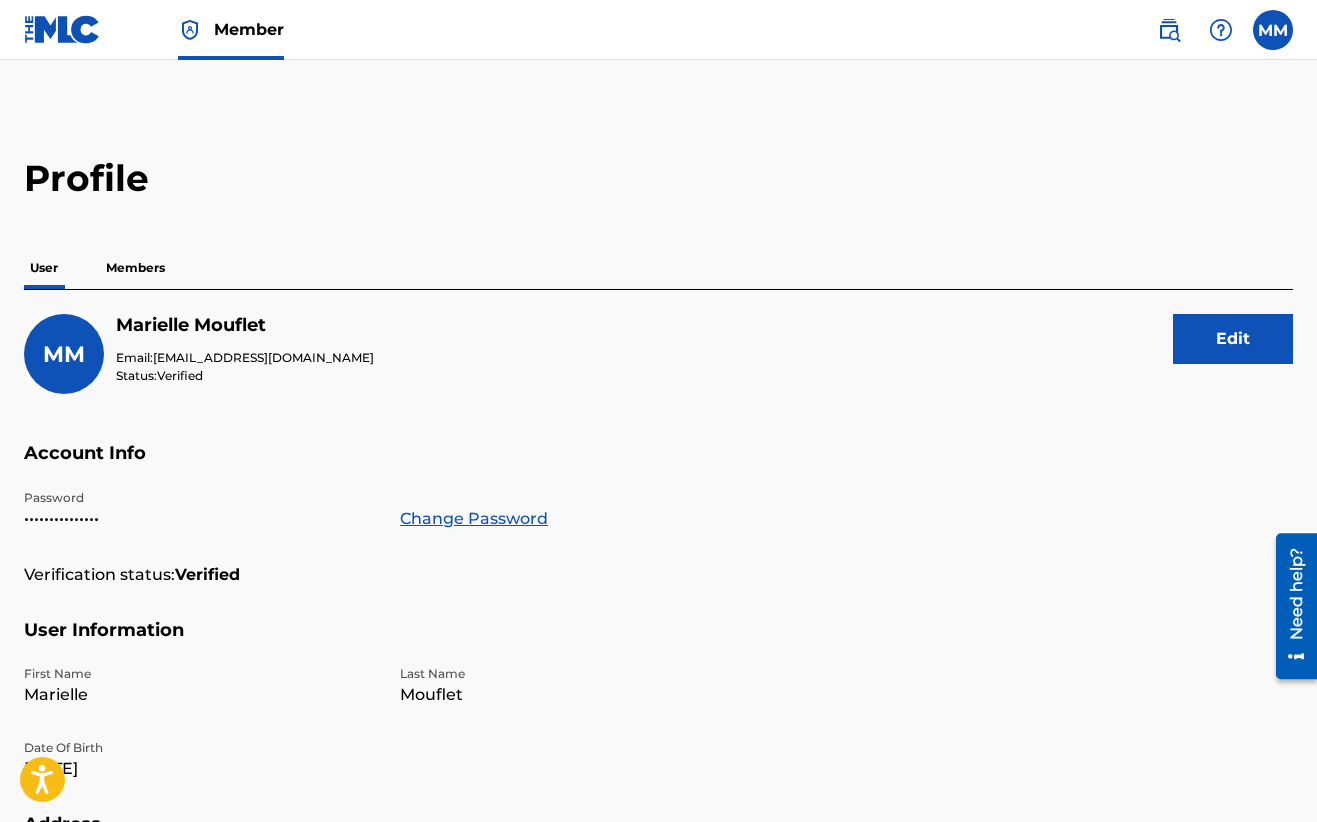 scroll, scrollTop: 0, scrollLeft: 0, axis: both 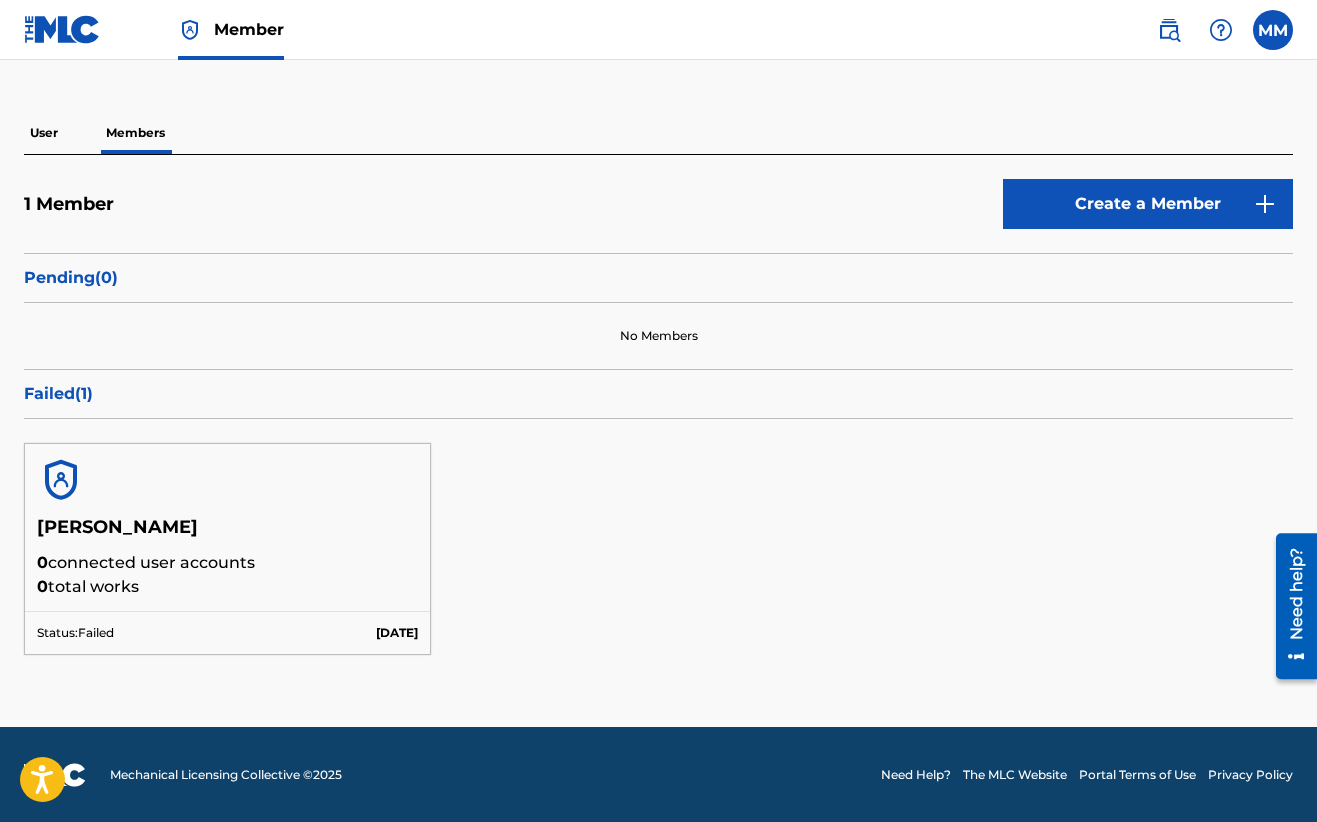 click at bounding box center [62, 29] 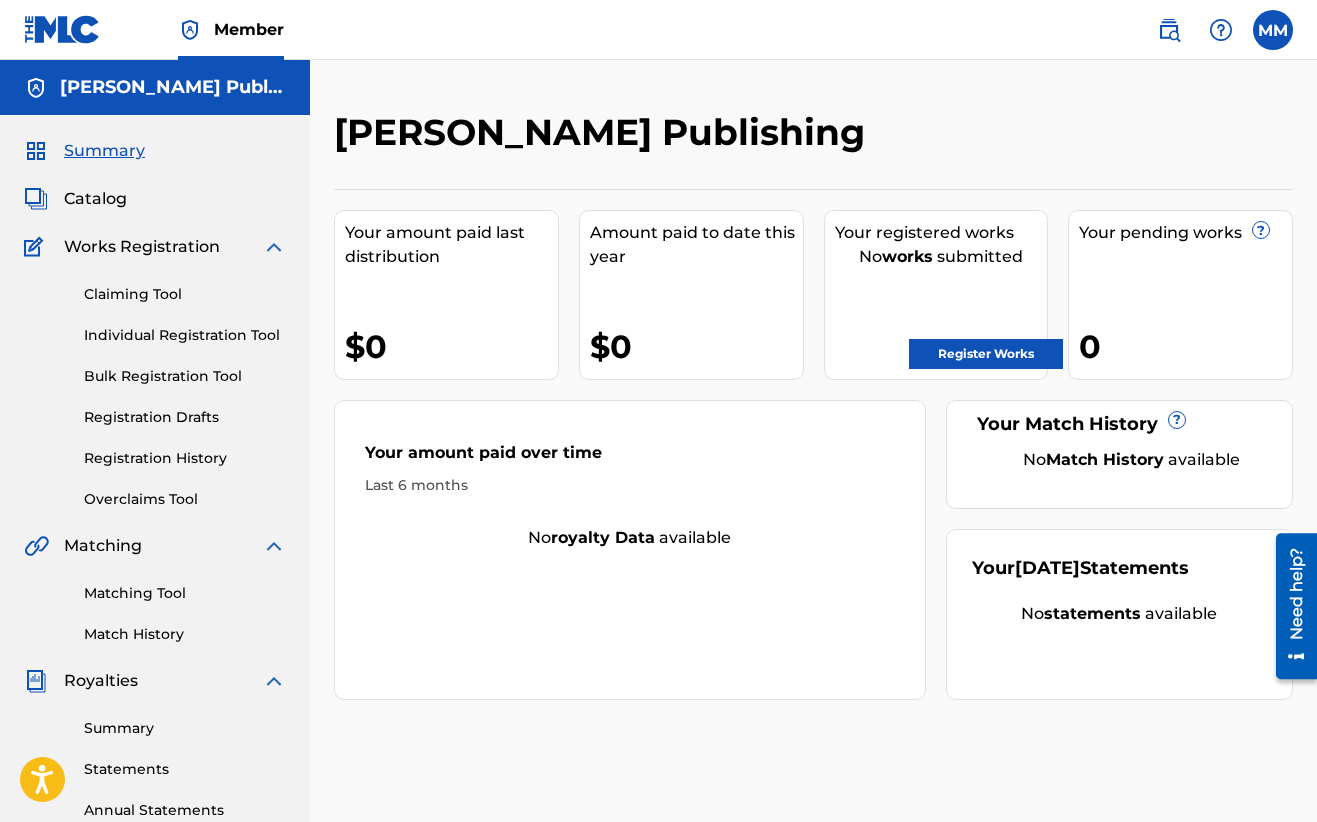 scroll, scrollTop: 0, scrollLeft: 0, axis: both 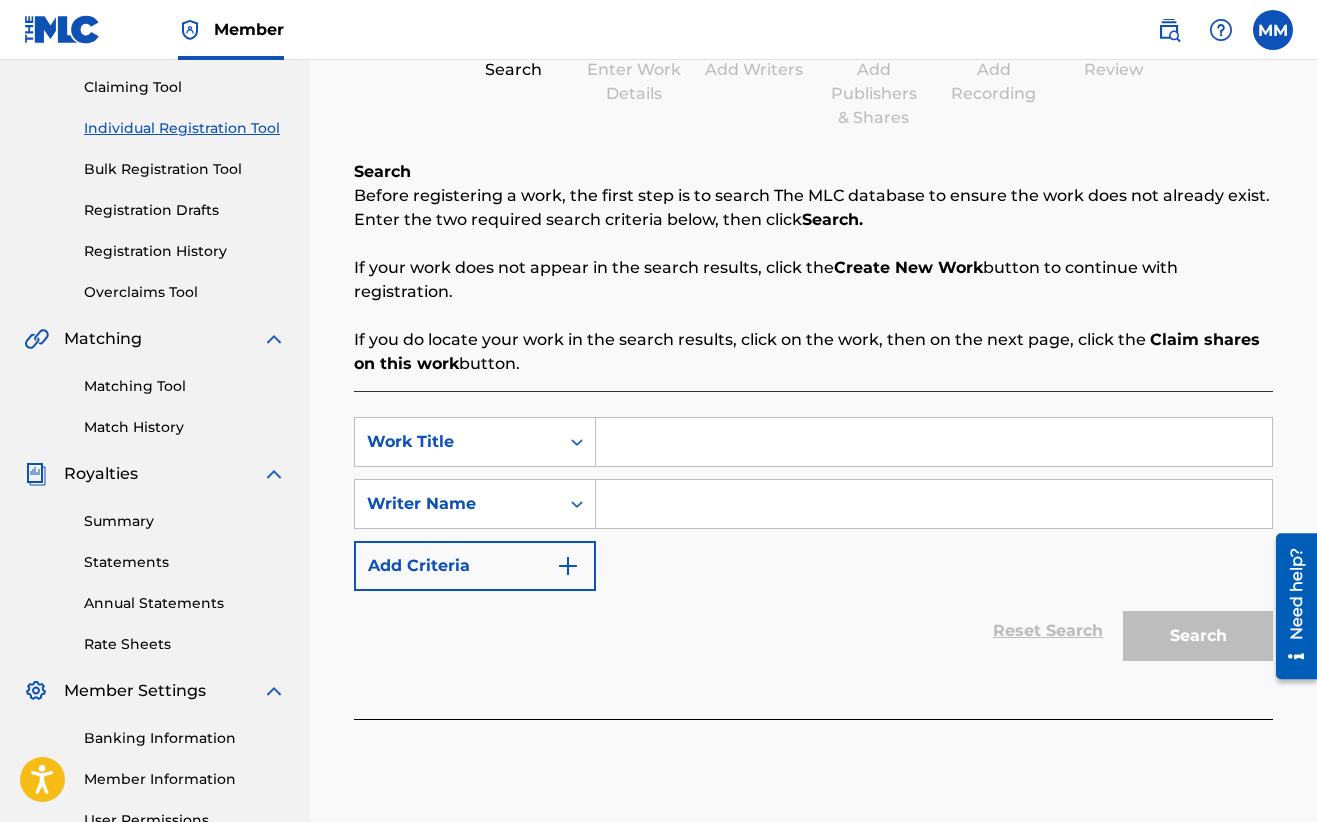click on "Add Criteria" at bounding box center (475, 566) 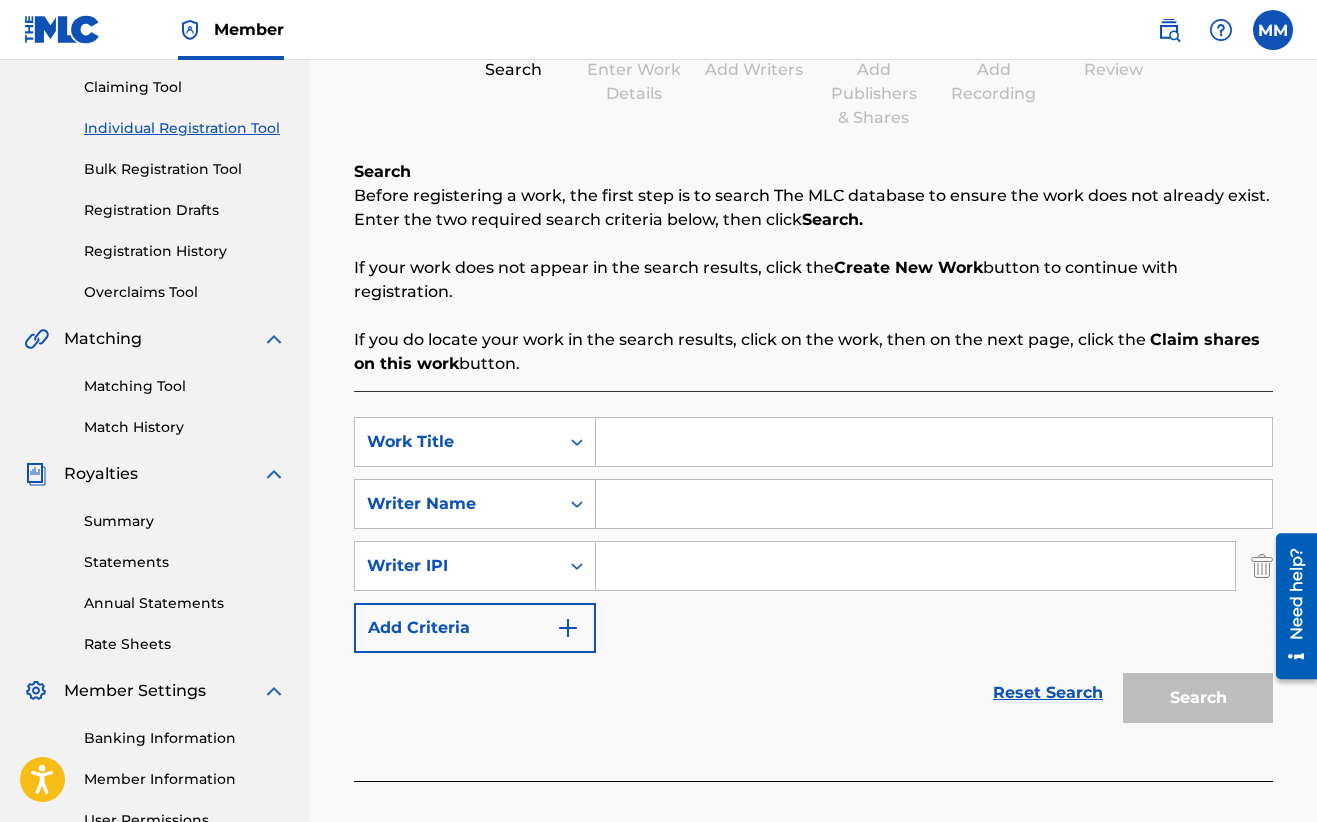click at bounding box center (568, 628) 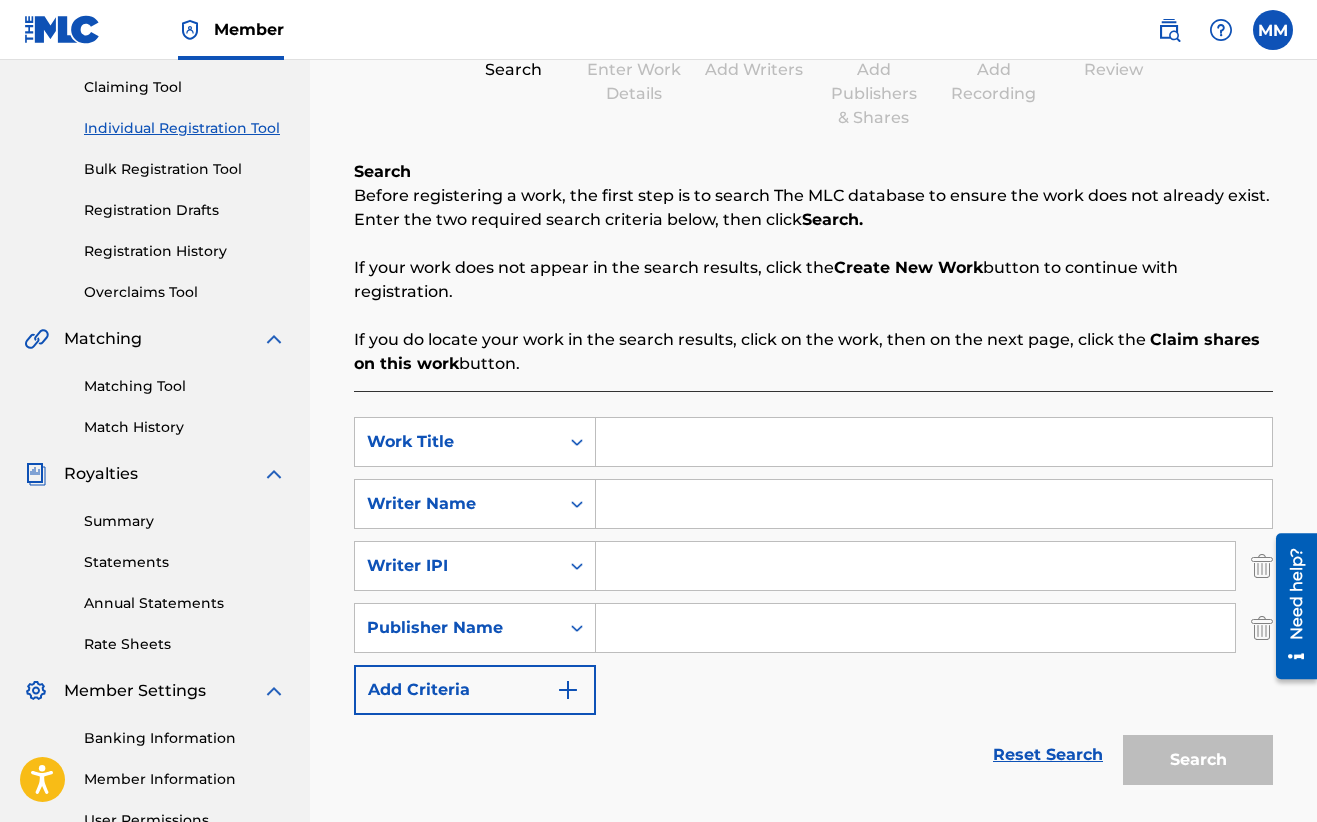 click at bounding box center (568, 690) 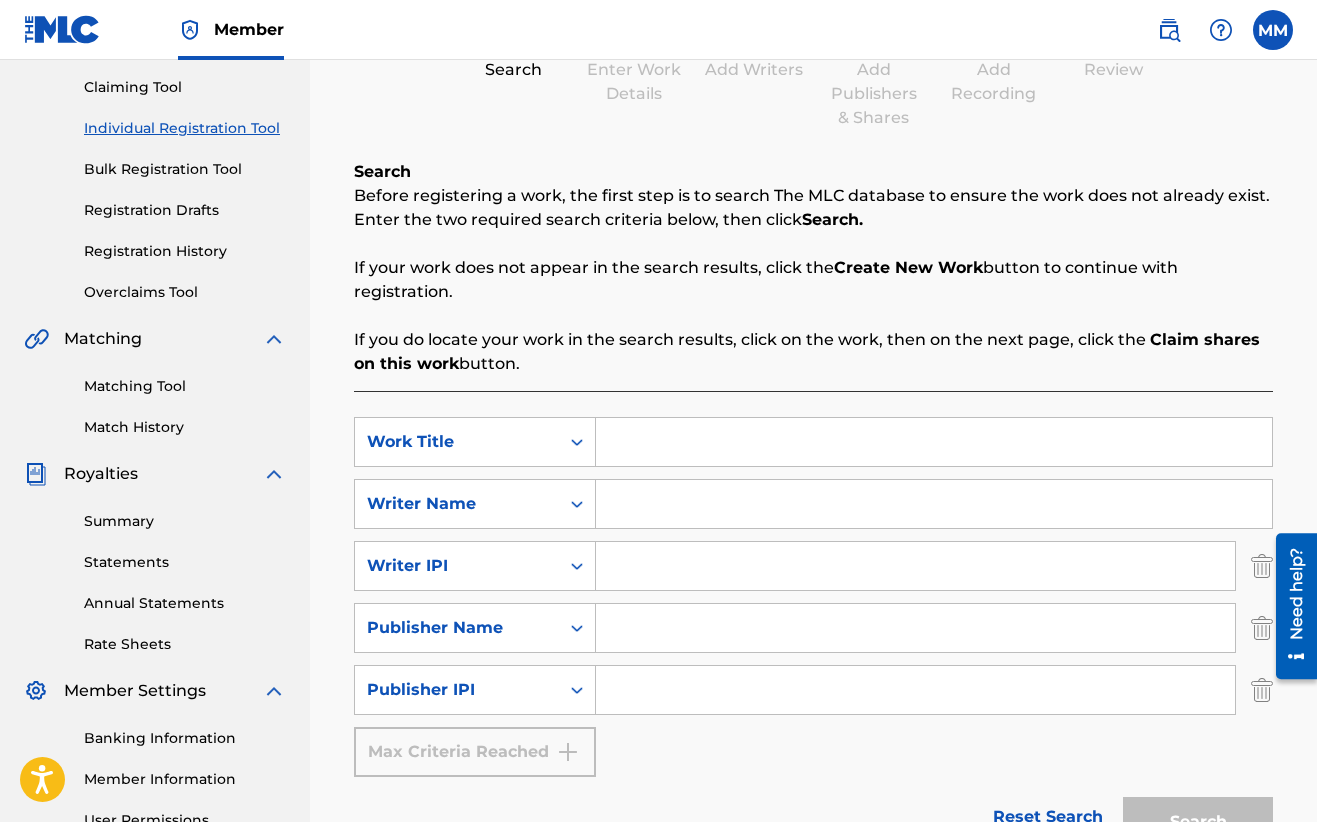 click at bounding box center (934, 442) 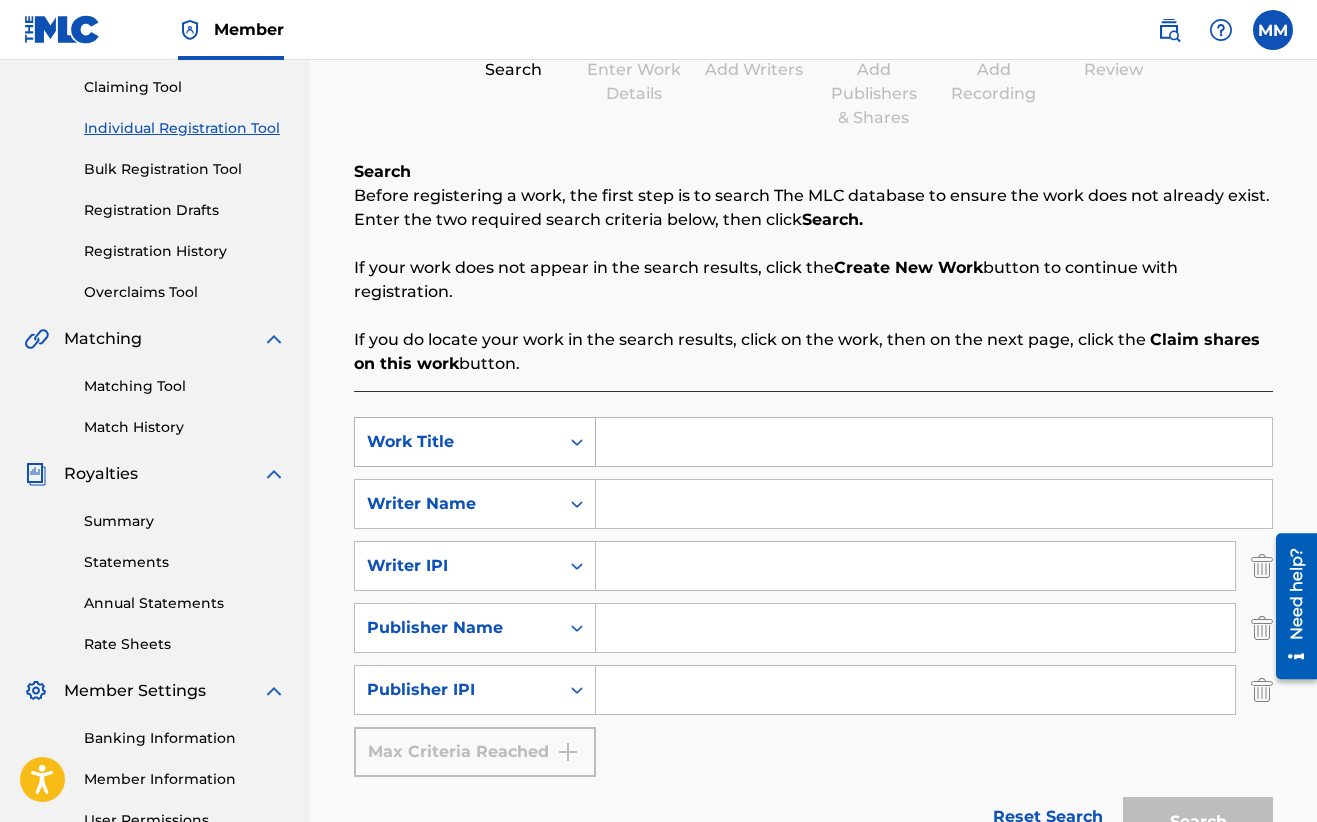 click on "Work Title" at bounding box center [457, 442] 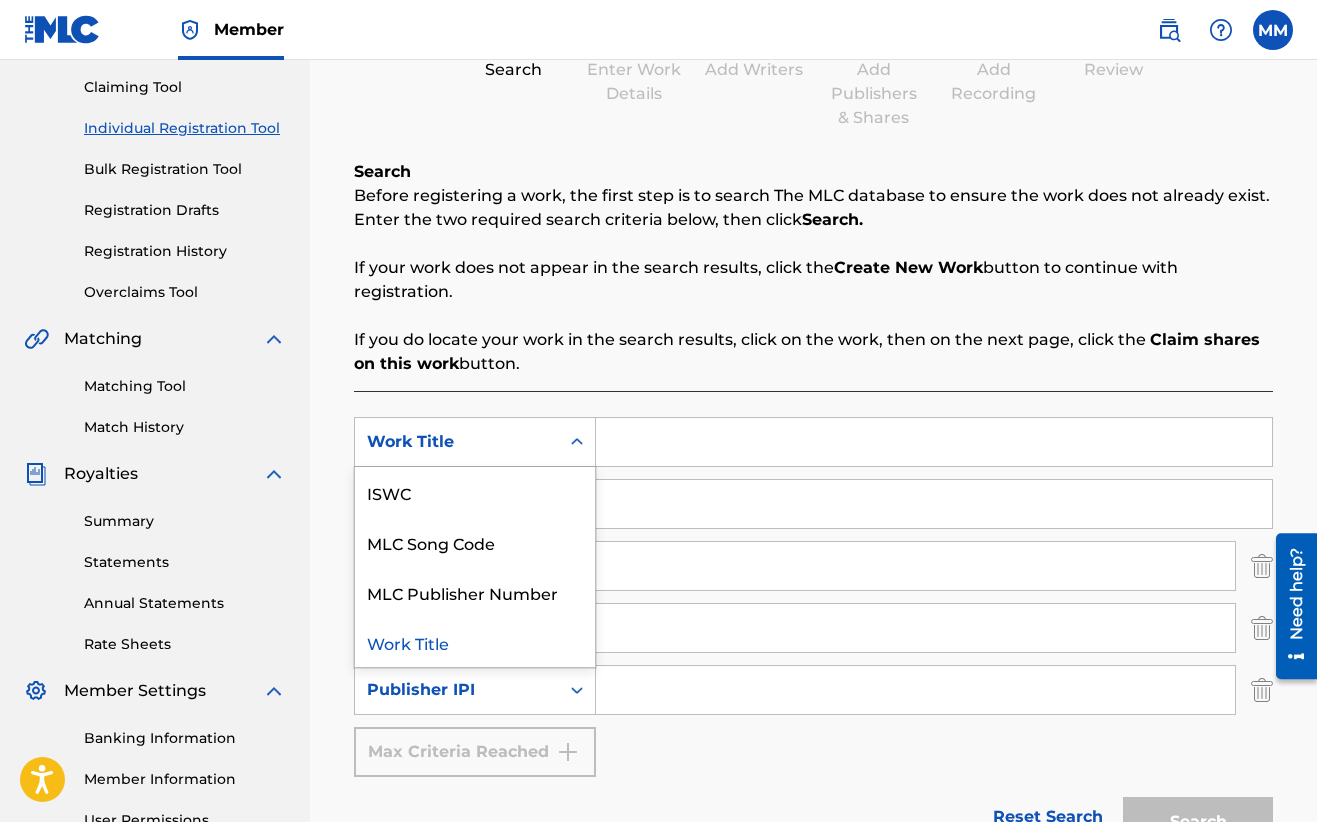 click at bounding box center (934, 442) 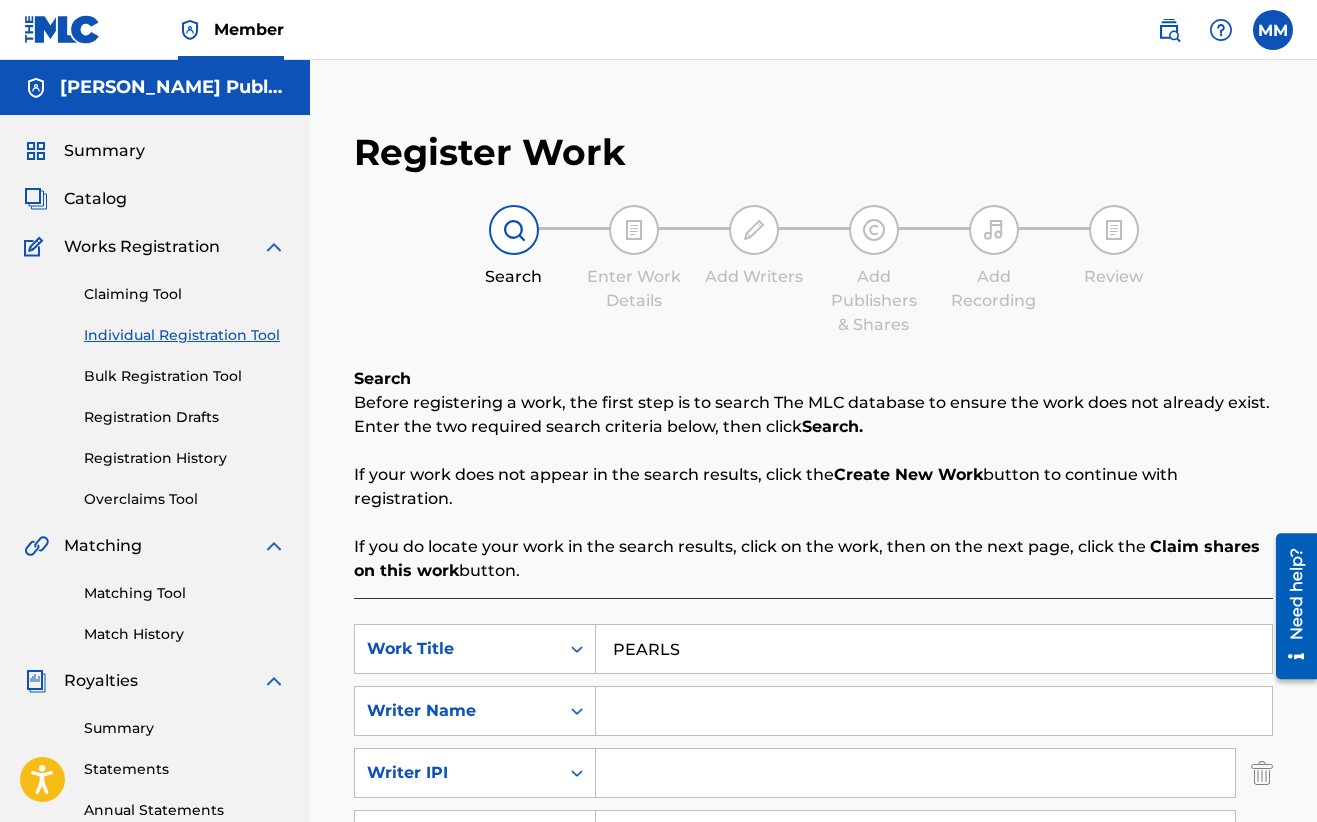 scroll, scrollTop: 0, scrollLeft: 0, axis: both 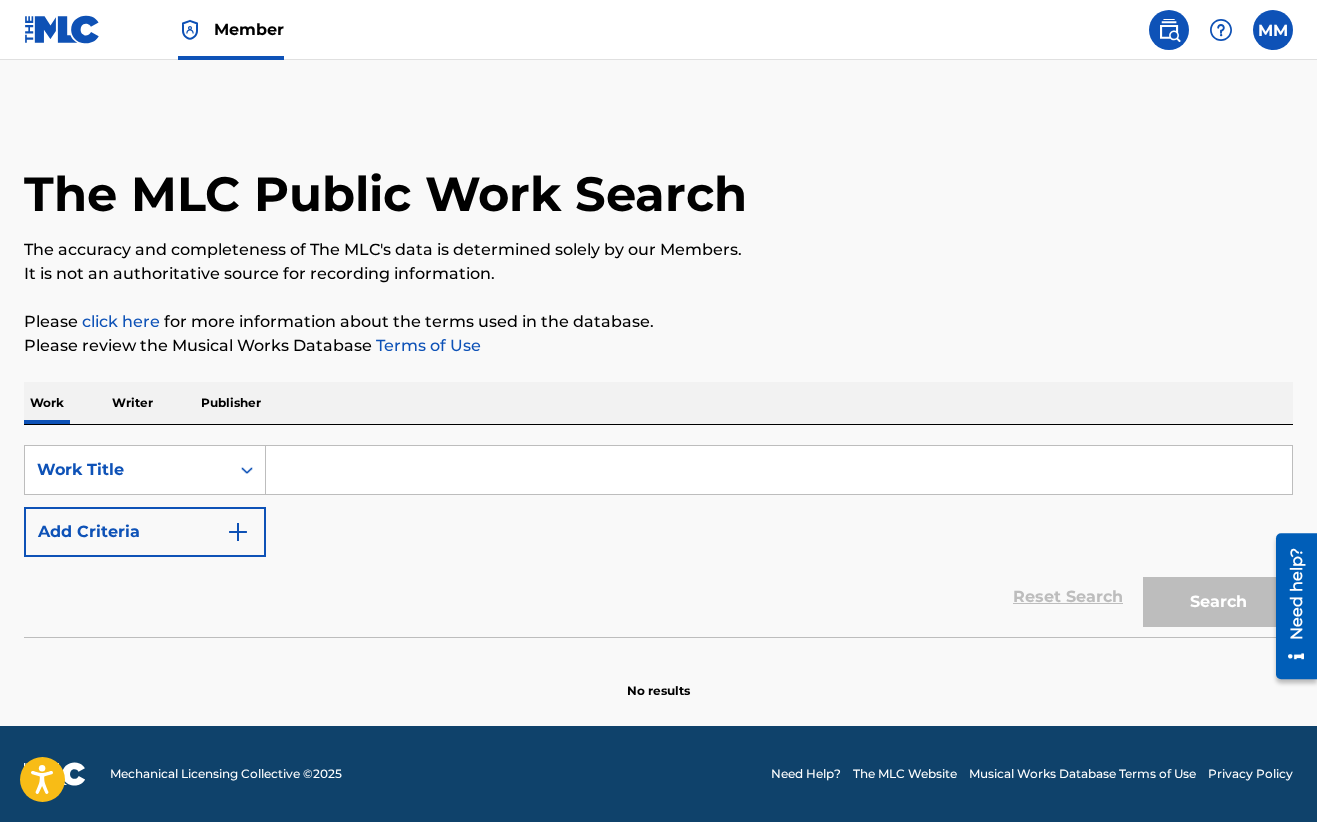 click at bounding box center [779, 470] 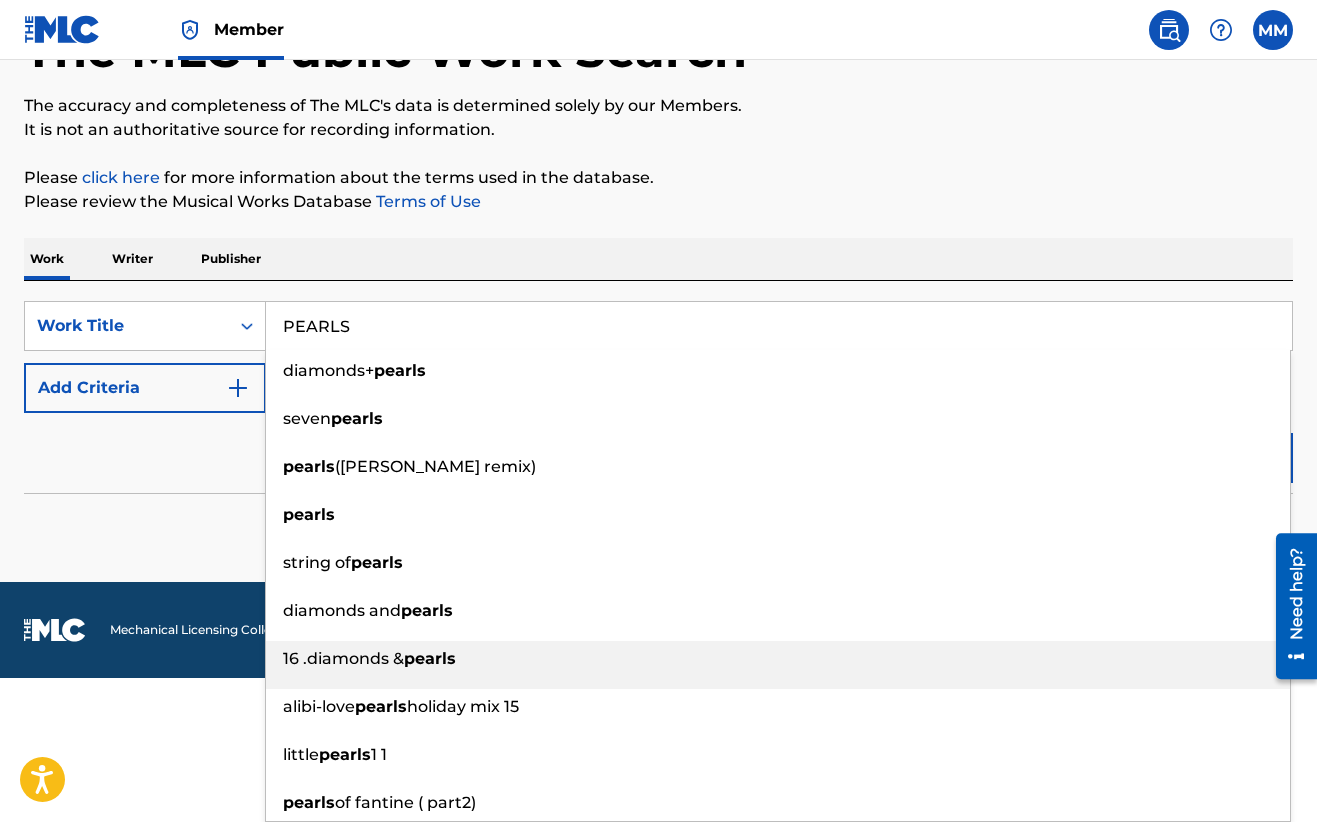 scroll, scrollTop: 144, scrollLeft: 0, axis: vertical 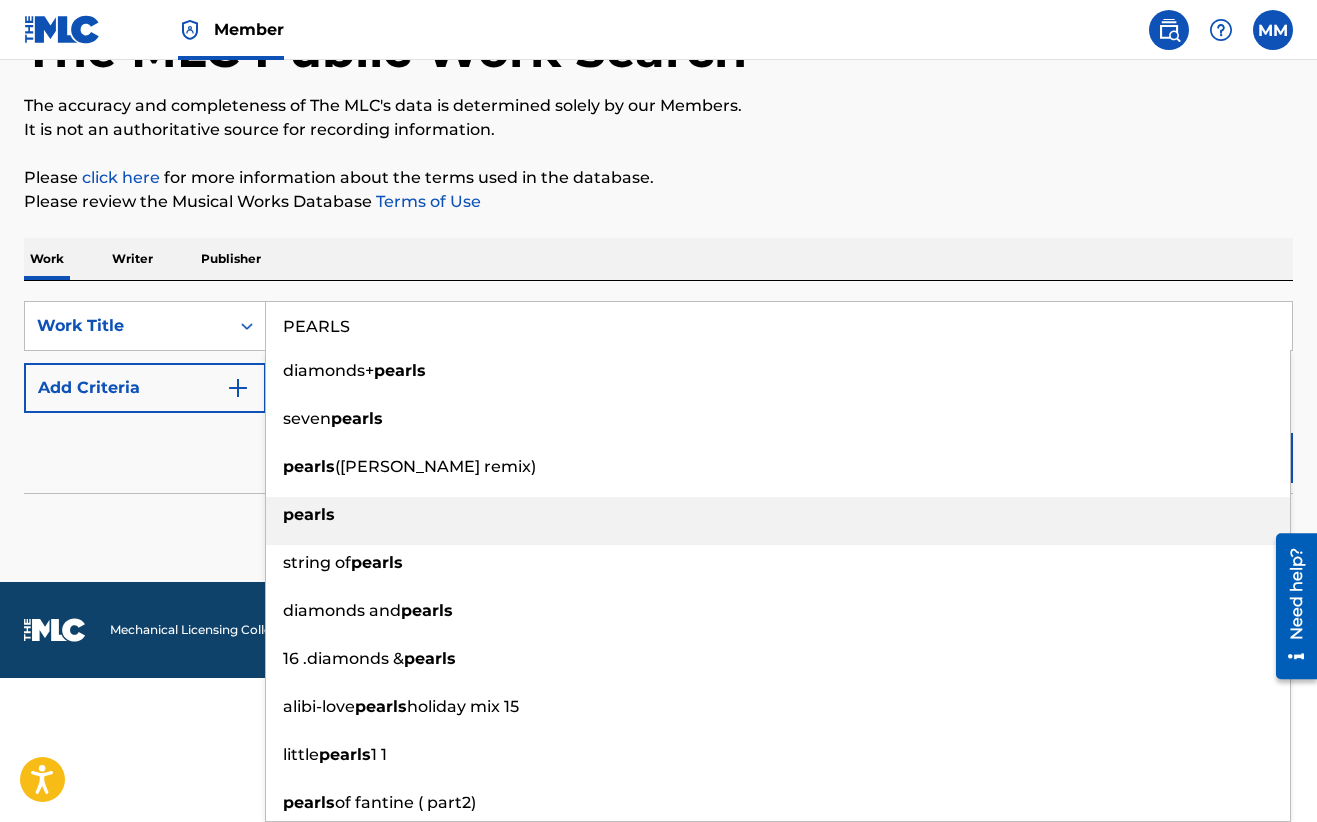 click on "pearls" at bounding box center (778, 515) 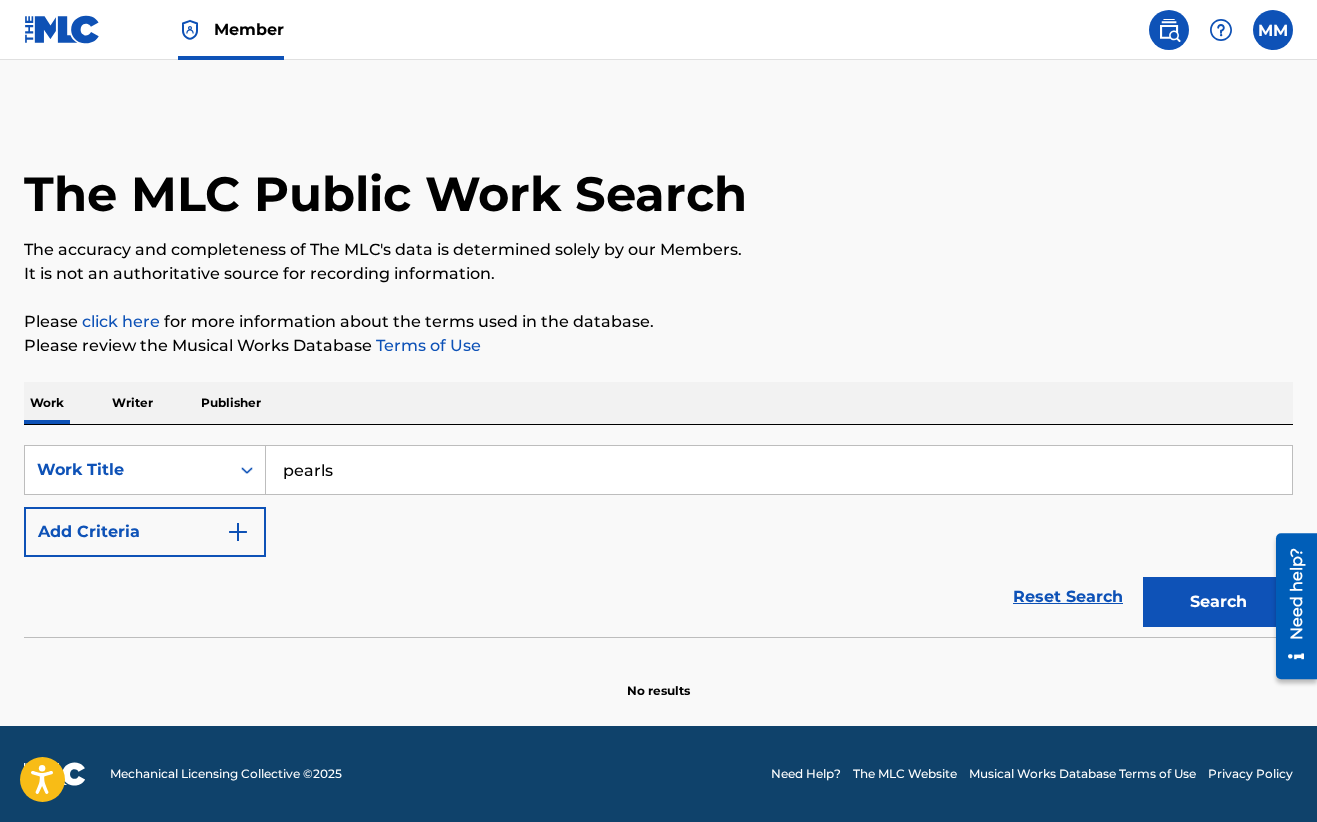 scroll, scrollTop: 0, scrollLeft: 0, axis: both 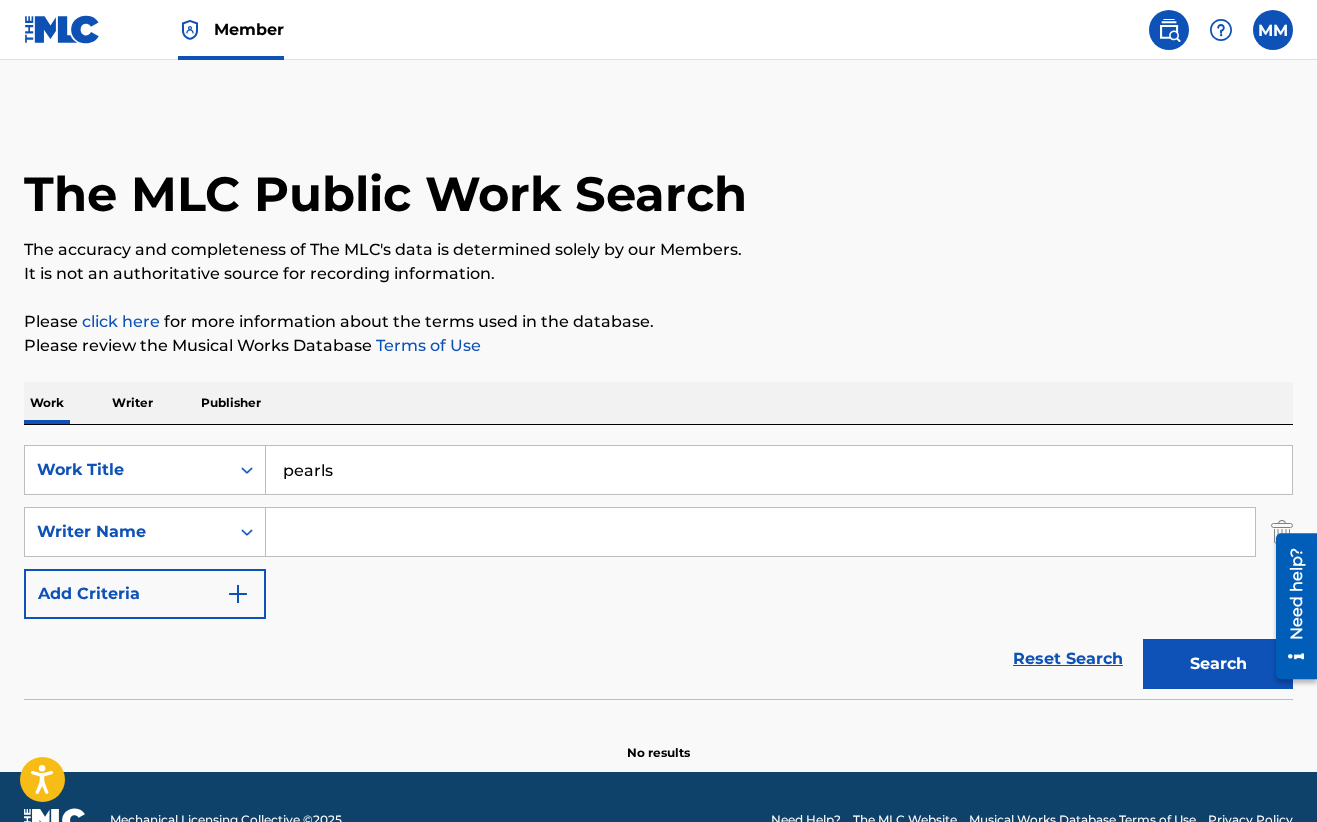 click at bounding box center (760, 532) 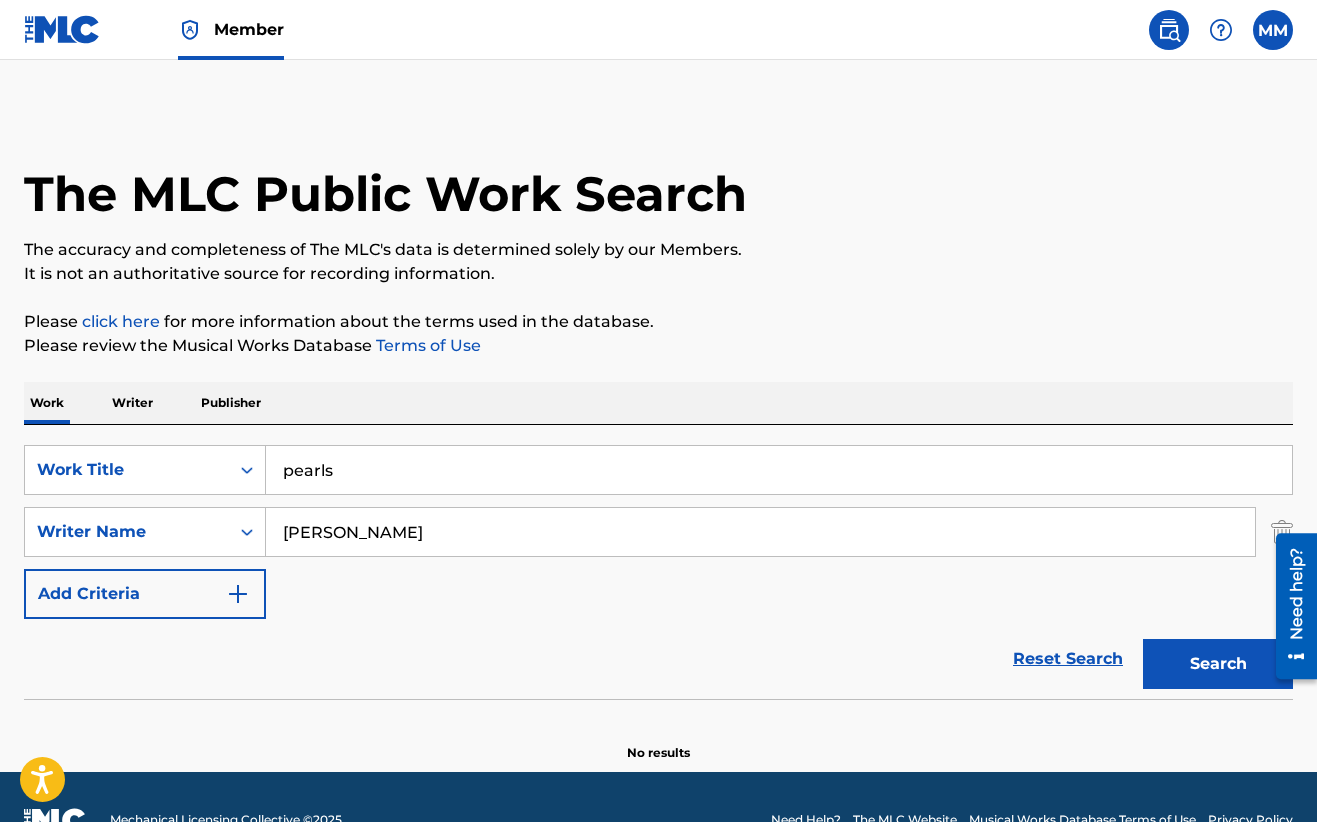 type on "Marielle Mouflet" 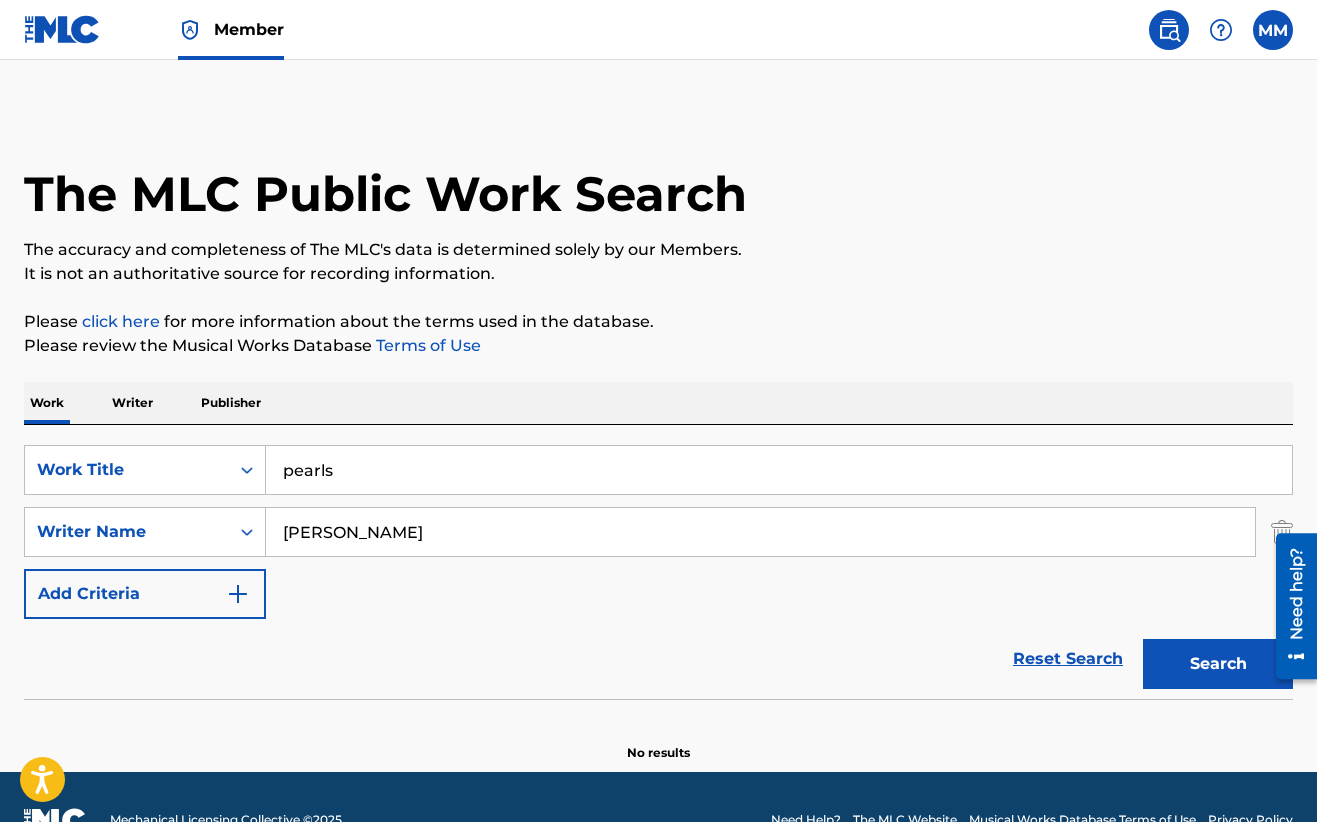 click at bounding box center [238, 594] 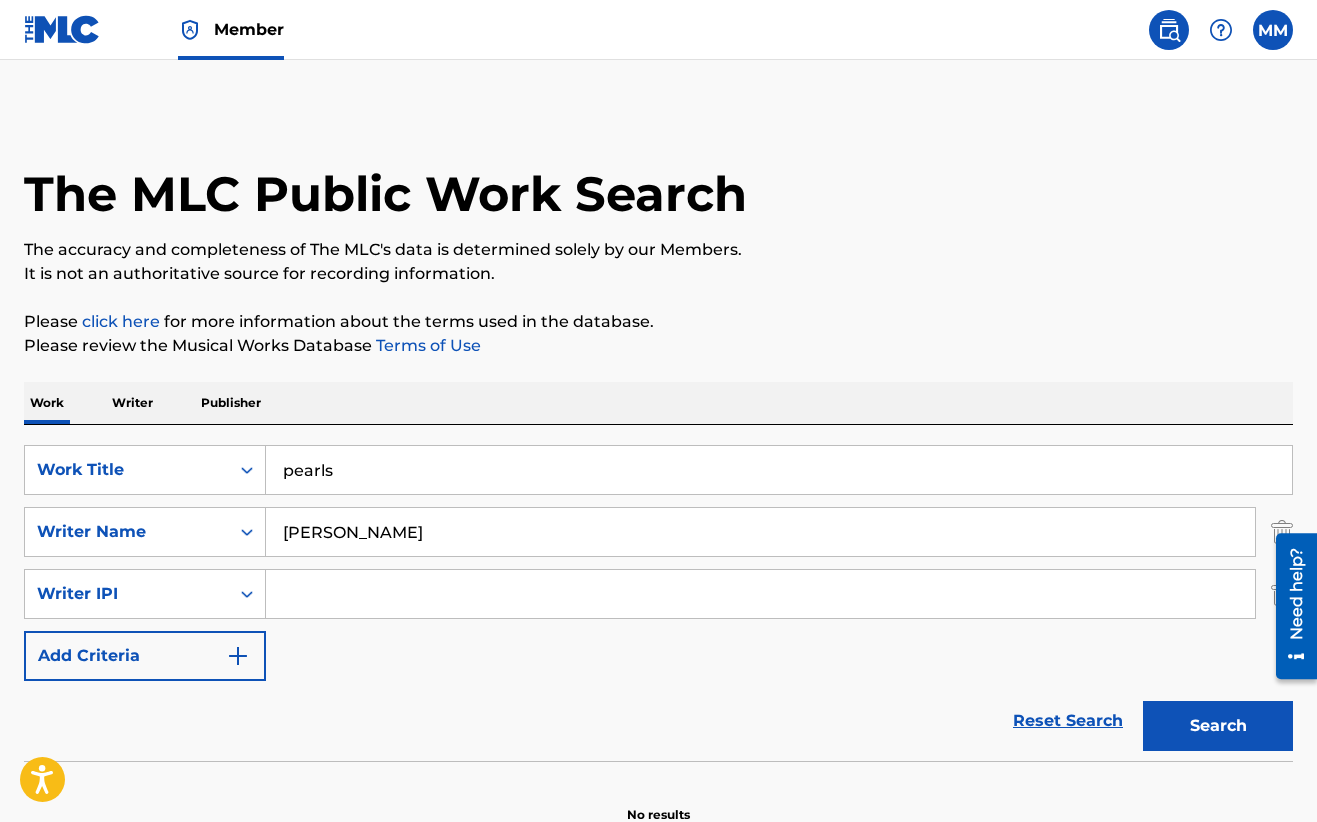 click at bounding box center (238, 656) 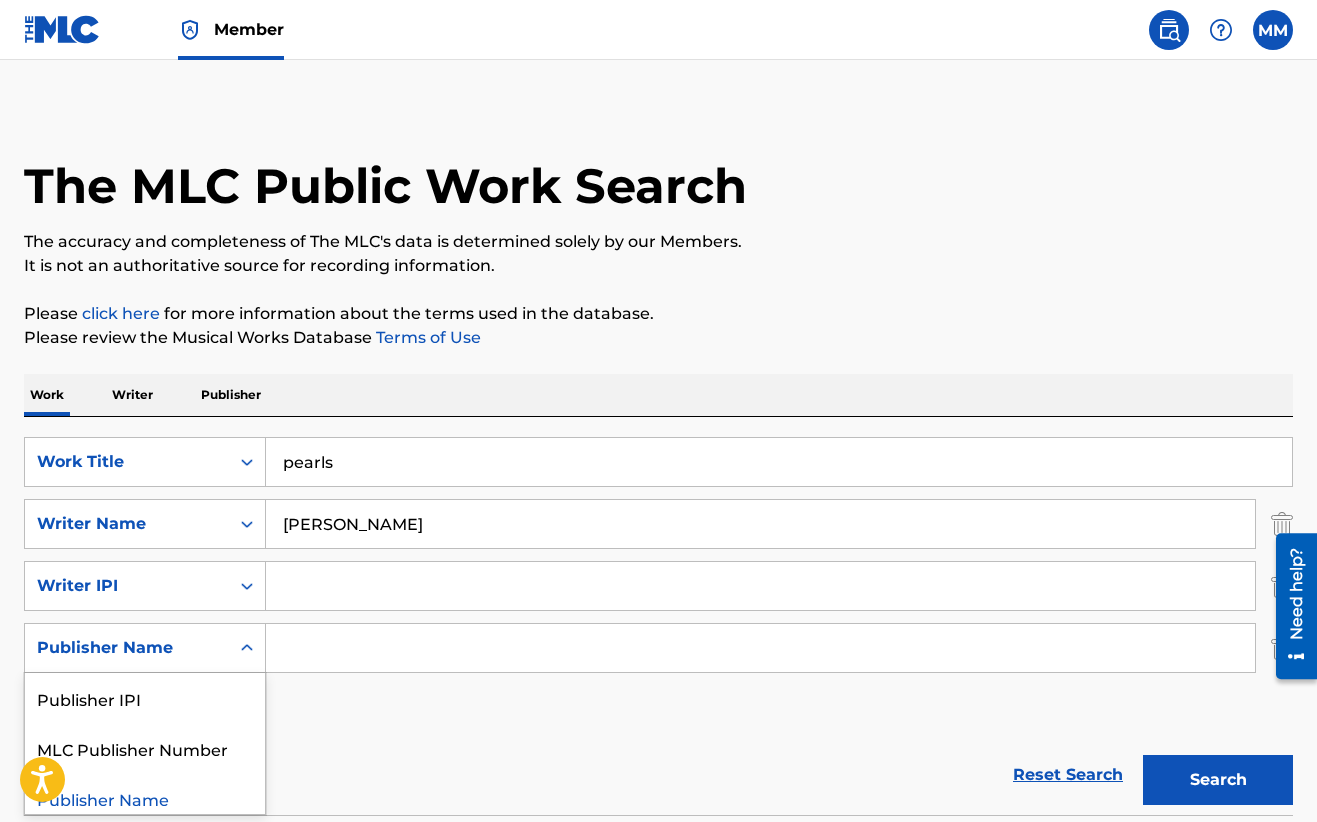 click 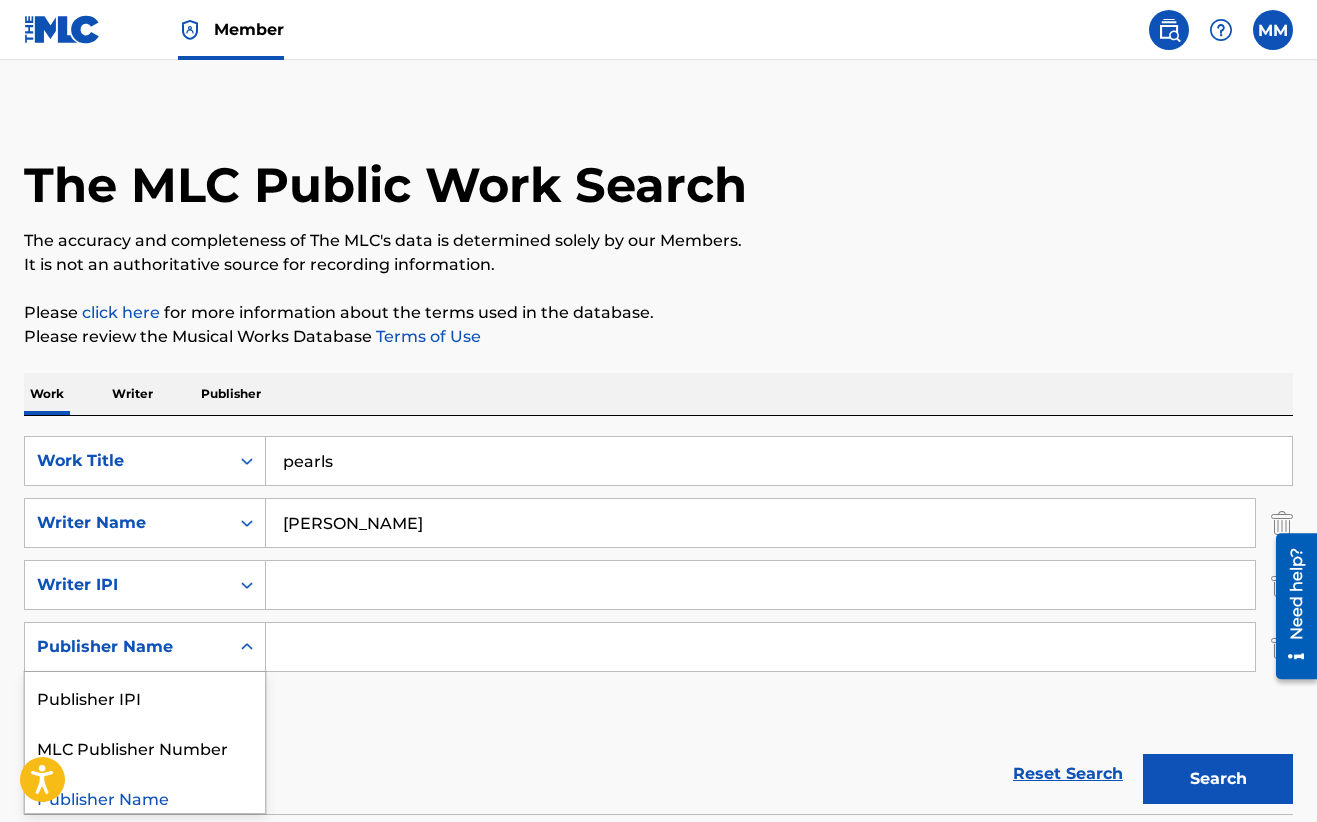 scroll, scrollTop: 10, scrollLeft: 0, axis: vertical 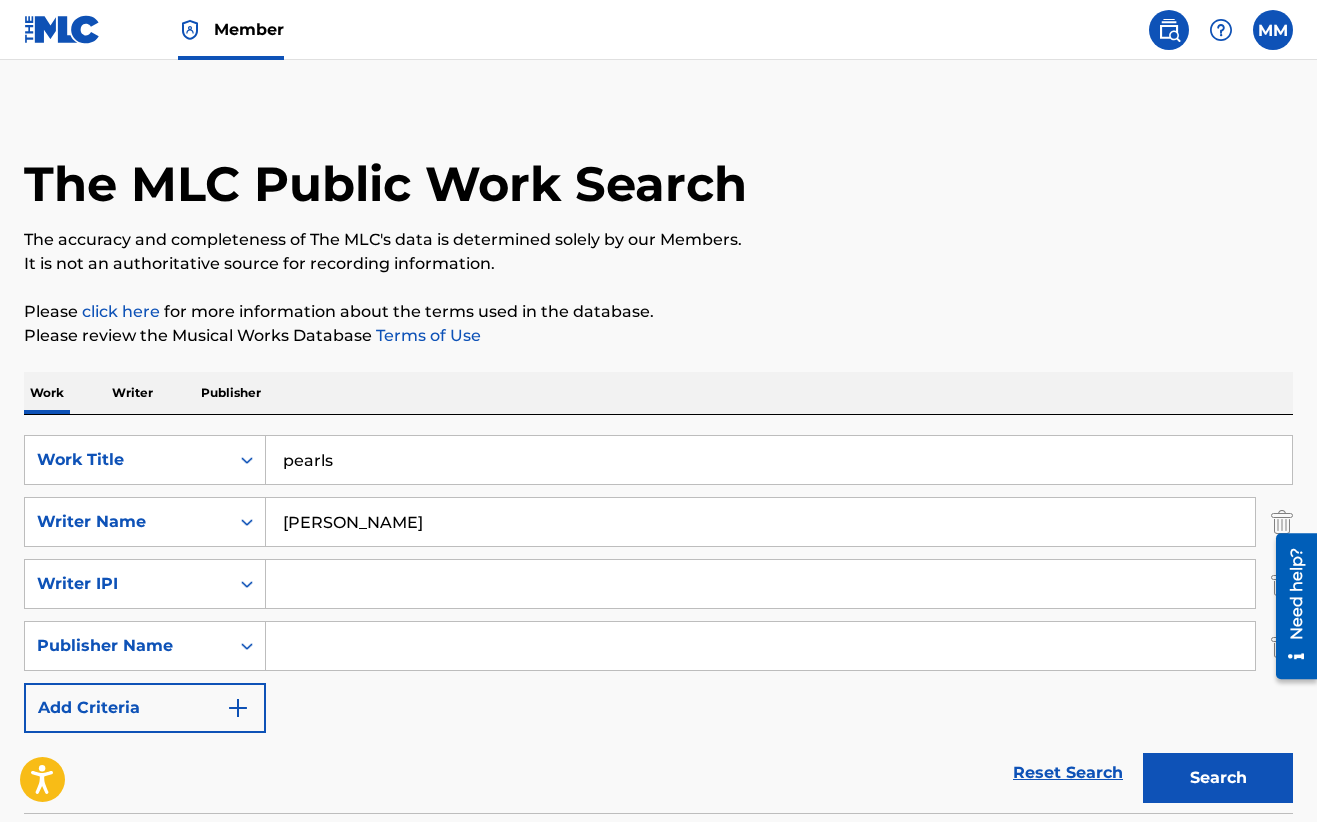 click on "SearchWithCriteria05e4d521-0ab8-4776-b296-927357b28fa9 Work Title pearls SearchWithCriteria872b3b46-5e3f-4dae-a029-d8153c14e762 Writer Name Marielle Mouflet SearchWithCriteria33337f79-80af-42f6-8684-8dac60617a23 Writer IPI SearchWithCriteriac63ca4b7-aec1-45f5-a23c-babf00993aed Publisher Name Add Criteria" at bounding box center (658, 584) 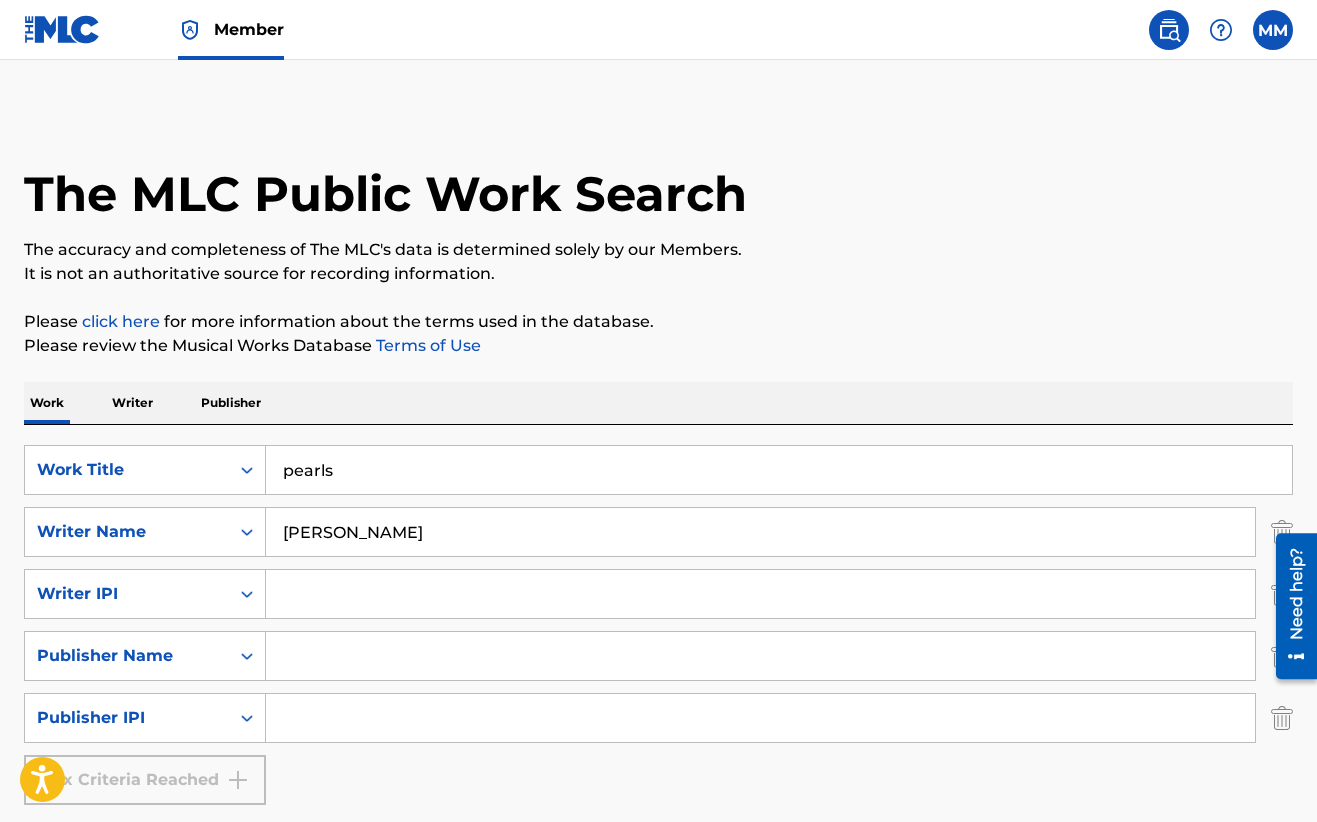scroll, scrollTop: 0, scrollLeft: 0, axis: both 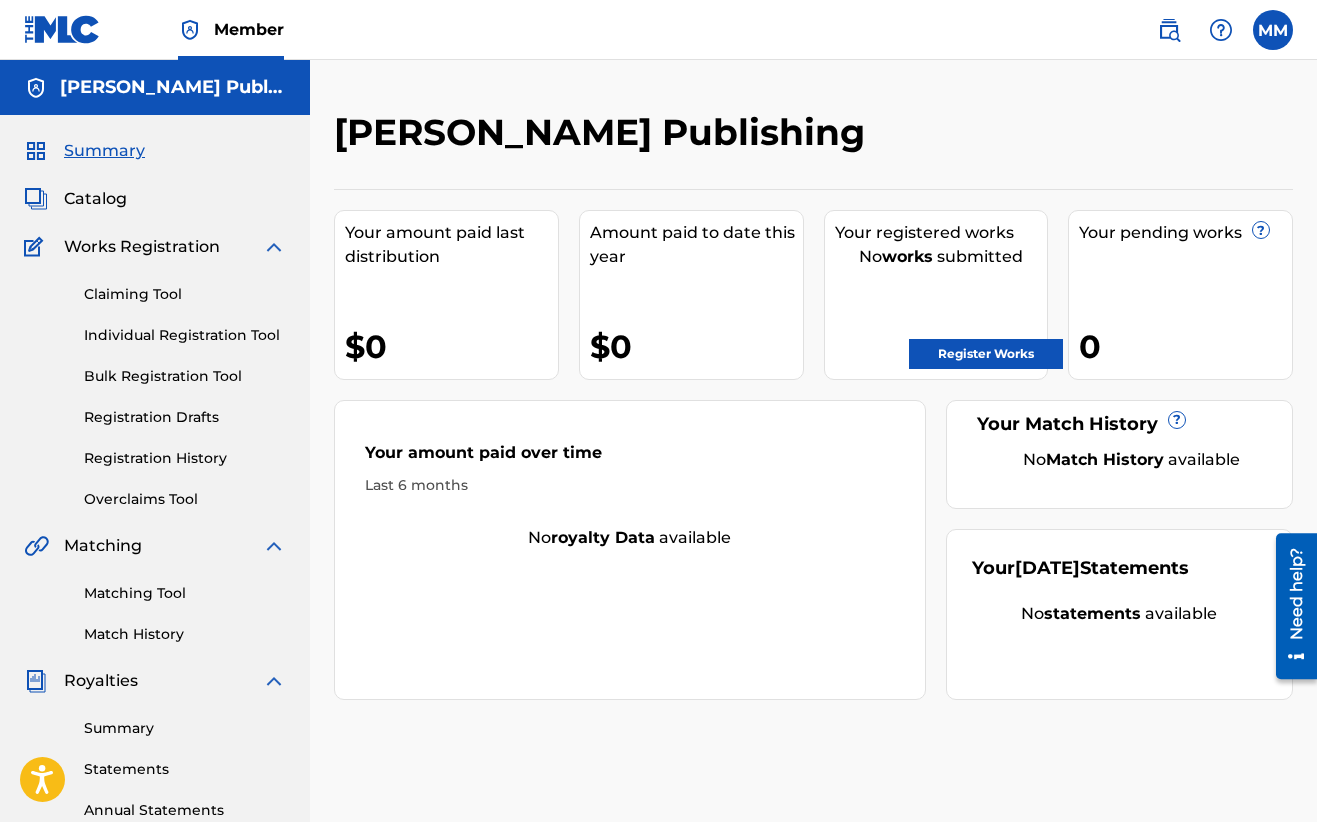click on "Register Works" at bounding box center (986, 354) 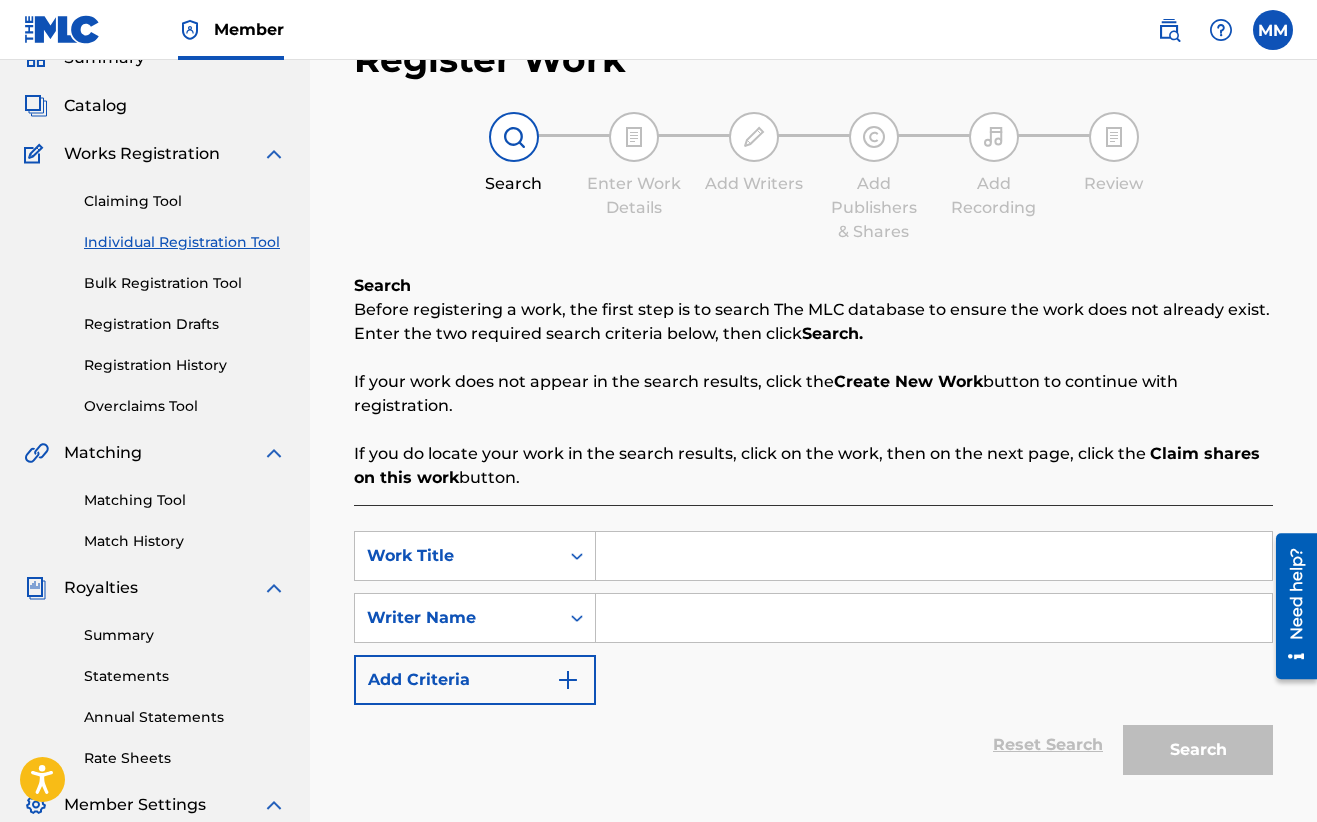 scroll, scrollTop: 148, scrollLeft: 0, axis: vertical 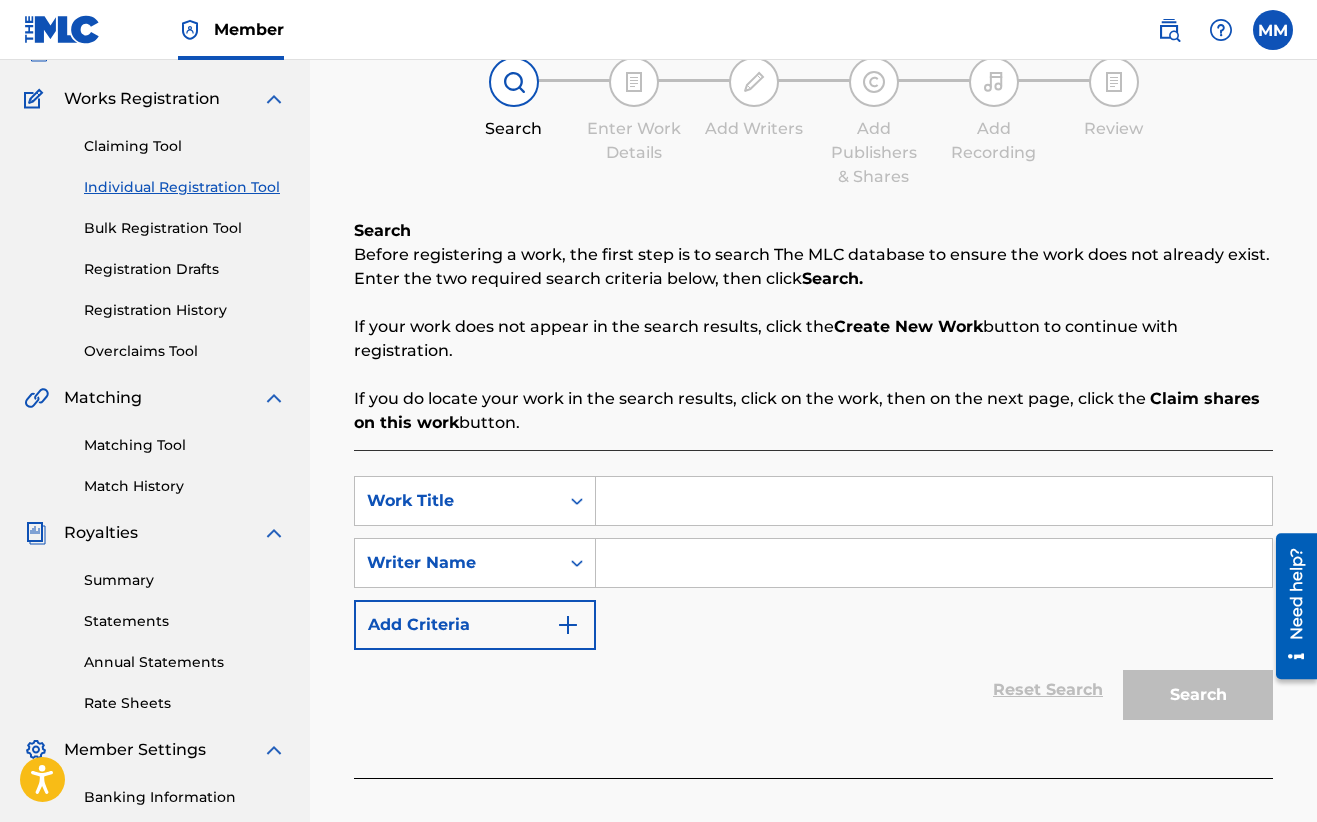 click at bounding box center [934, 501] 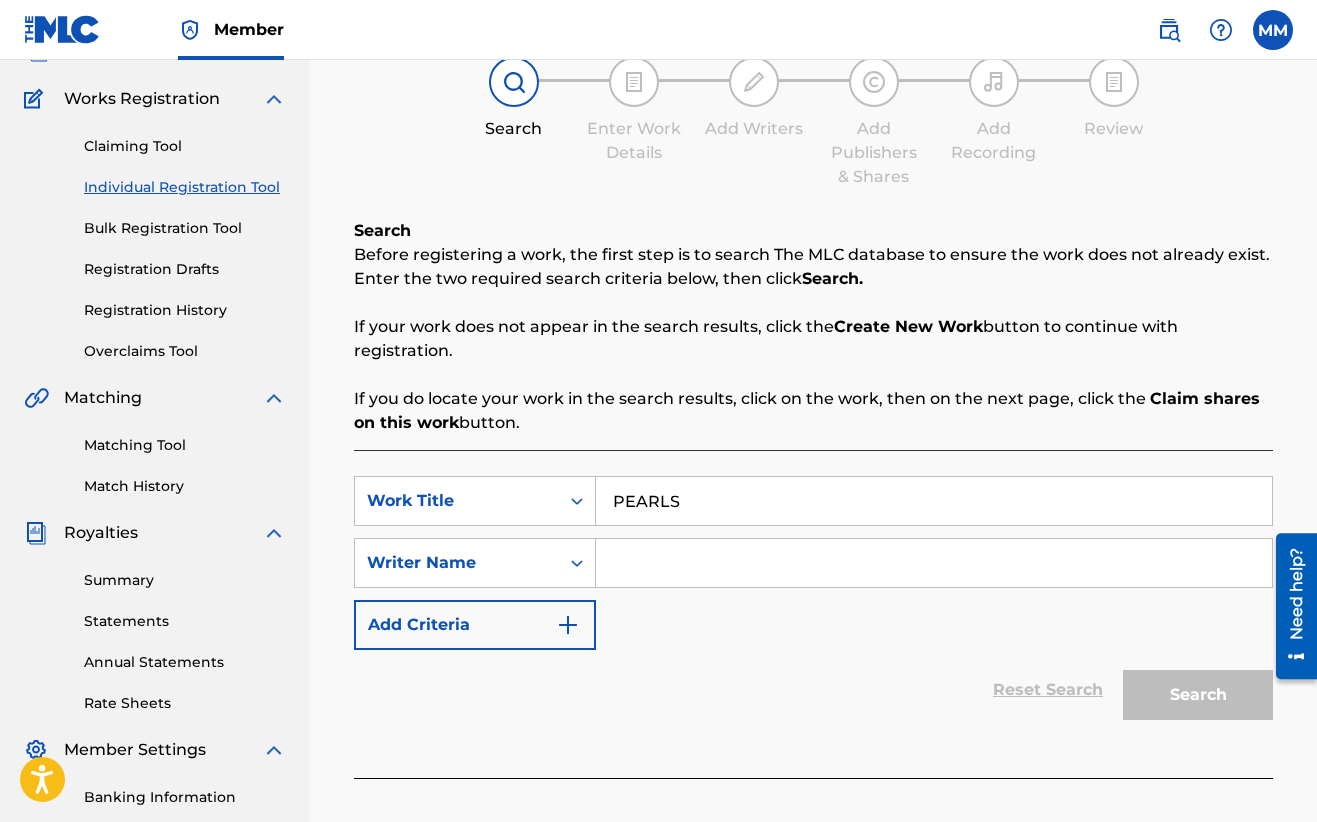 type on "PEARLS" 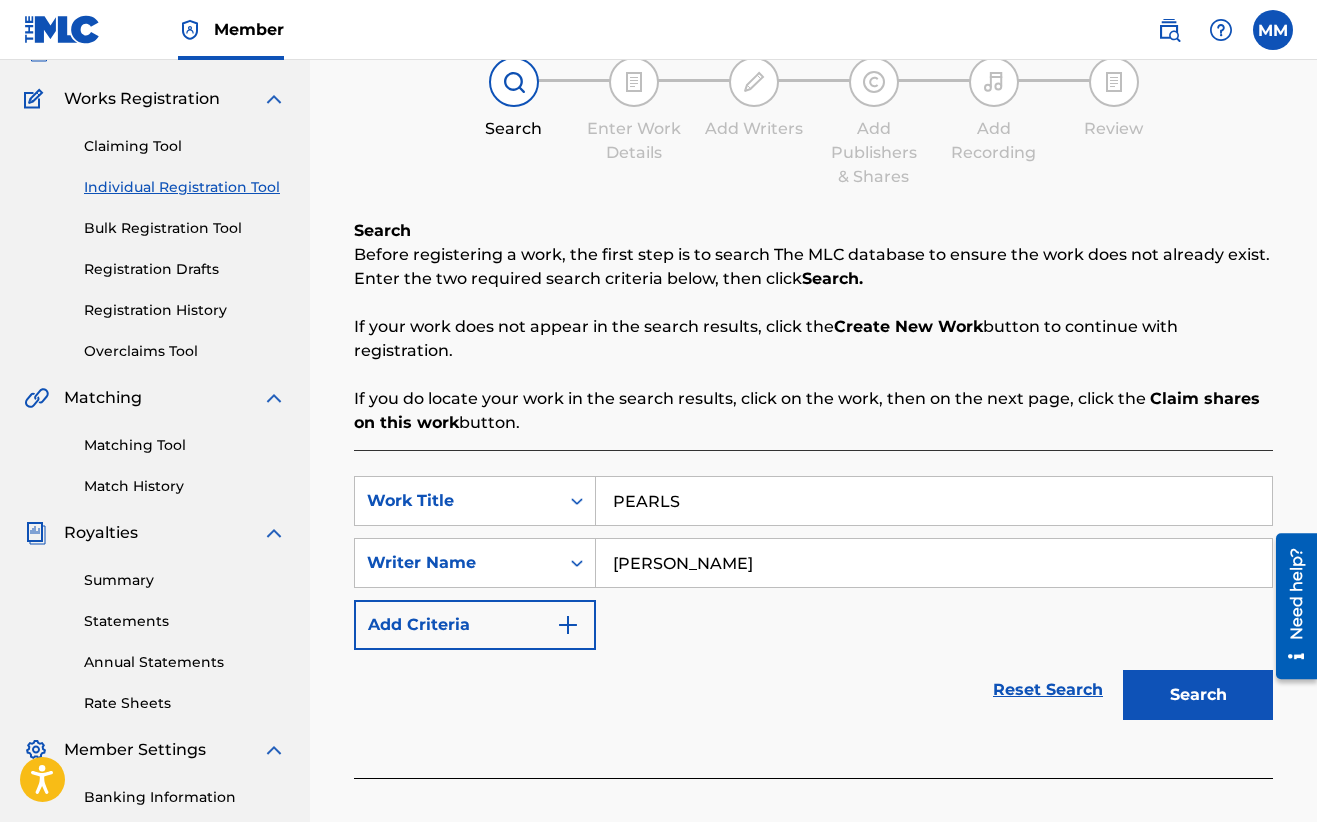 type on "Marielle Mouflet" 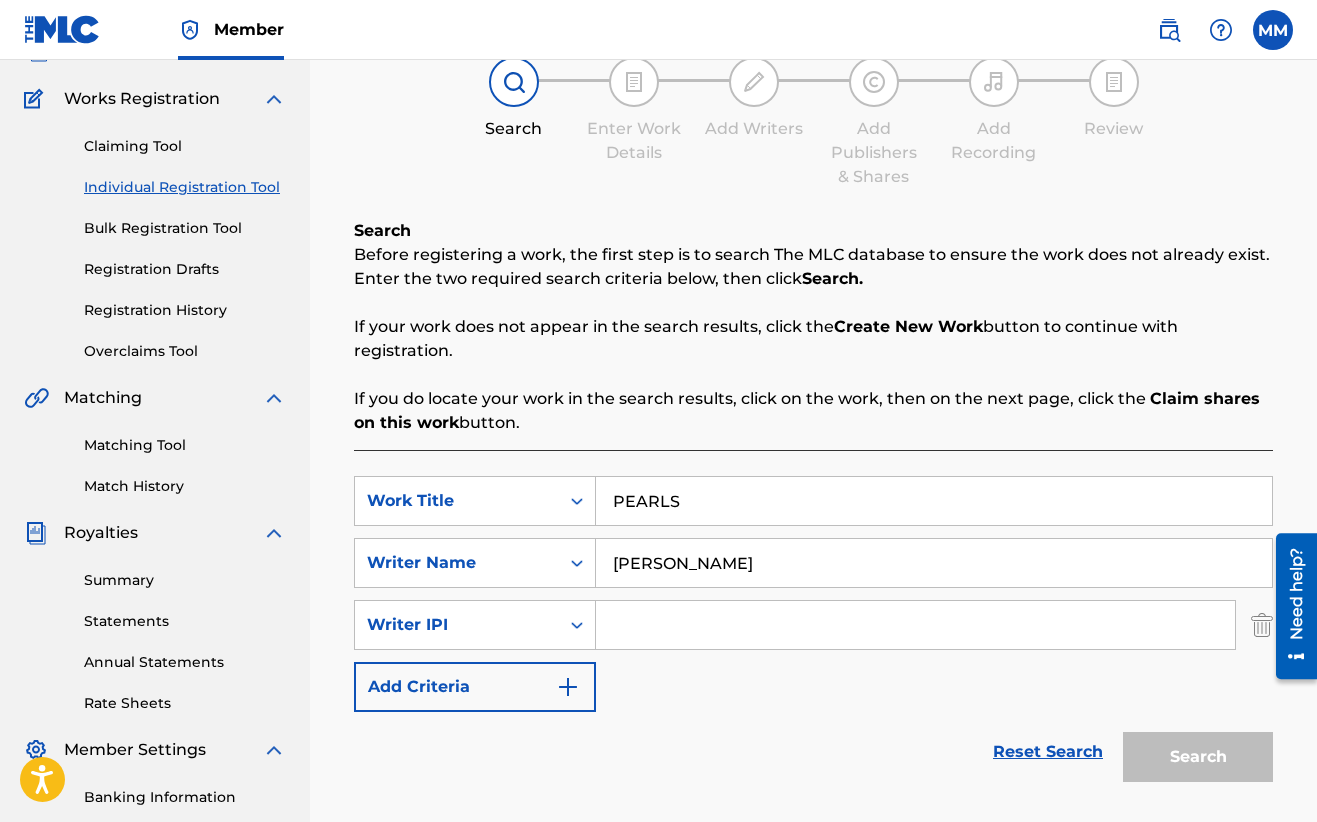 click at bounding box center [915, 625] 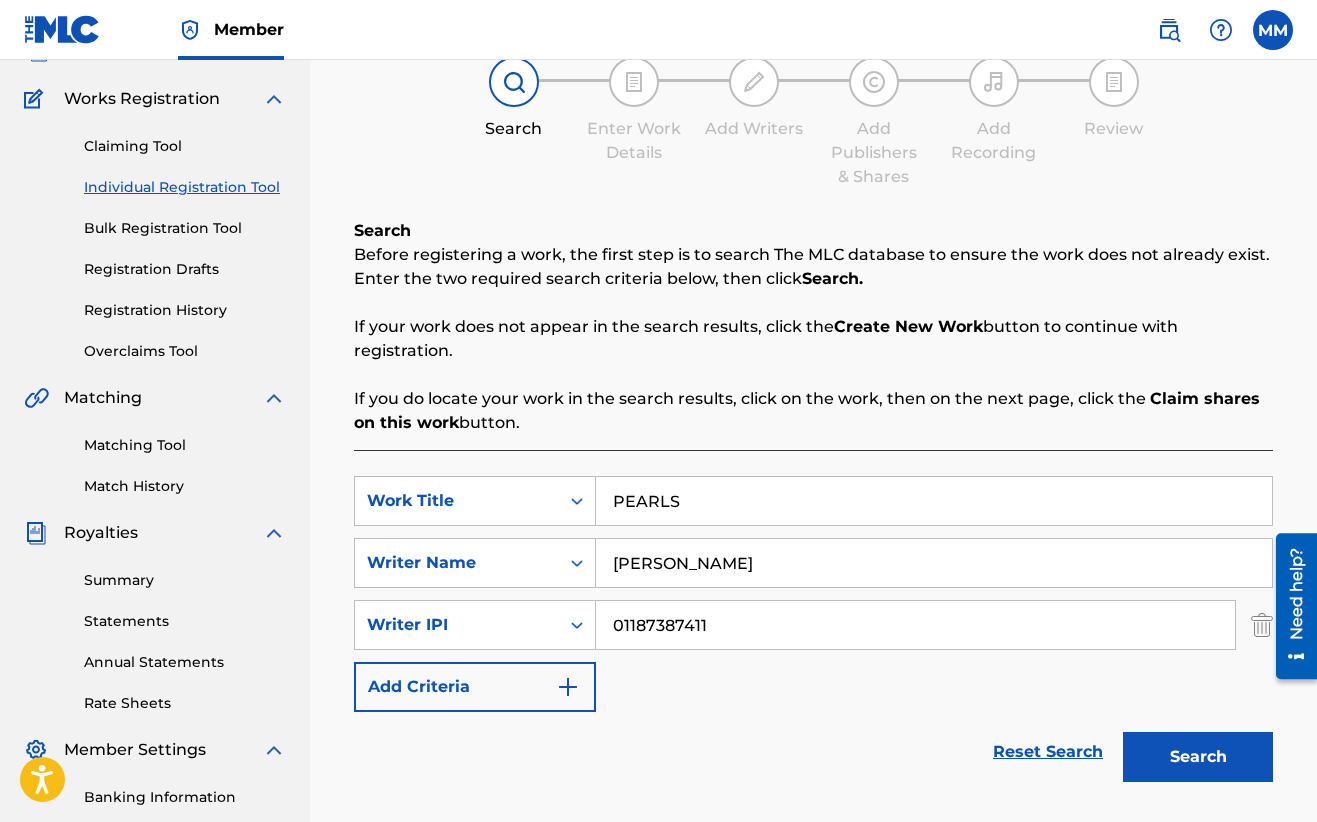 type on "01187387411" 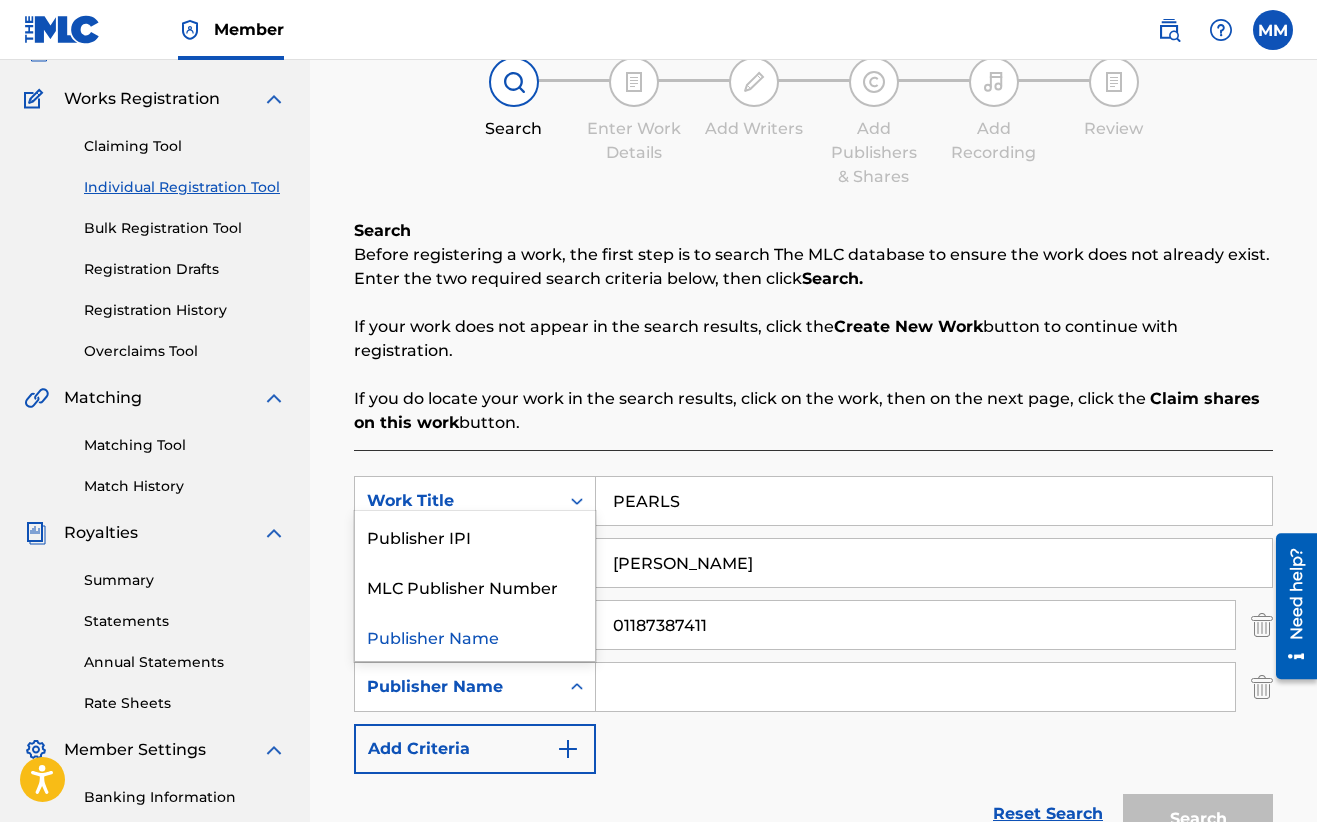 click 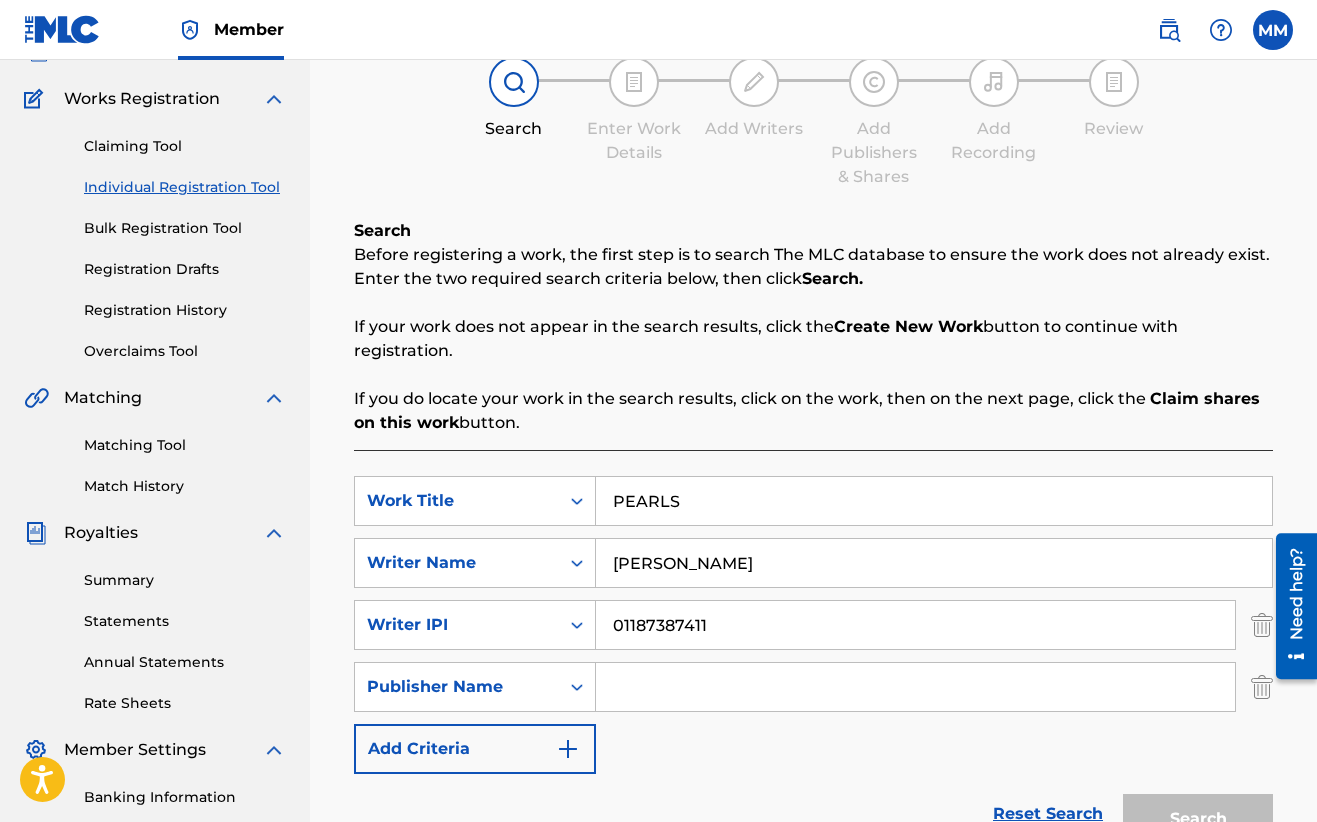 click at bounding box center (915, 687) 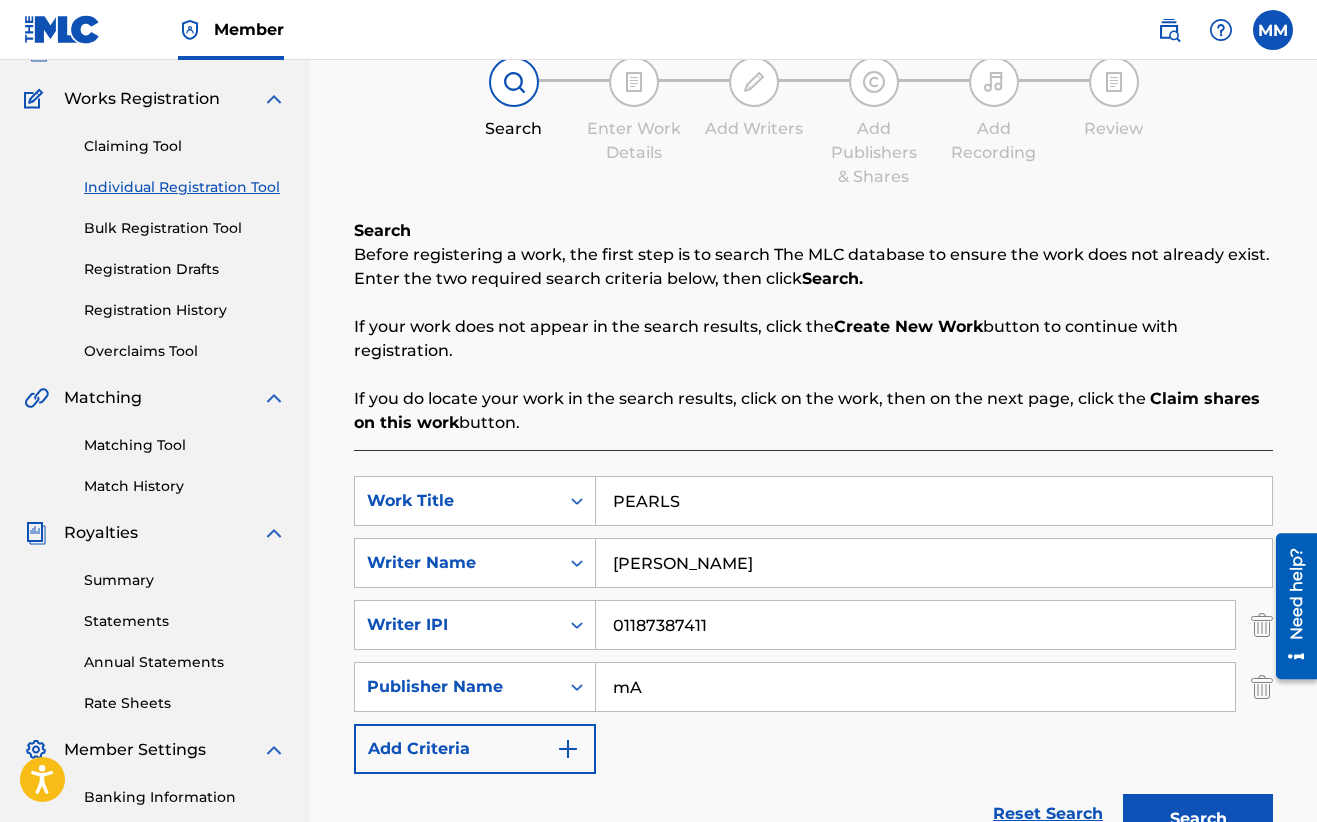 type on "m" 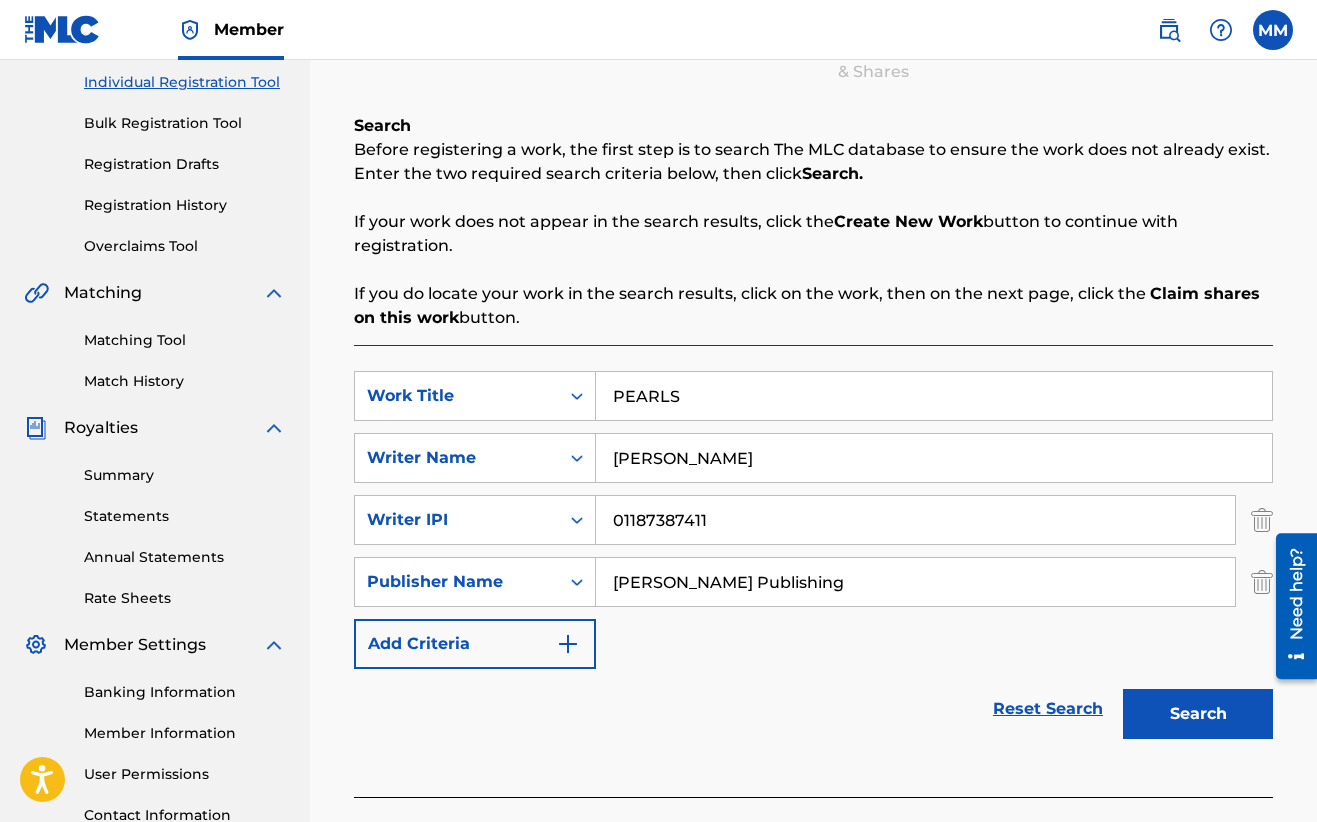 scroll, scrollTop: 315, scrollLeft: 0, axis: vertical 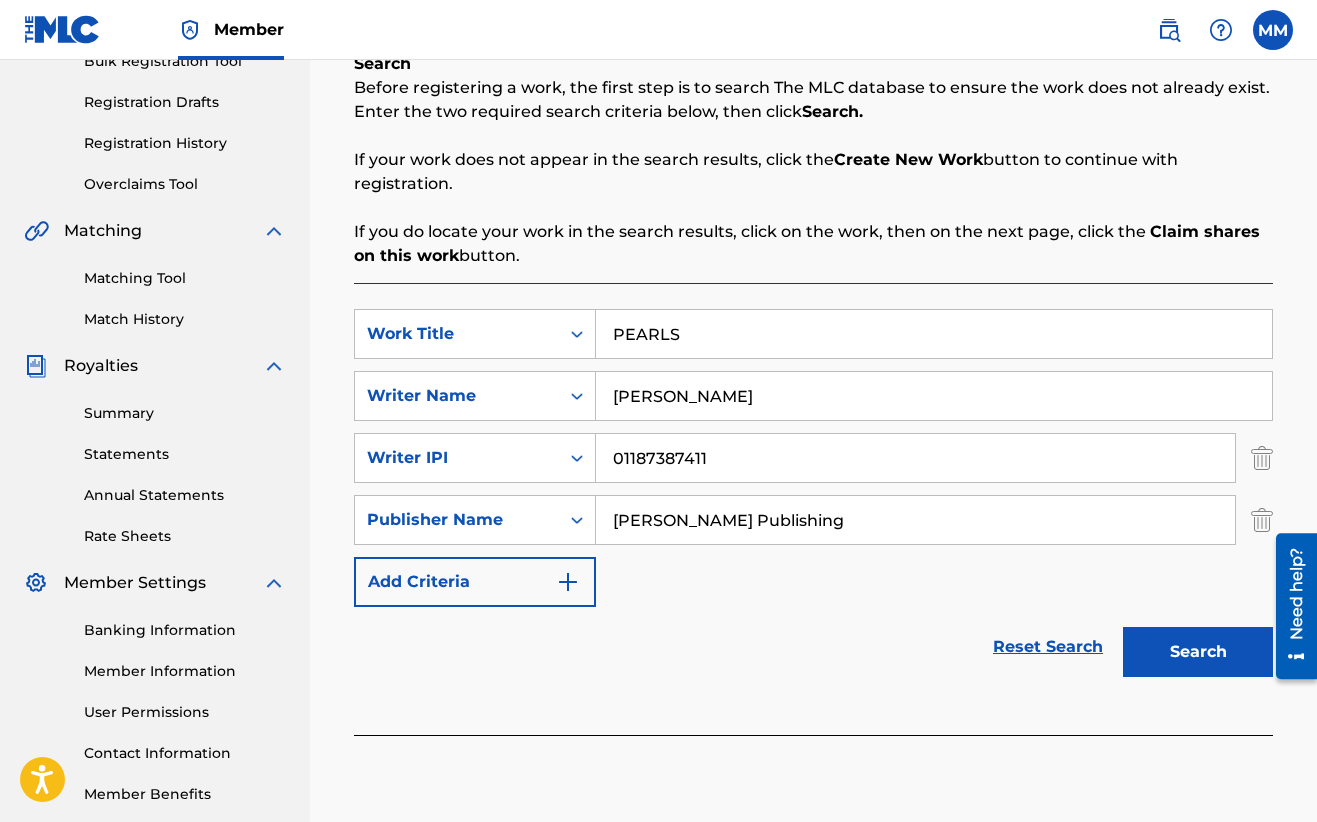 type on "[PERSON_NAME] Publishing" 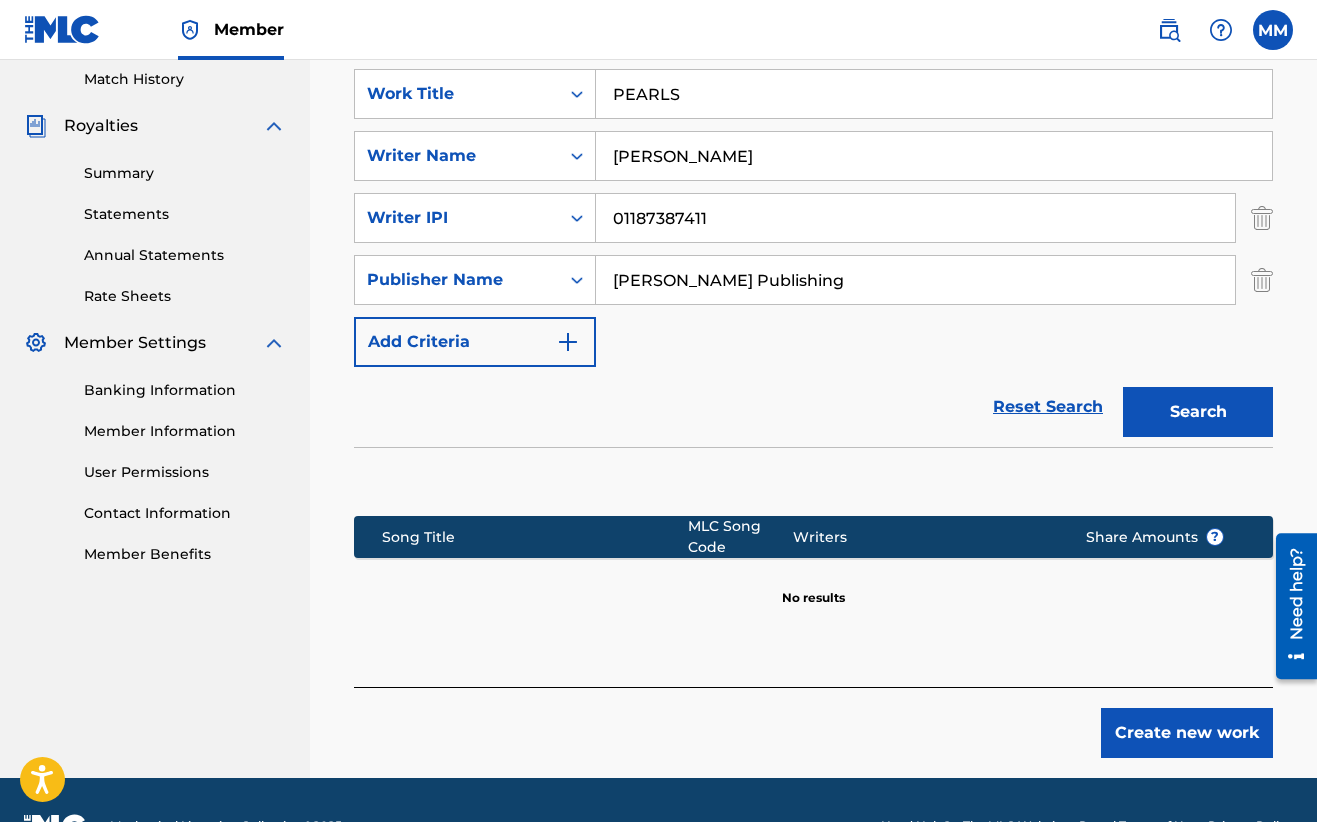scroll, scrollTop: 586, scrollLeft: 0, axis: vertical 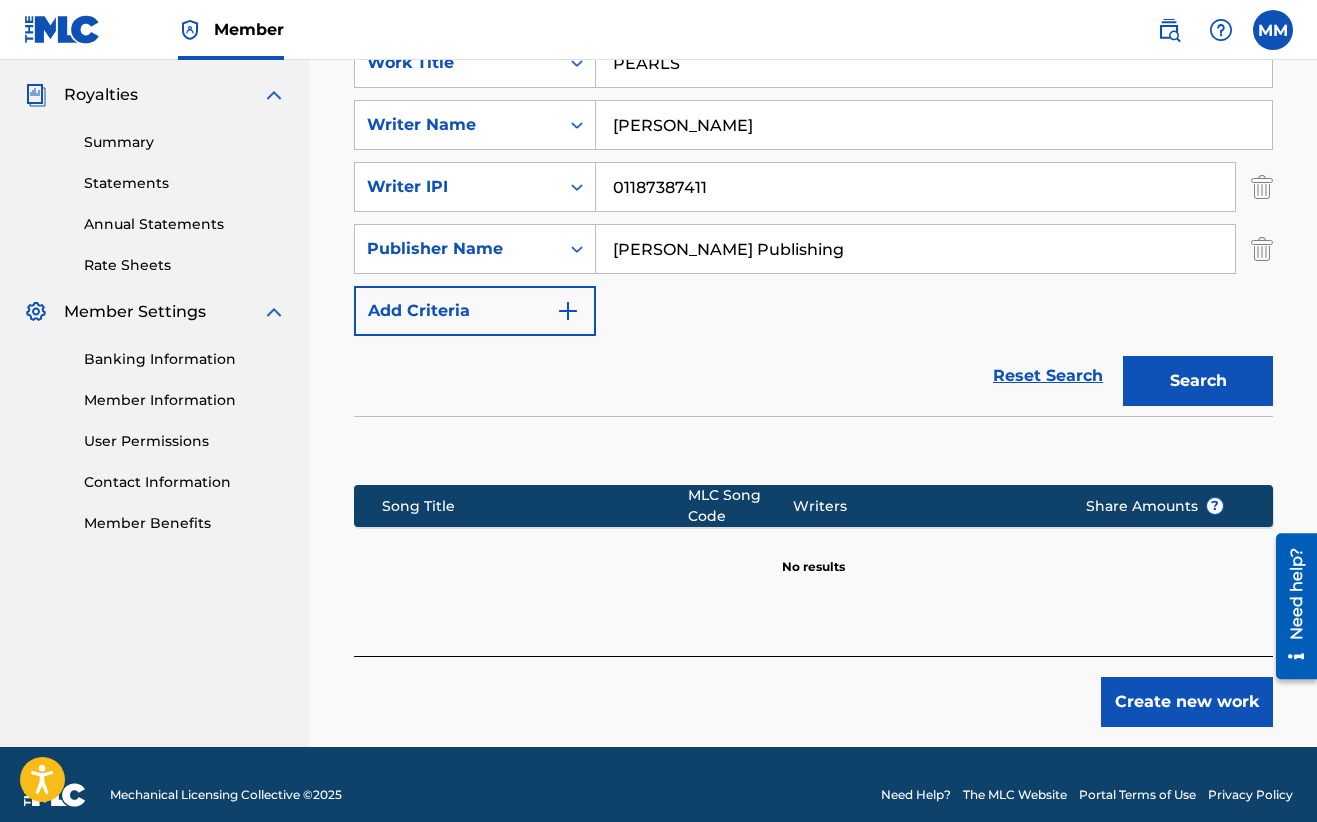 click on "Writers" at bounding box center [924, 506] 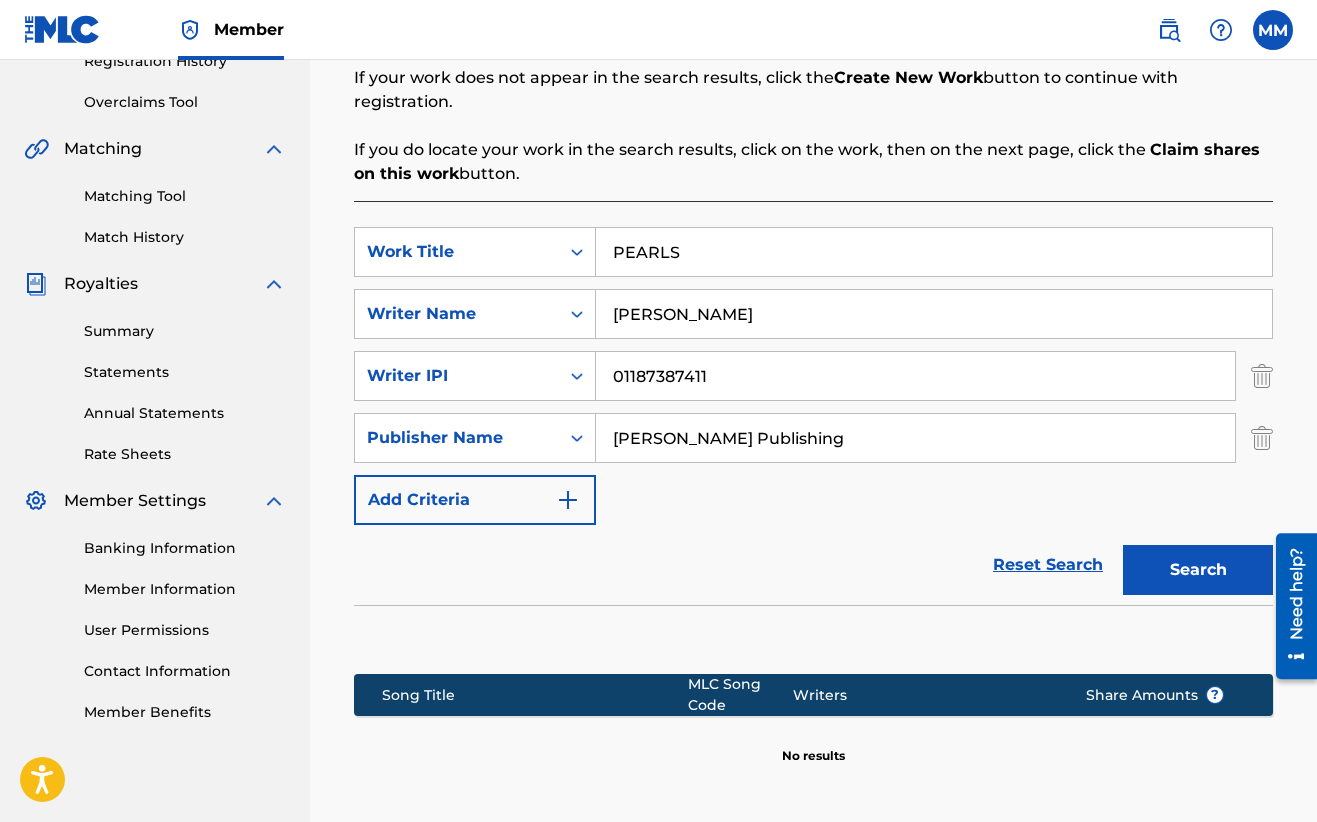scroll, scrollTop: 482, scrollLeft: 0, axis: vertical 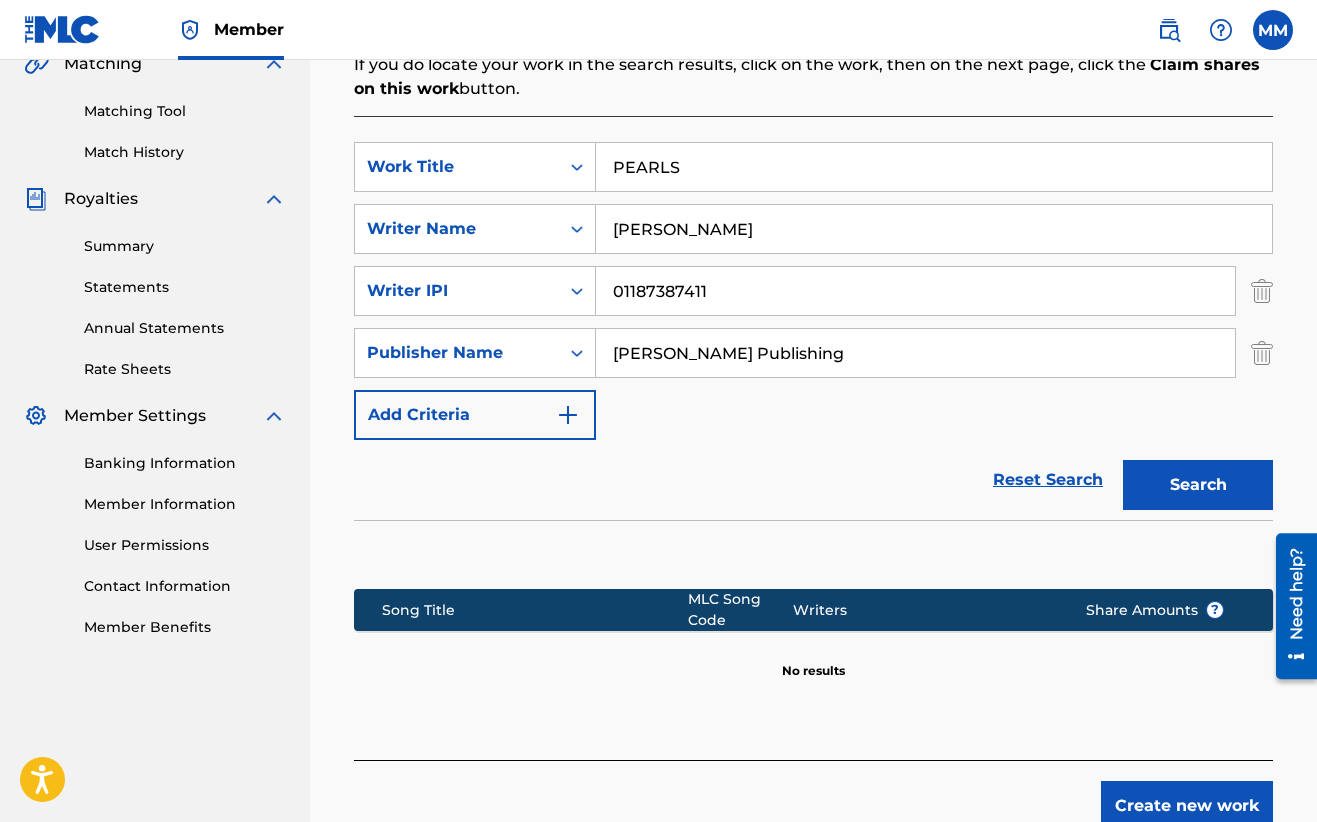 click on "Create new work" at bounding box center [1187, 806] 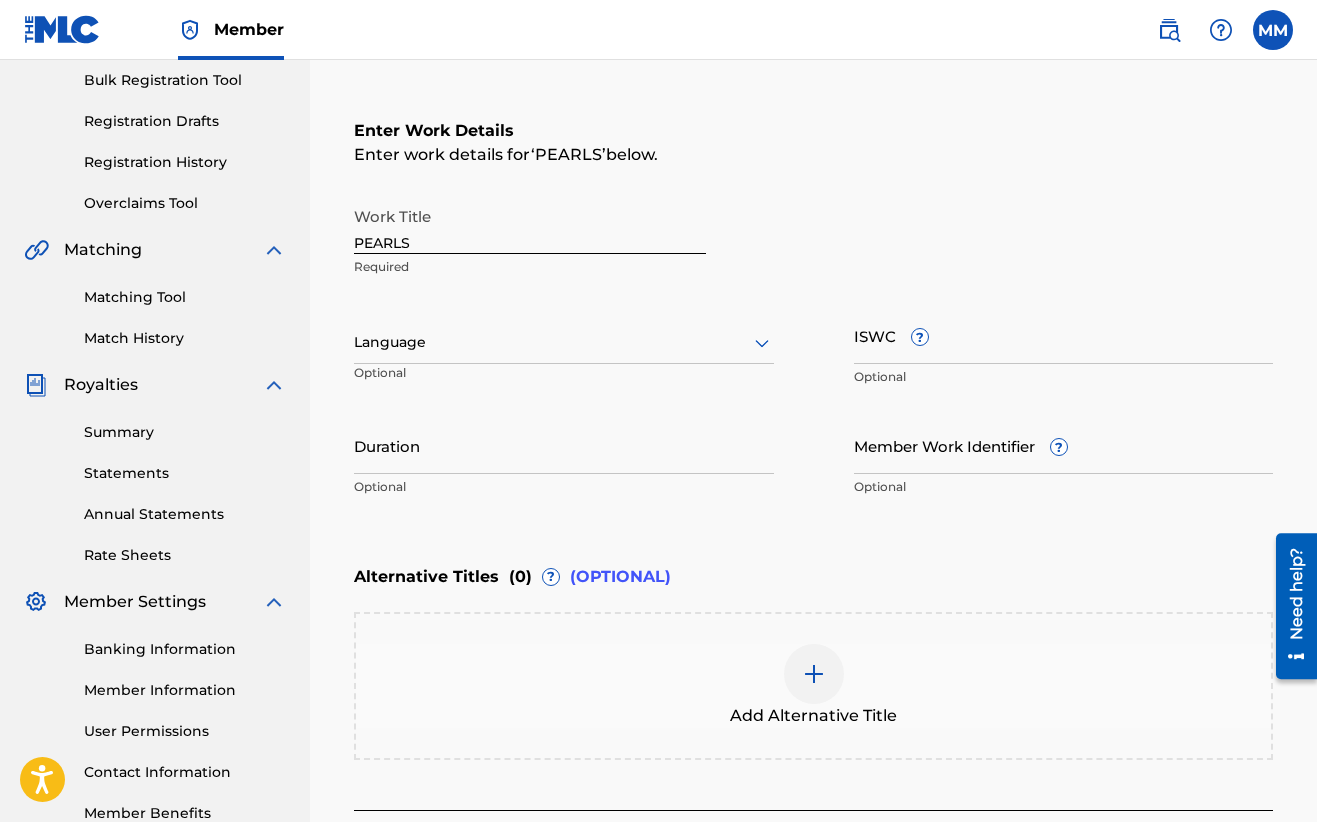 scroll, scrollTop: 231, scrollLeft: 0, axis: vertical 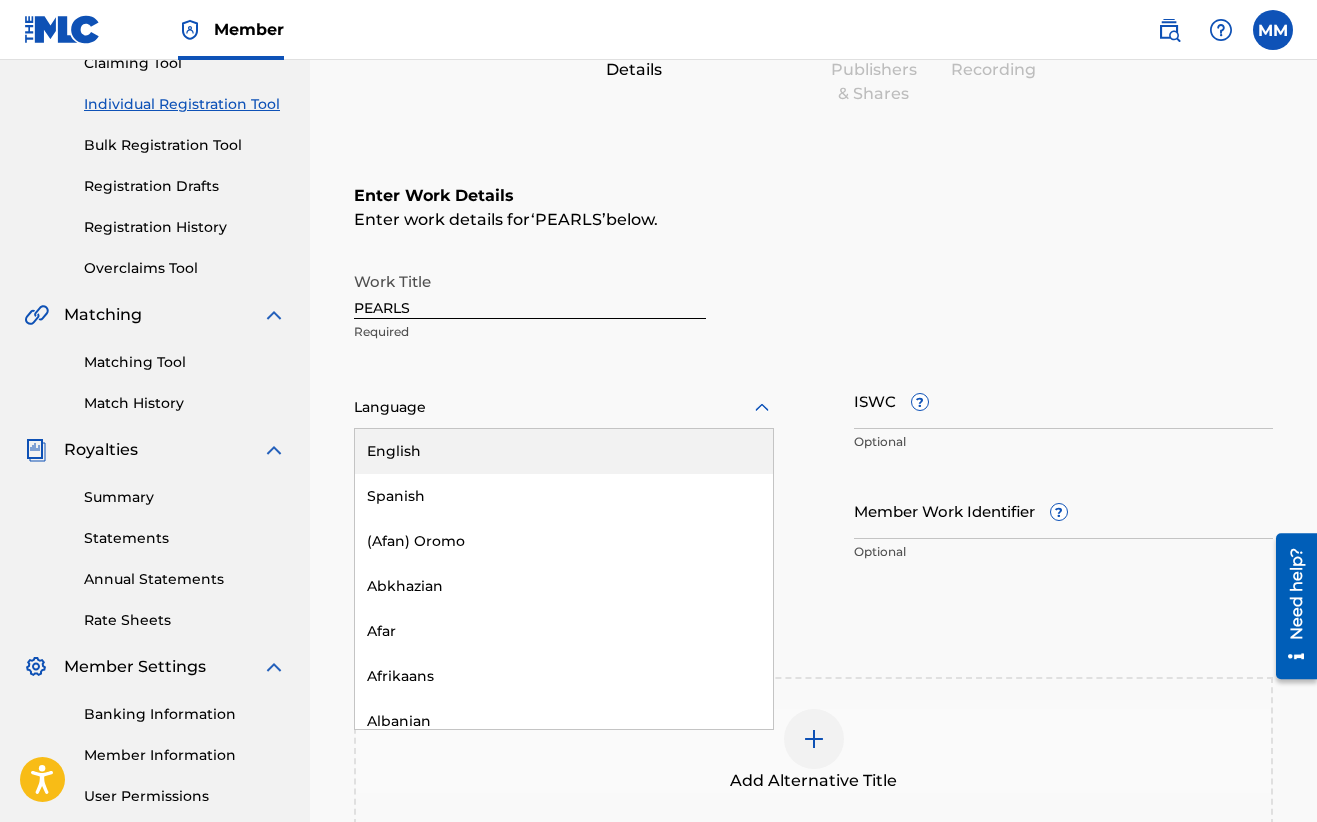 click at bounding box center [564, 407] 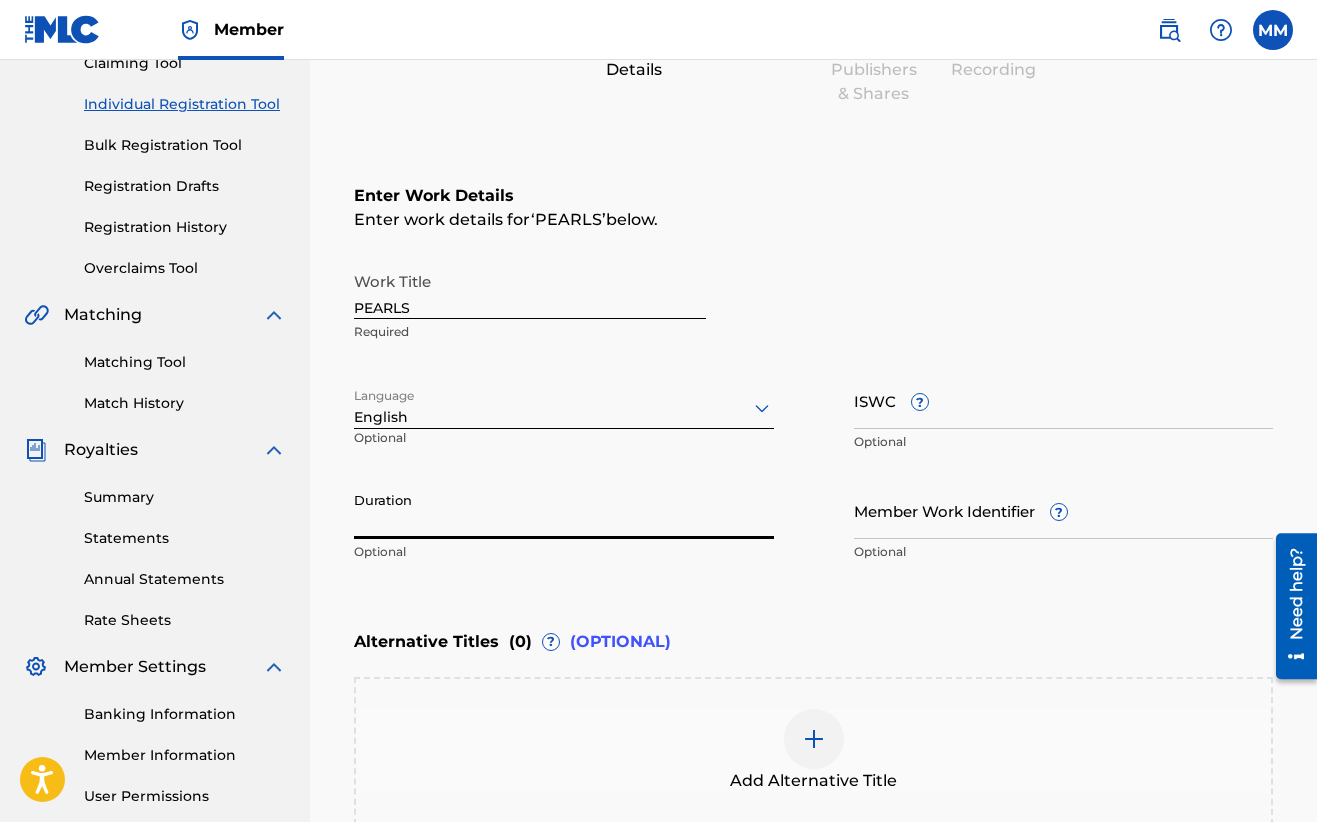 click on "Duration" at bounding box center [564, 510] 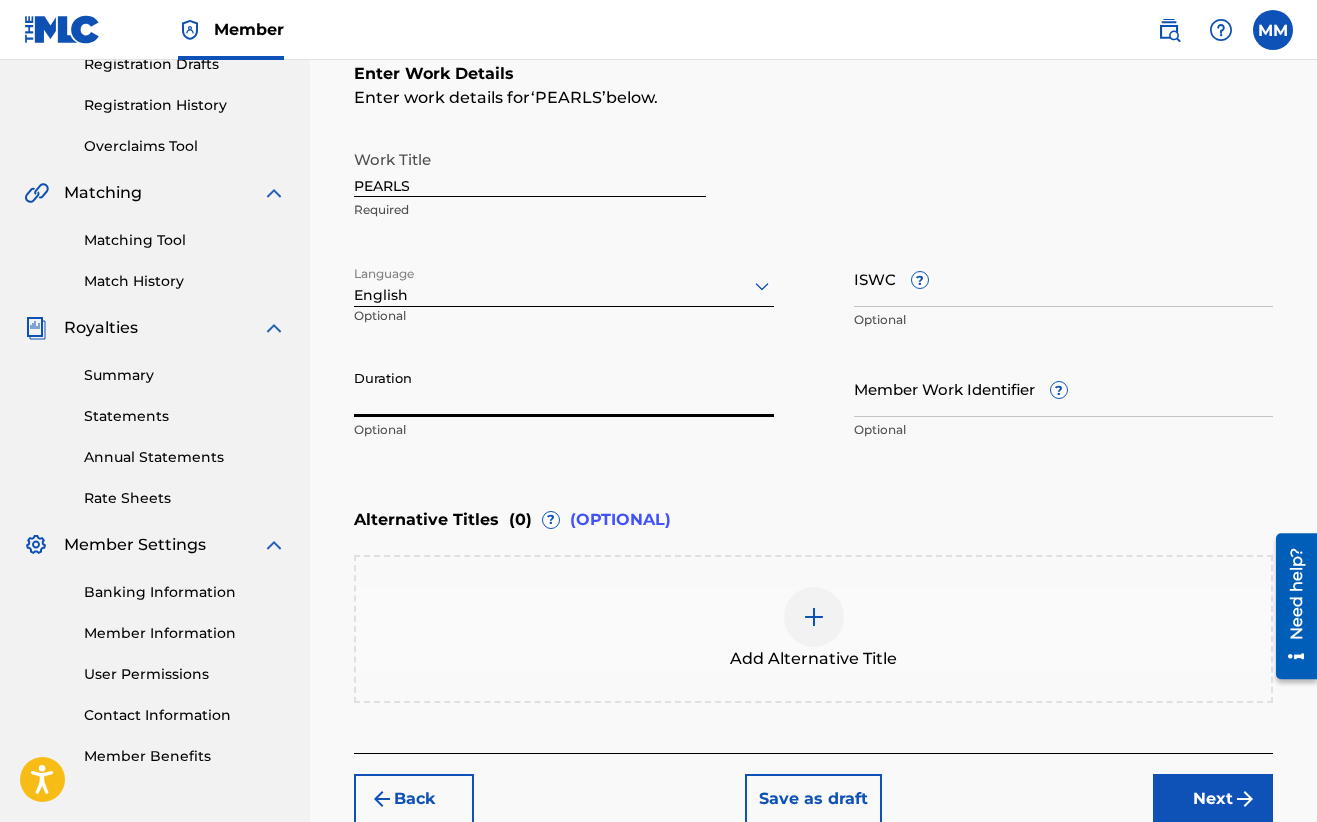 scroll, scrollTop: 376, scrollLeft: 0, axis: vertical 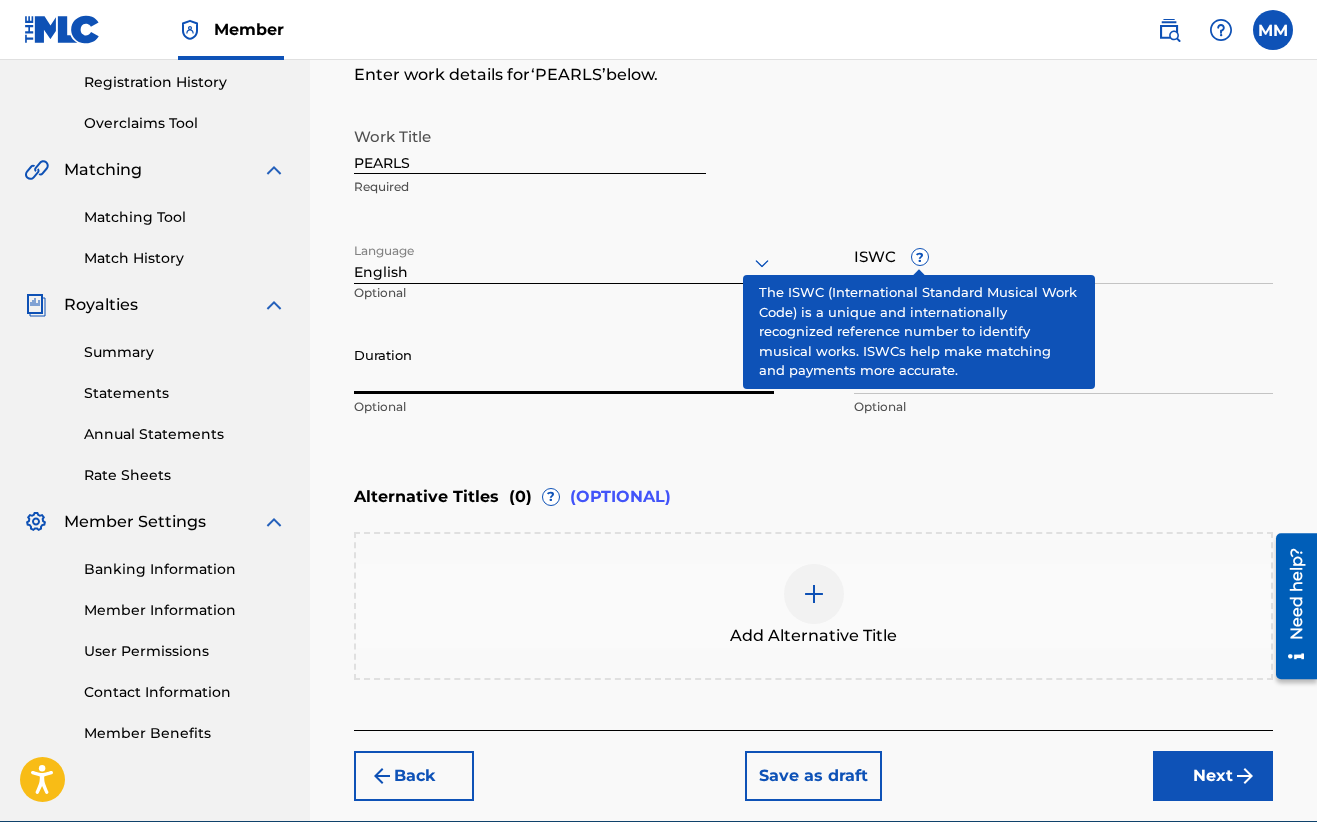 click on "?" at bounding box center [920, 257] 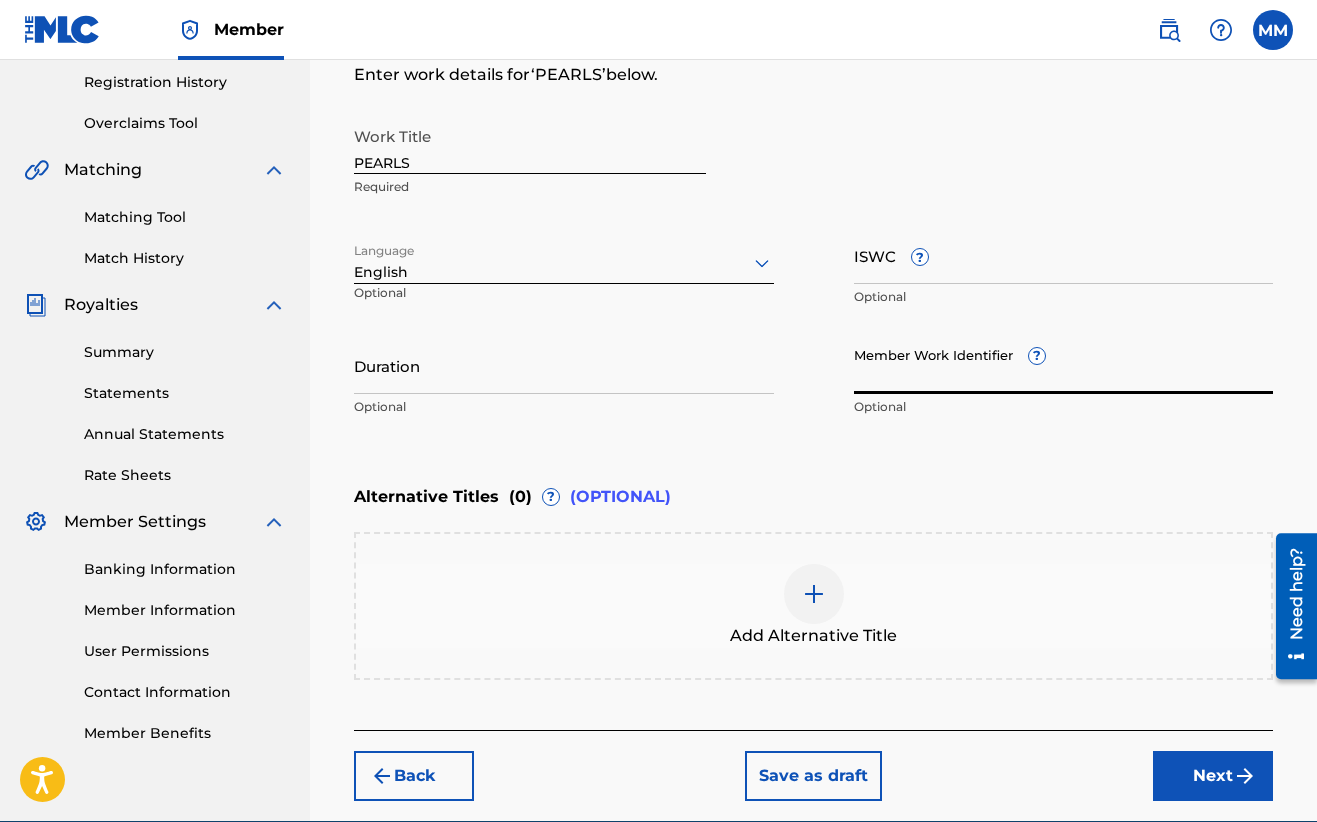 click on "Member Work Identifier   ?" at bounding box center (1064, 365) 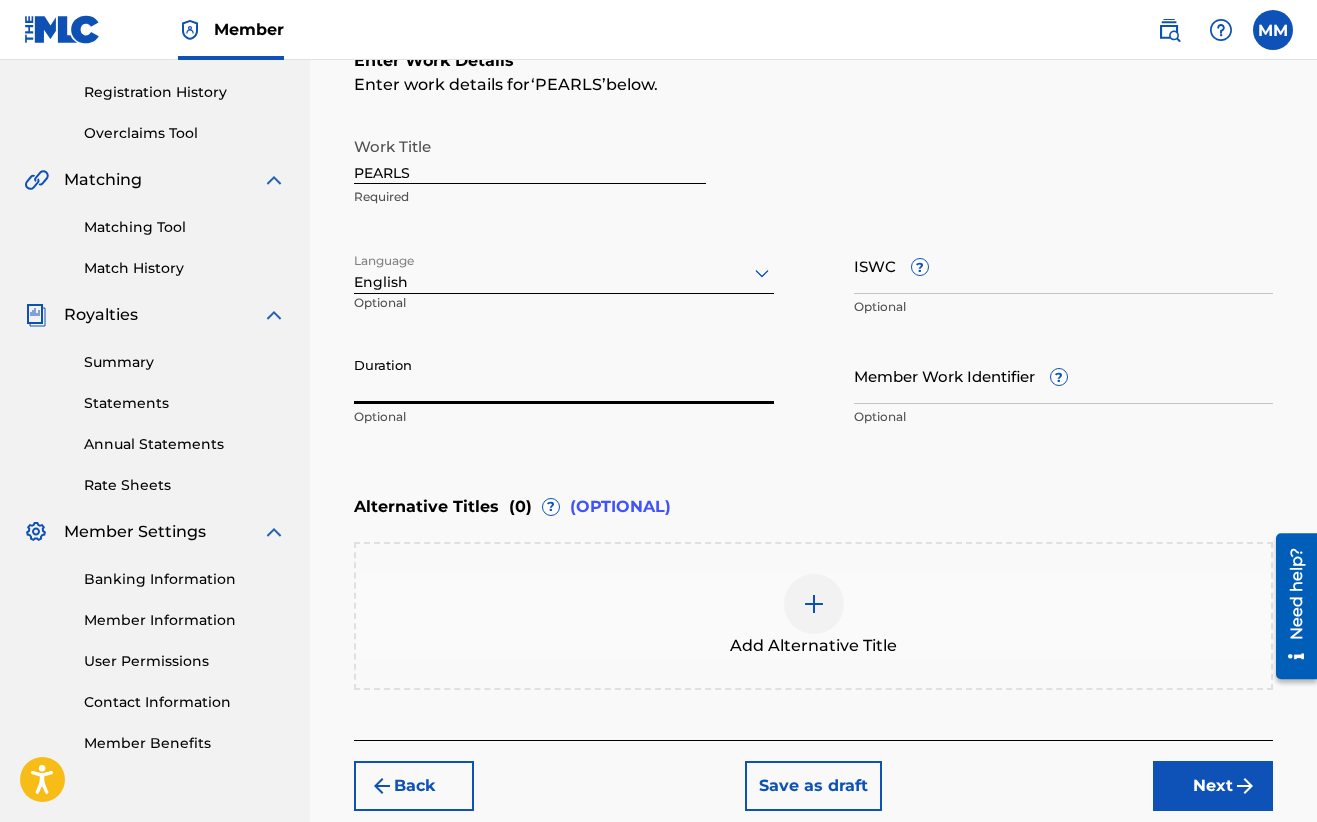 scroll, scrollTop: 280, scrollLeft: 0, axis: vertical 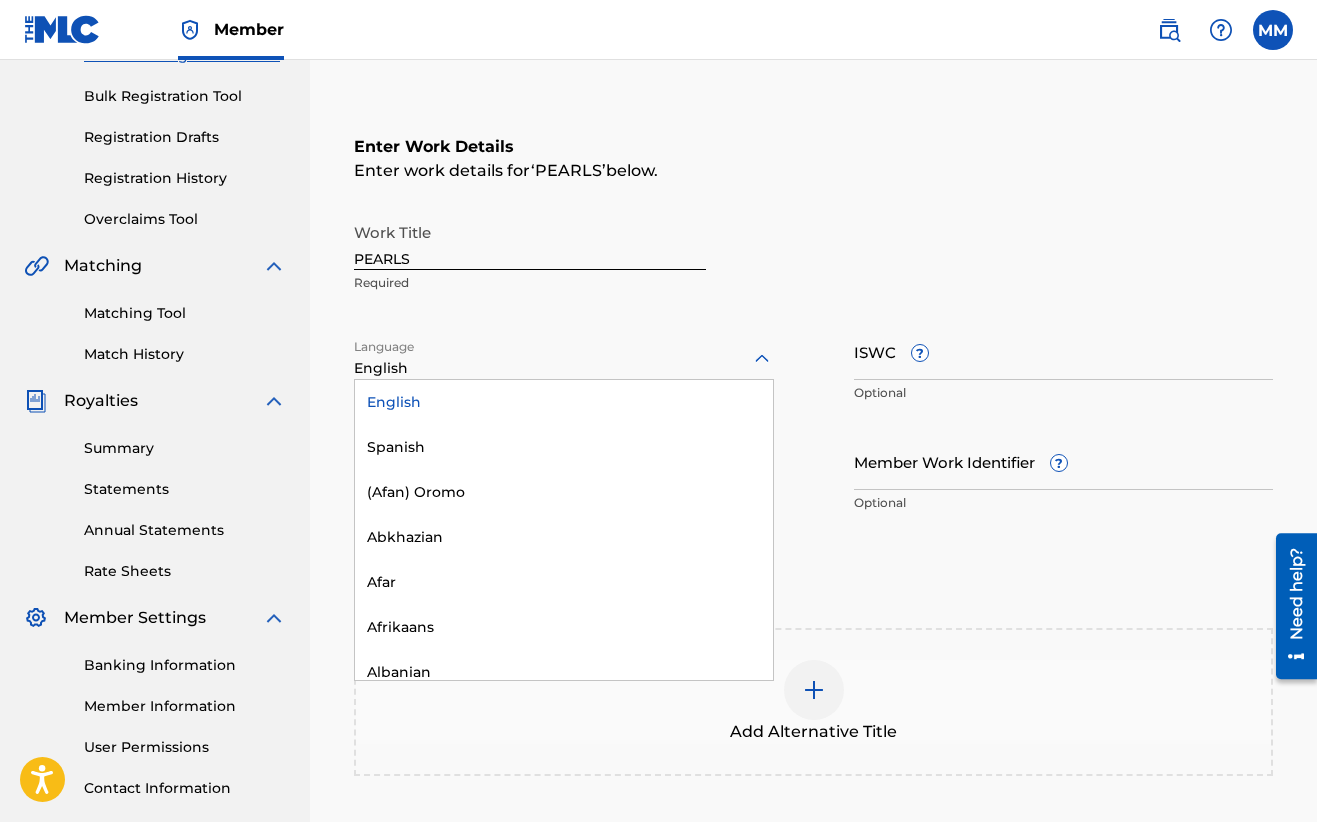 click 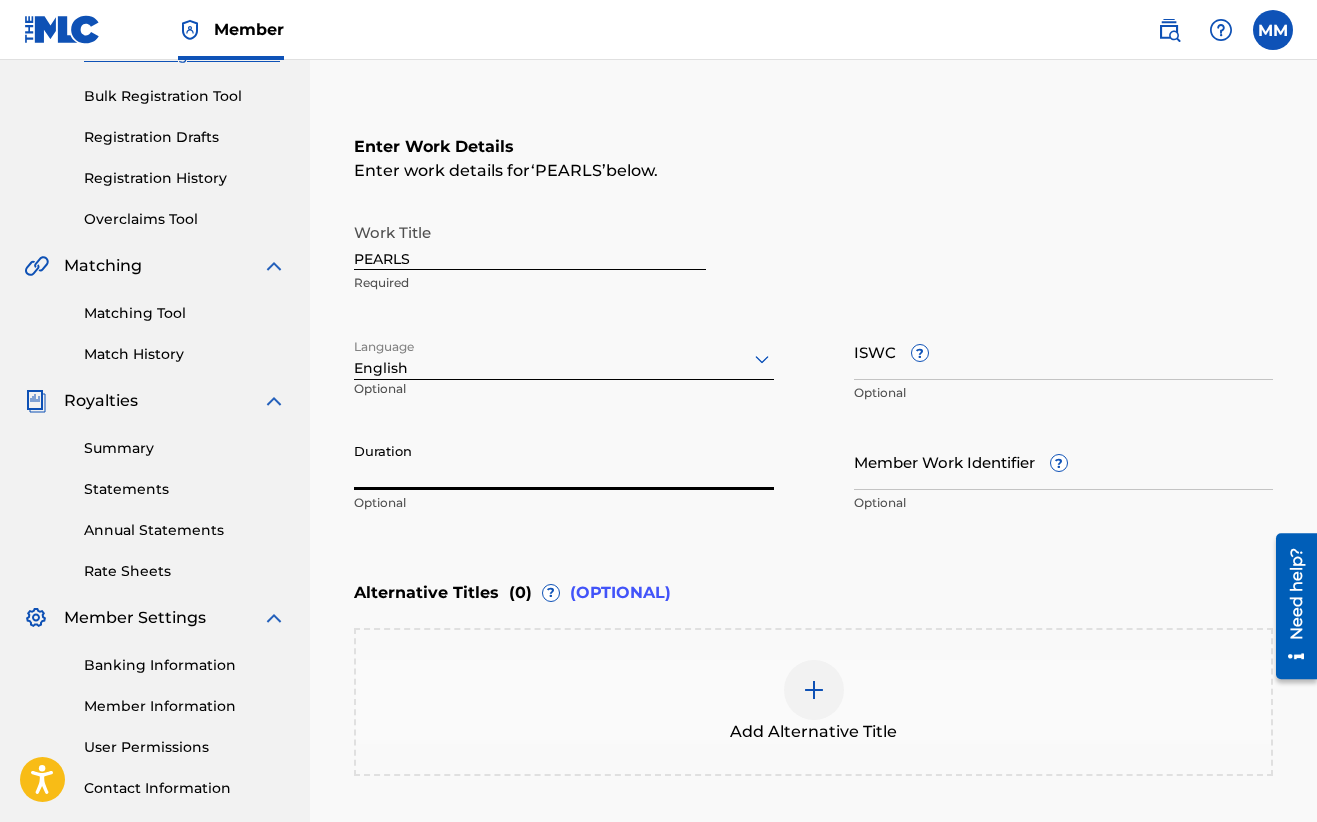 click on "Duration" at bounding box center (564, 461) 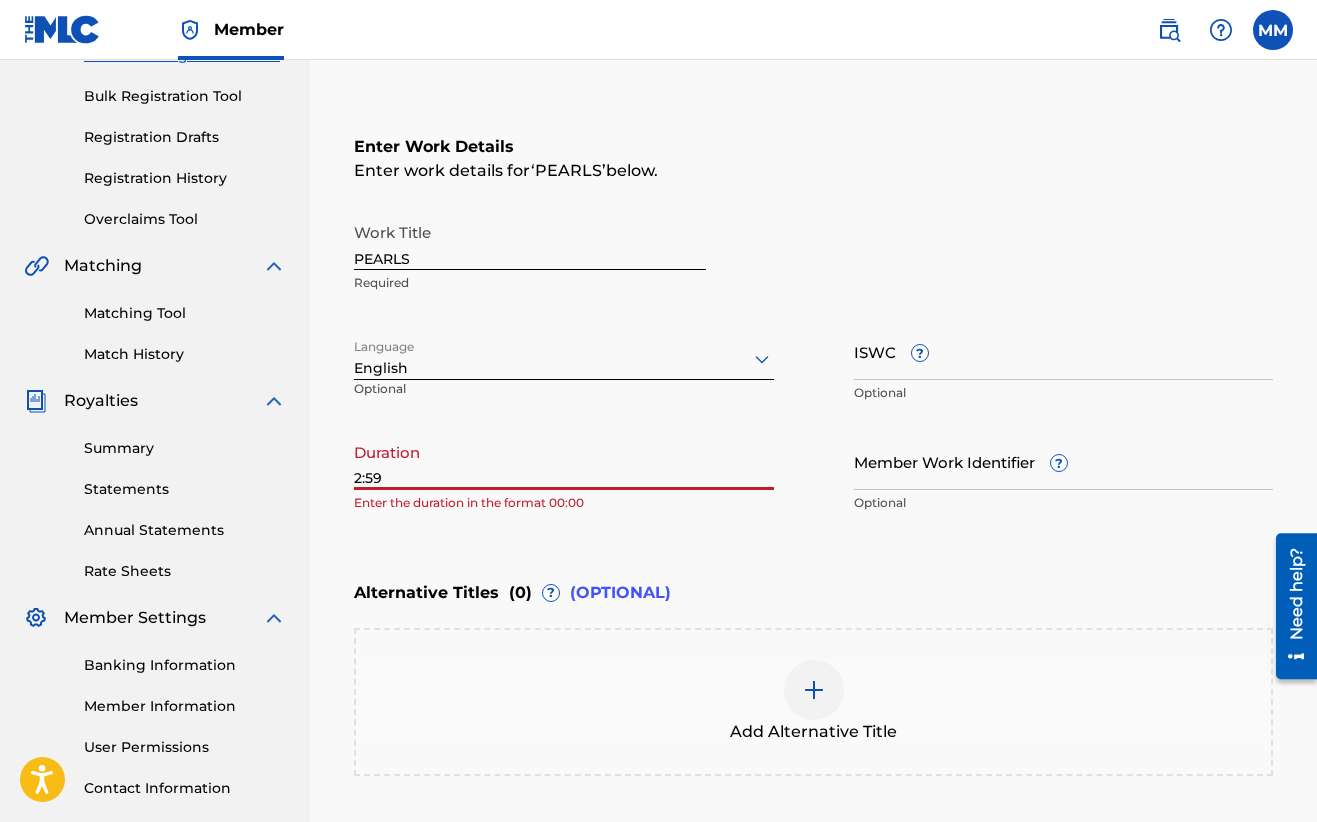 type on "02:59" 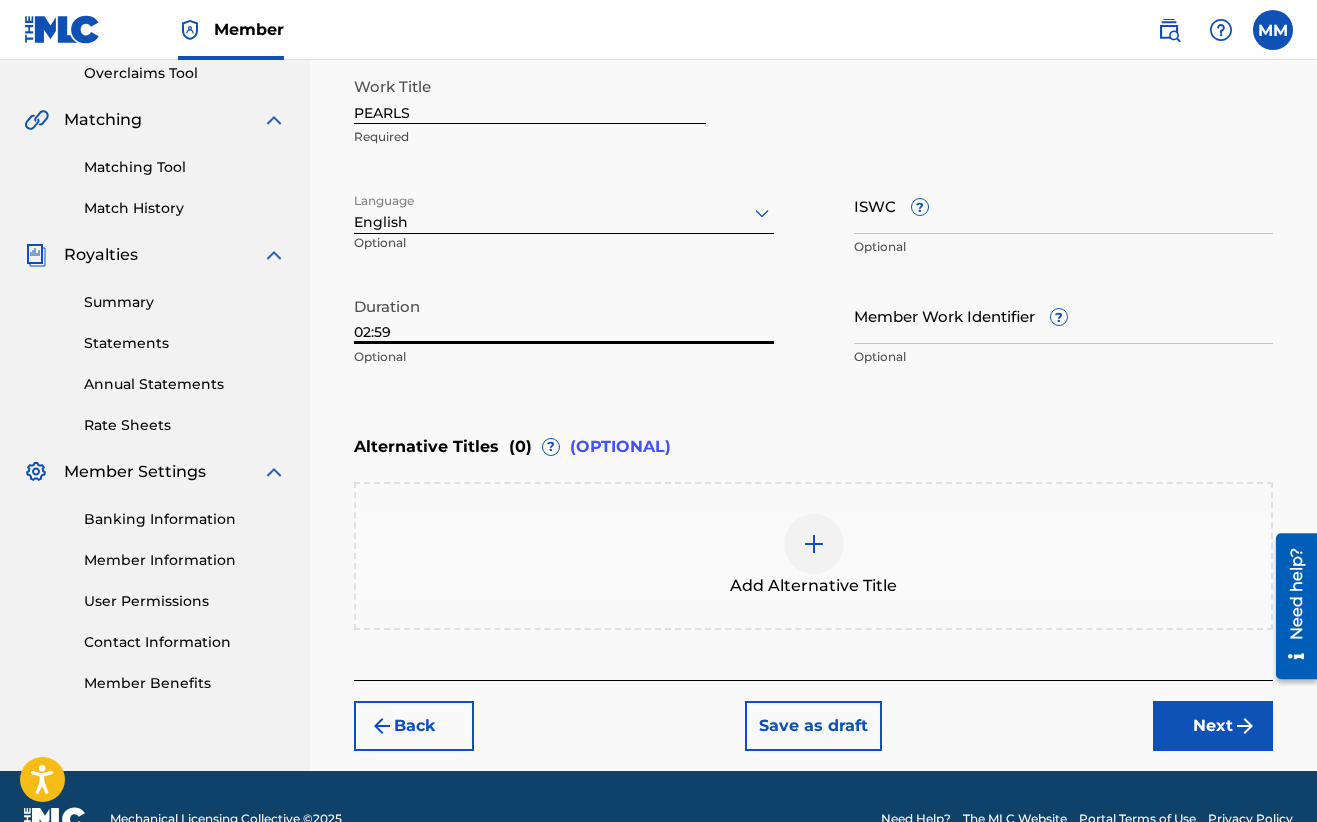 scroll, scrollTop: 448, scrollLeft: 0, axis: vertical 